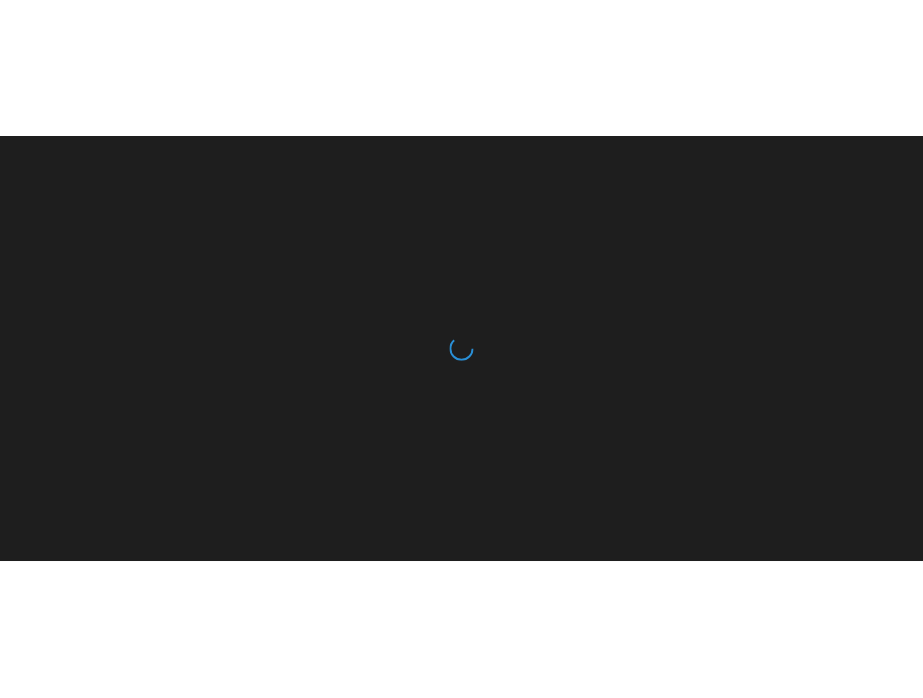 scroll, scrollTop: 0, scrollLeft: 0, axis: both 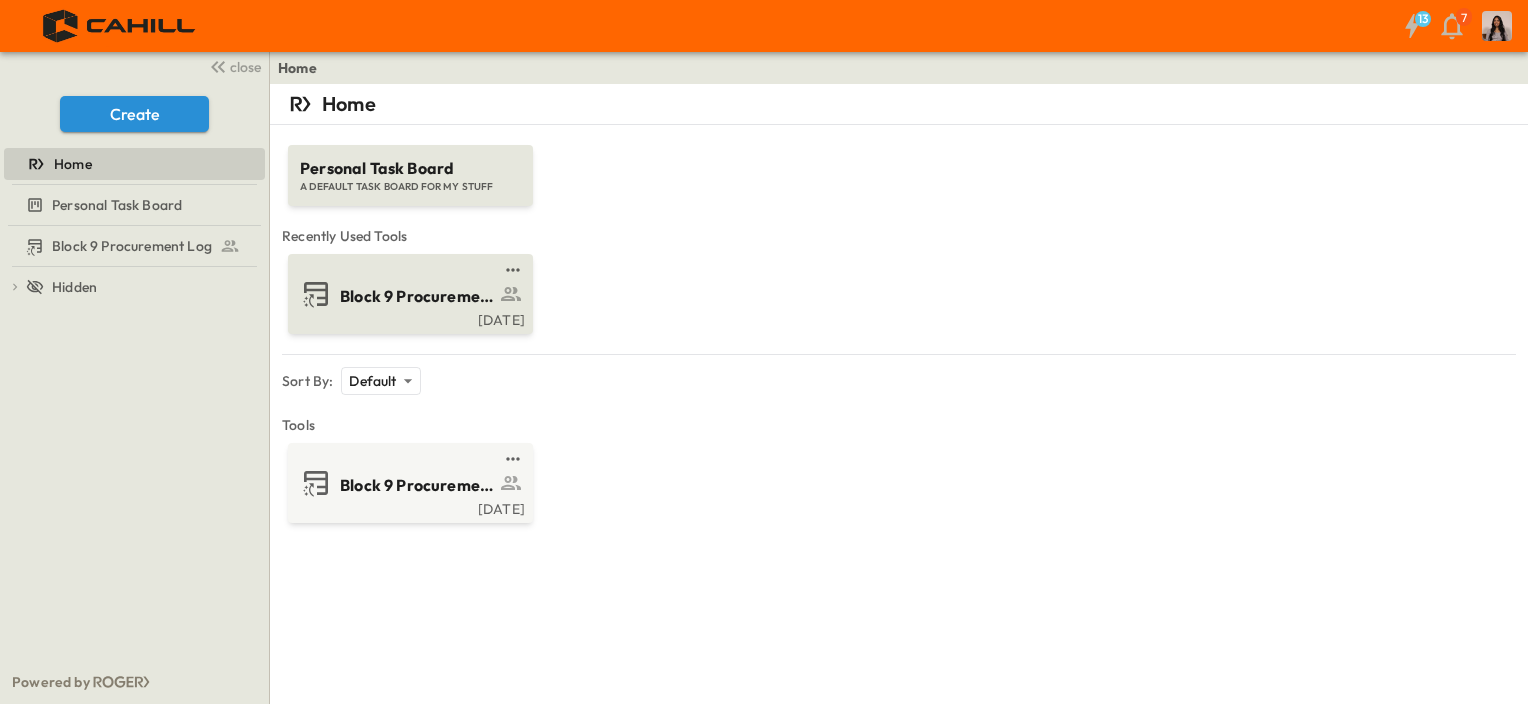 click on "Block 9 Procurement Log" at bounding box center [417, 296] 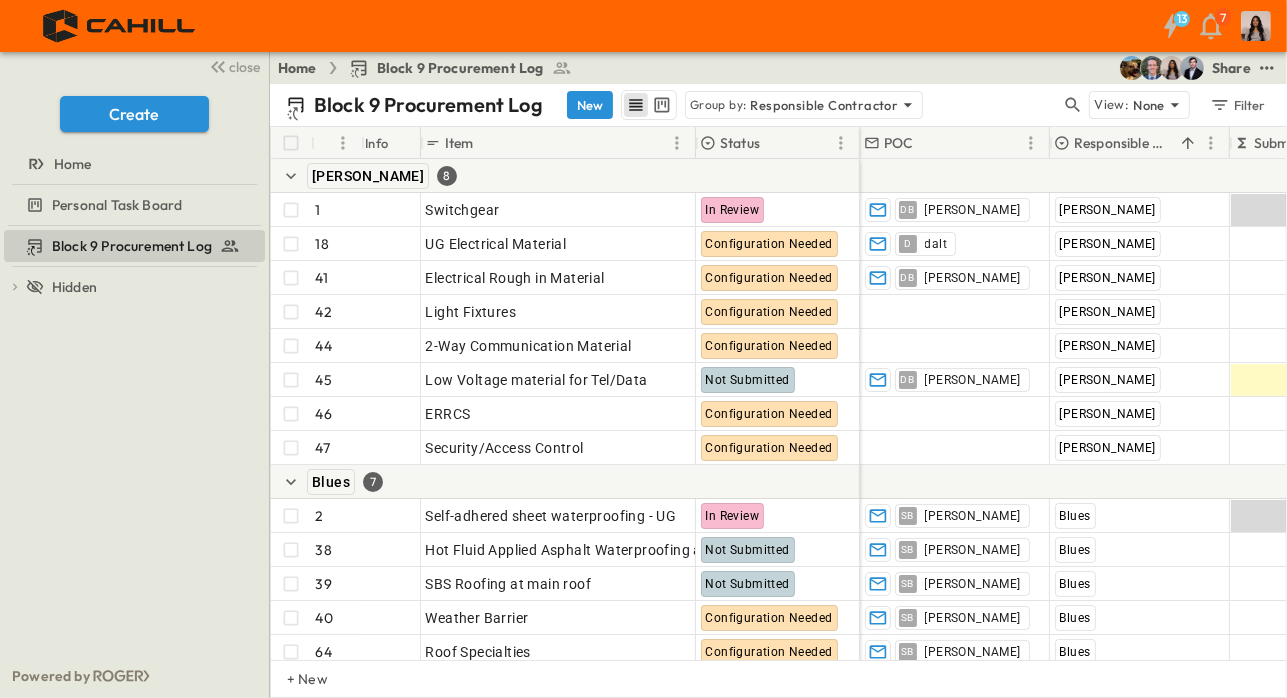 click on "13 7" at bounding box center [641, 26] 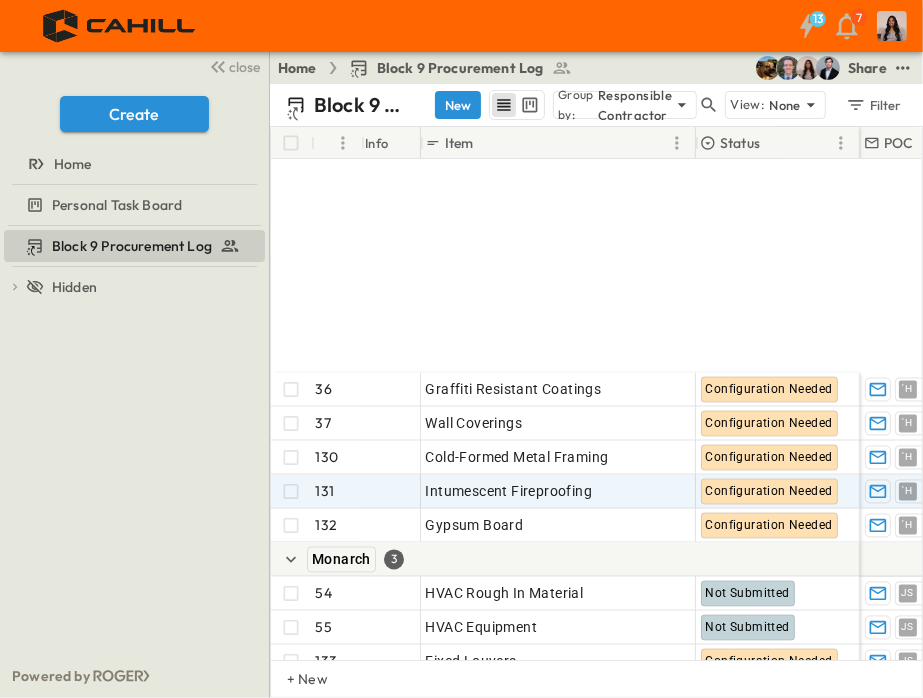 scroll, scrollTop: 2500, scrollLeft: 0, axis: vertical 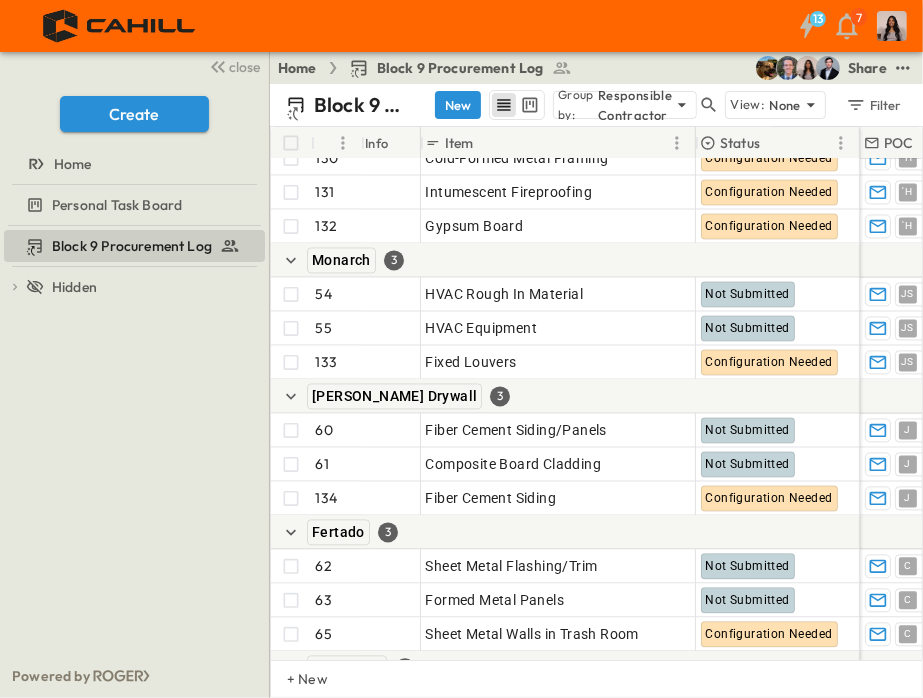 click on "13 7" at bounding box center (459, 26) 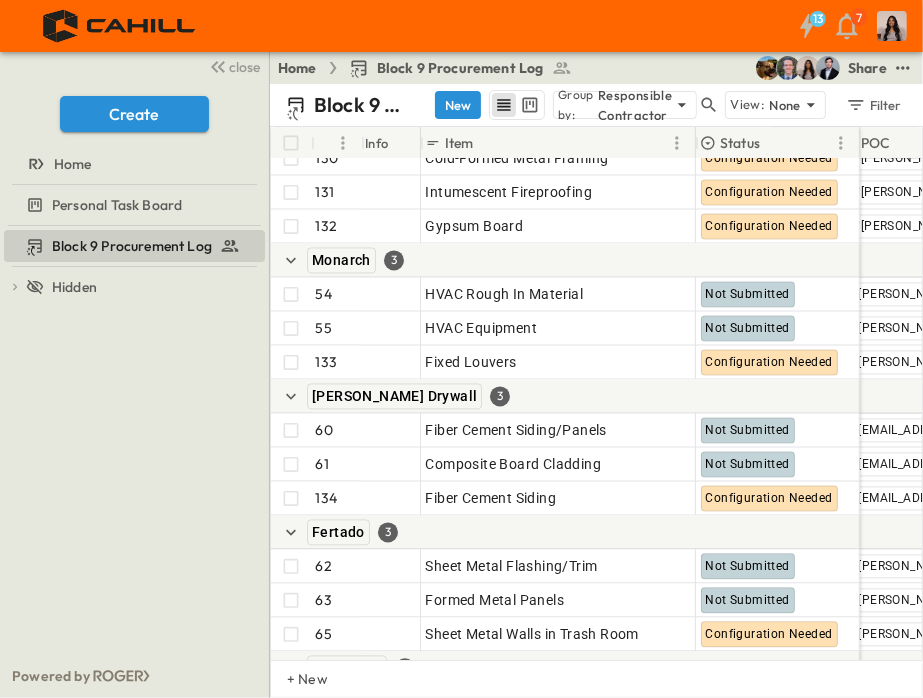 scroll, scrollTop: 2500, scrollLeft: 0, axis: vertical 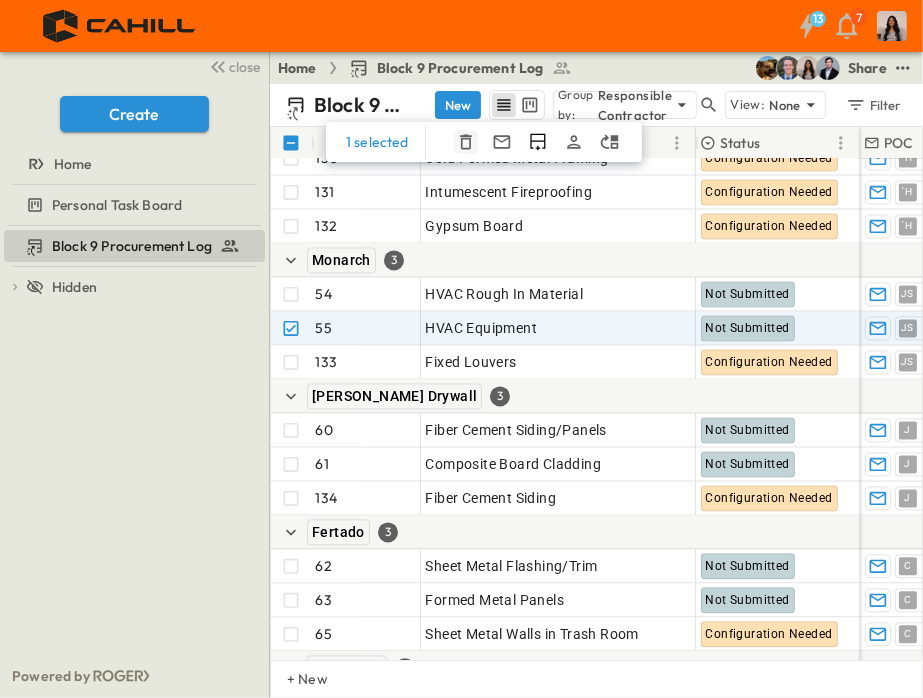 click 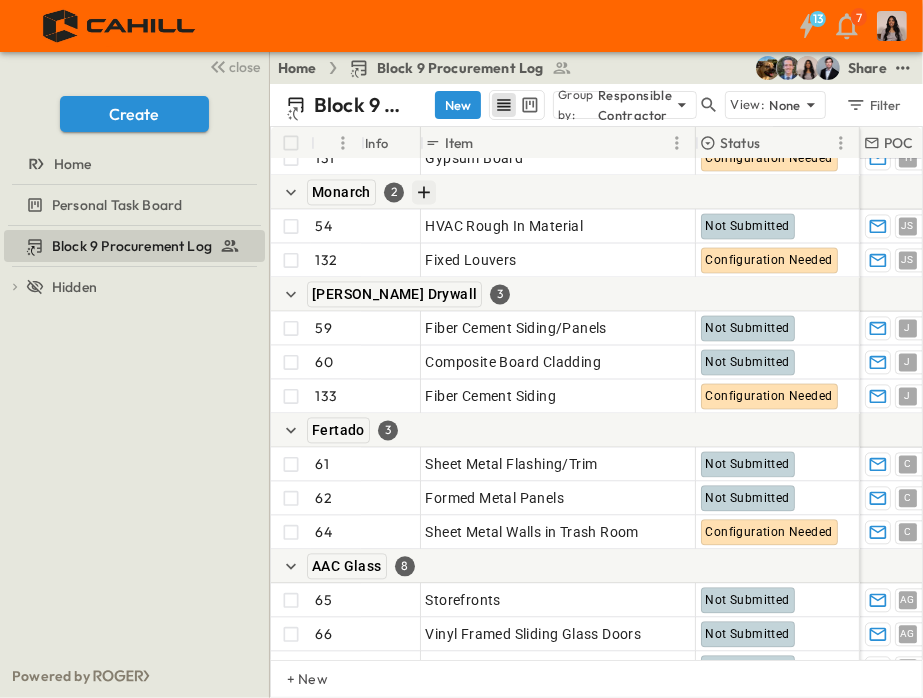 scroll, scrollTop: 2500, scrollLeft: 0, axis: vertical 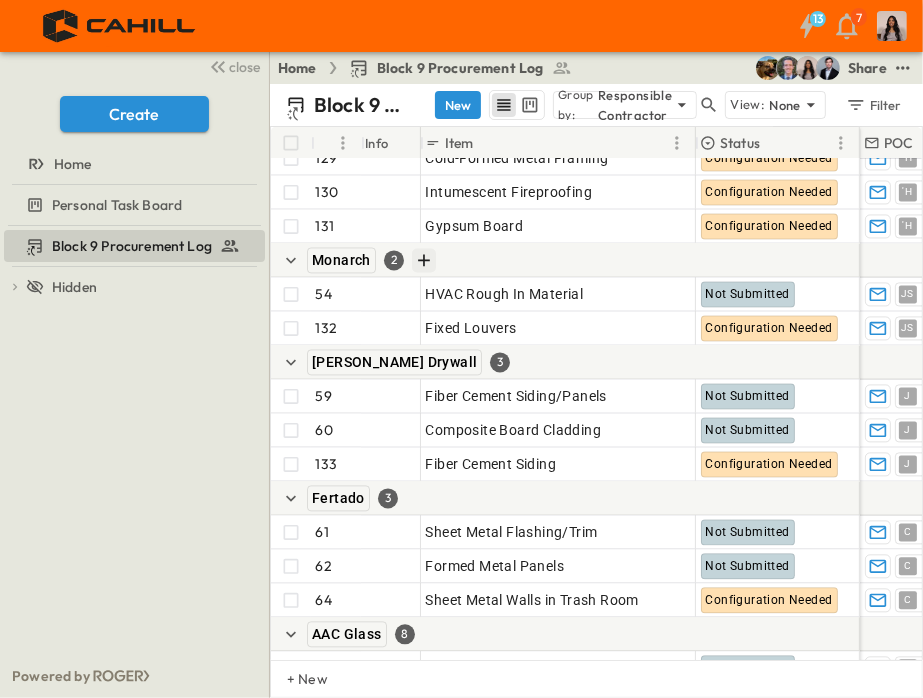 click 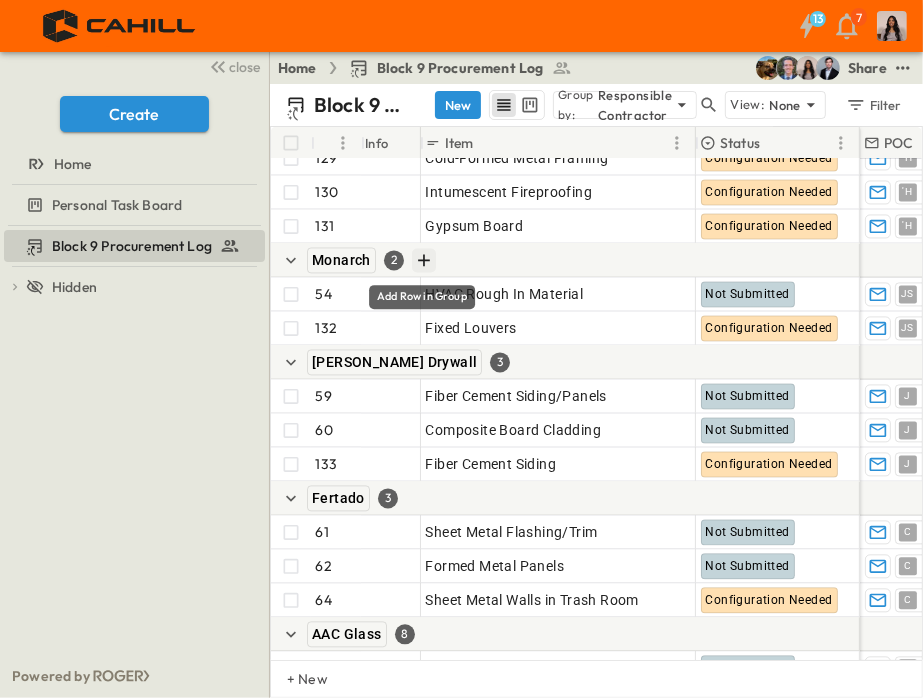 click 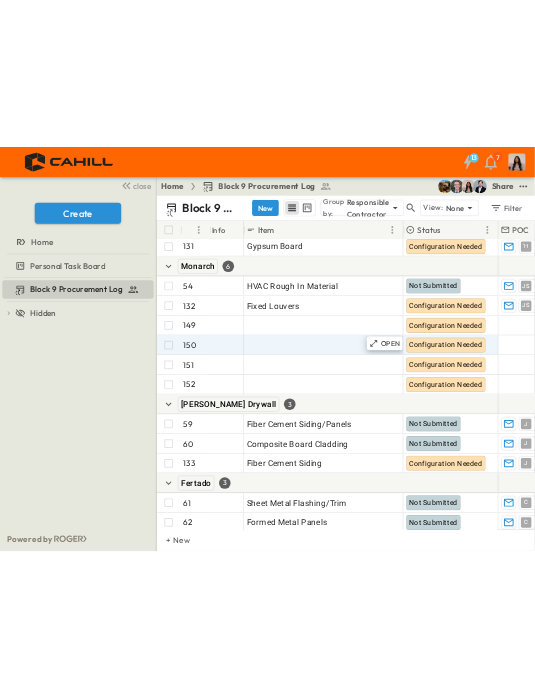 scroll, scrollTop: 2600, scrollLeft: 0, axis: vertical 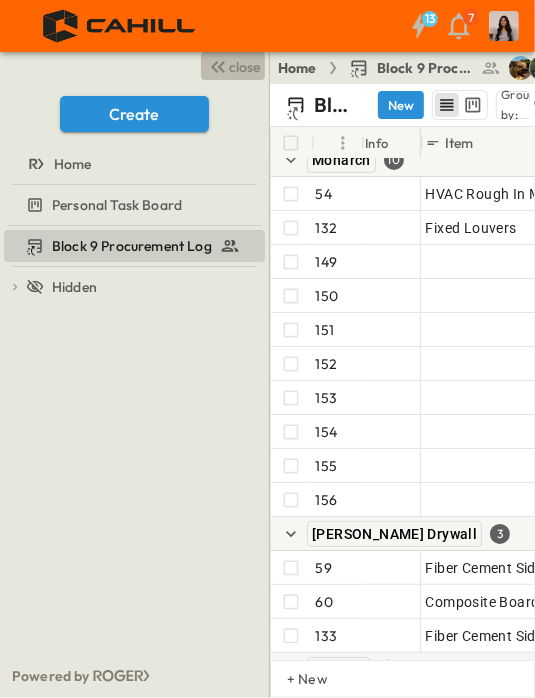 click on "close" at bounding box center (245, 67) 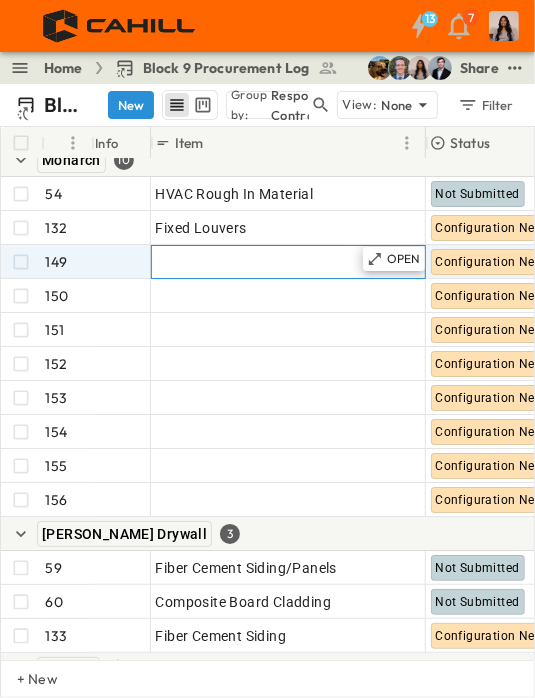 click on "Add Item" at bounding box center (185, 262) 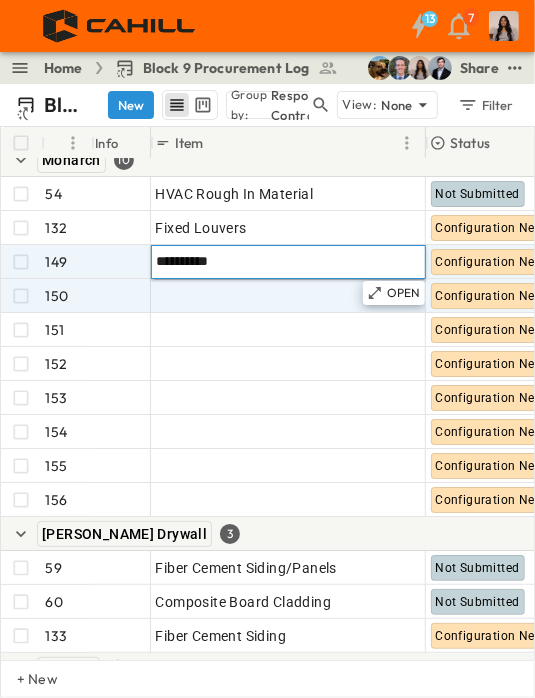 type on "**********" 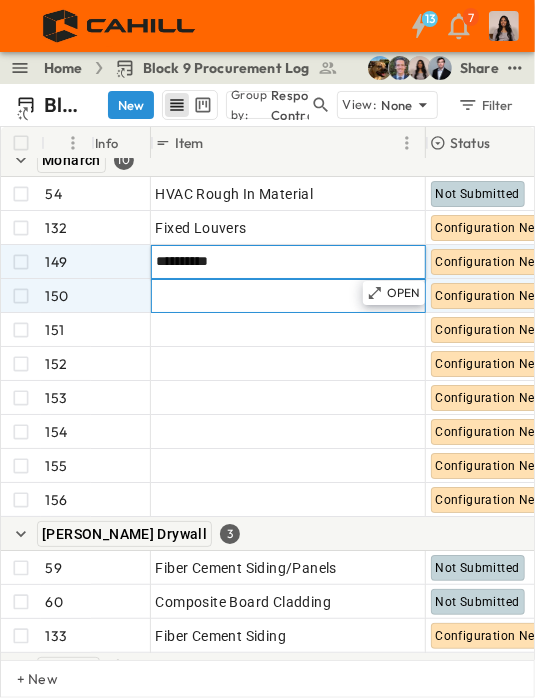click on "Add Item" at bounding box center (288, 296) 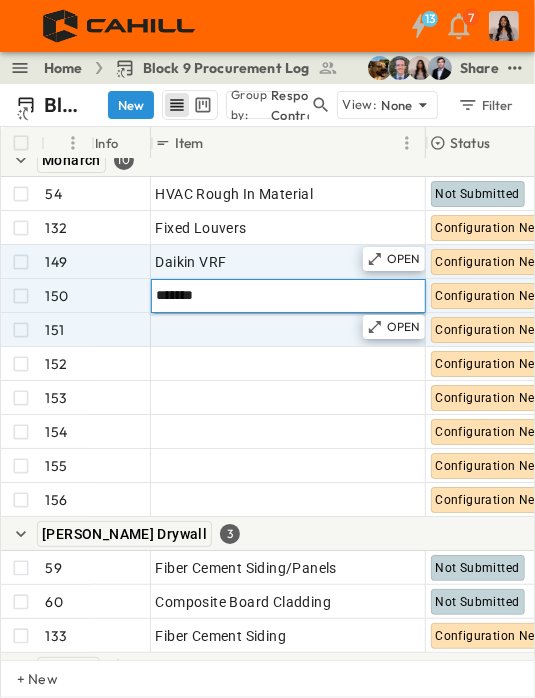 type on "*******" 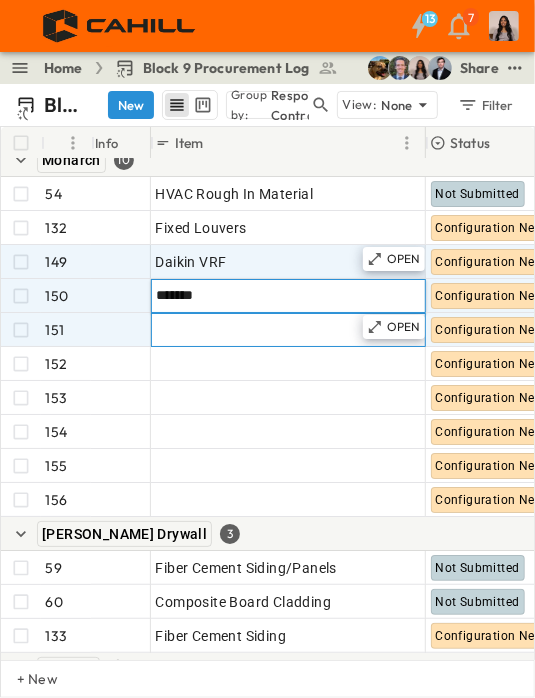 click on "Add Item" at bounding box center [288, 330] 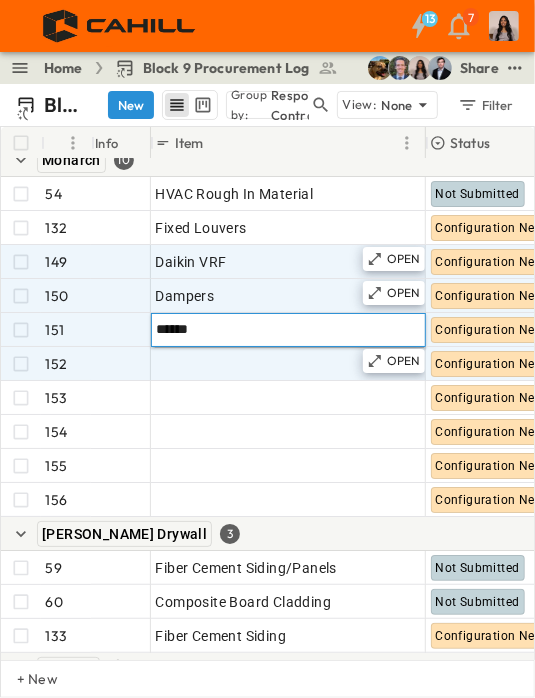 type on "******" 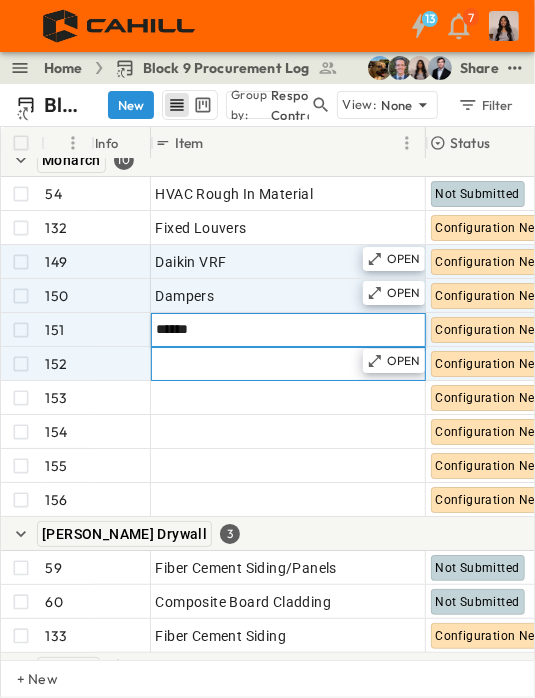 click on "Add Item" at bounding box center (288, 364) 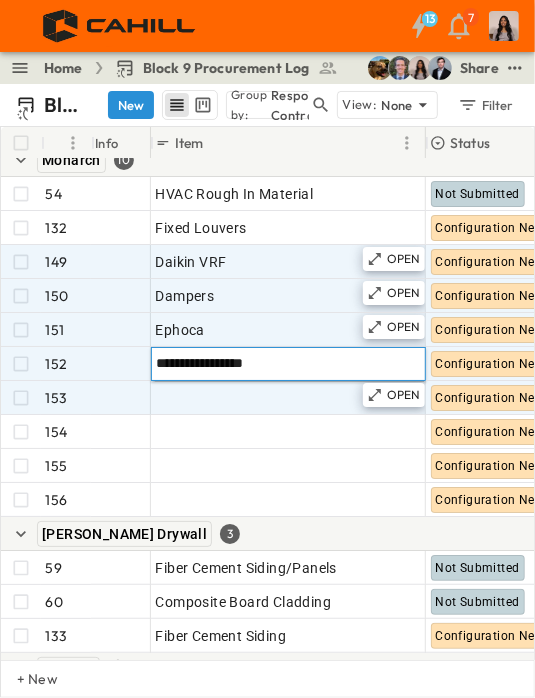 type on "**********" 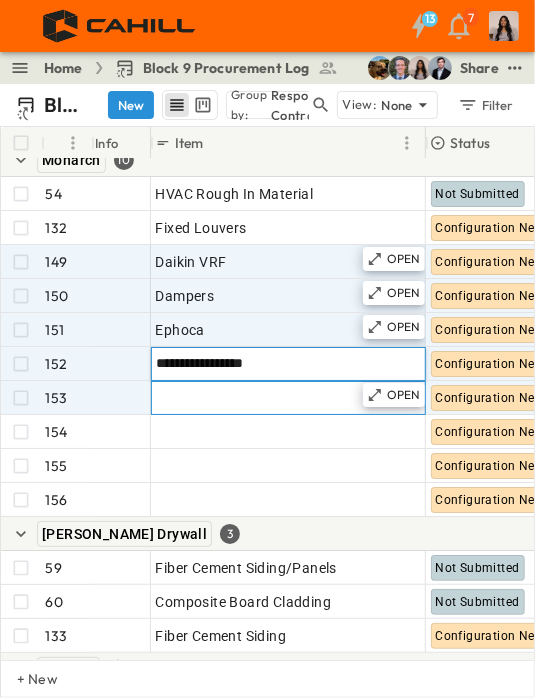 click on "Add Item" at bounding box center (288, 398) 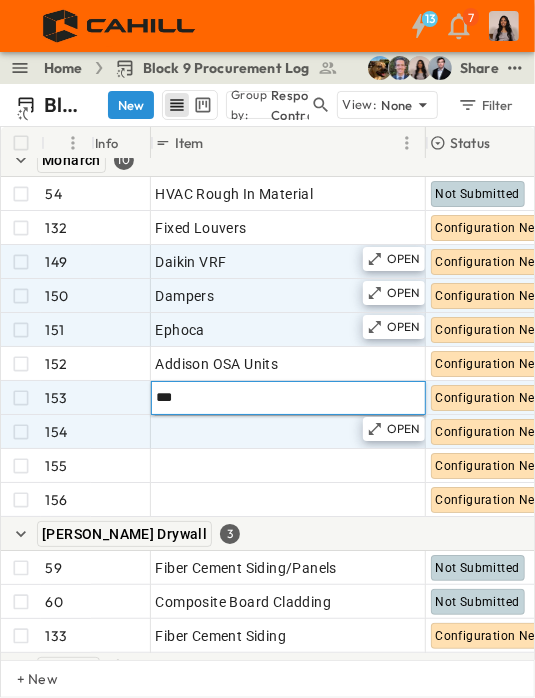 type on "***" 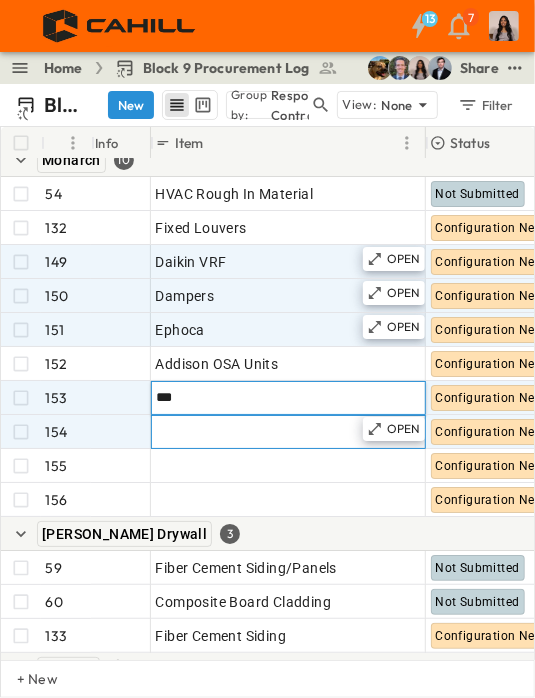 click on "Add Item" at bounding box center (288, 432) 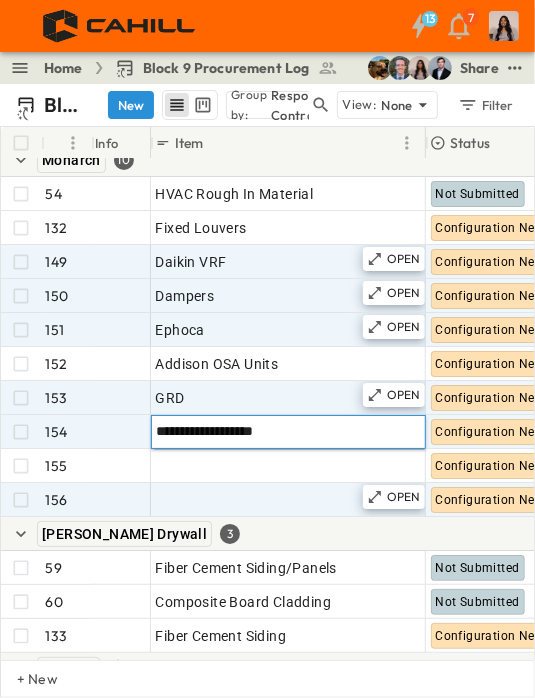 type on "**********" 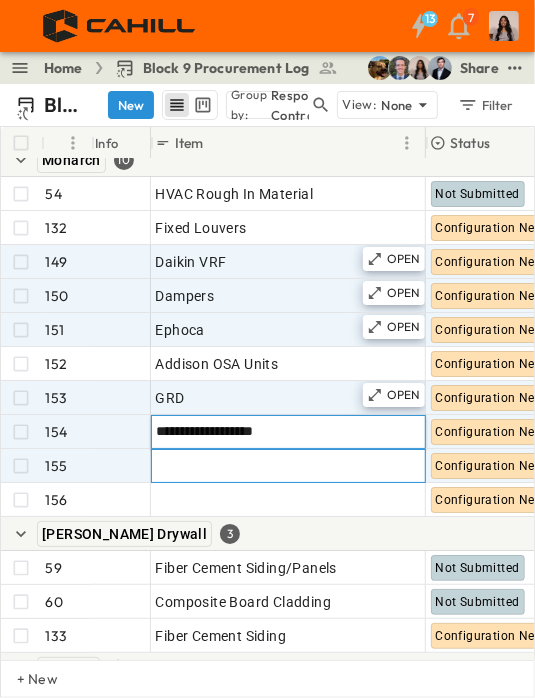 drag, startPoint x: 211, startPoint y: 471, endPoint x: 227, endPoint y: 411, distance: 62.0967 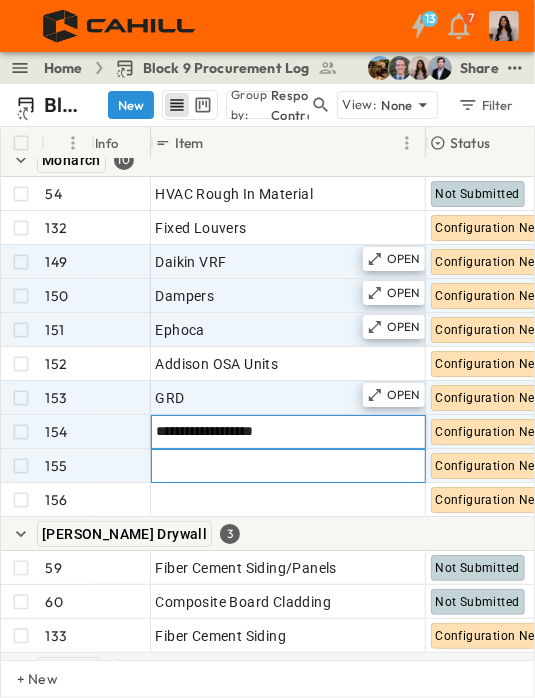 click on "Add Item" at bounding box center (185, 466) 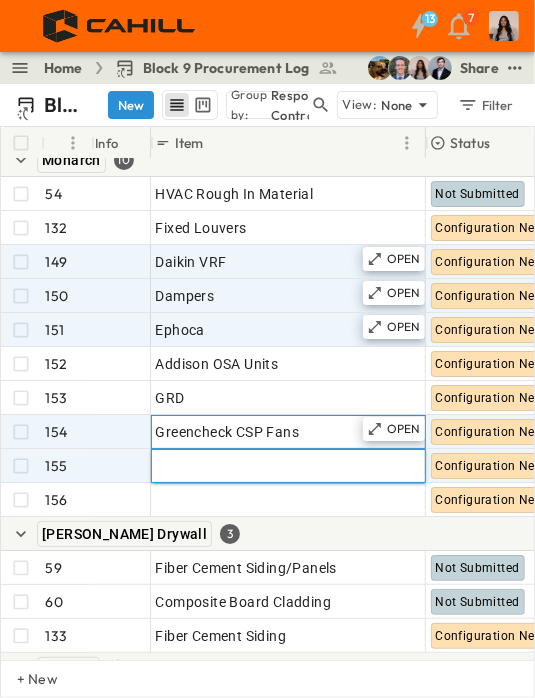 click on "Greencheck CSP Fans" at bounding box center (228, 432) 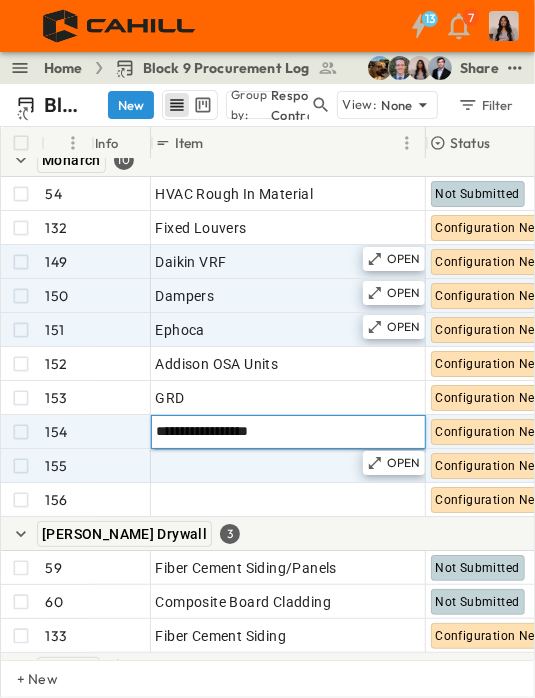 type on "**********" 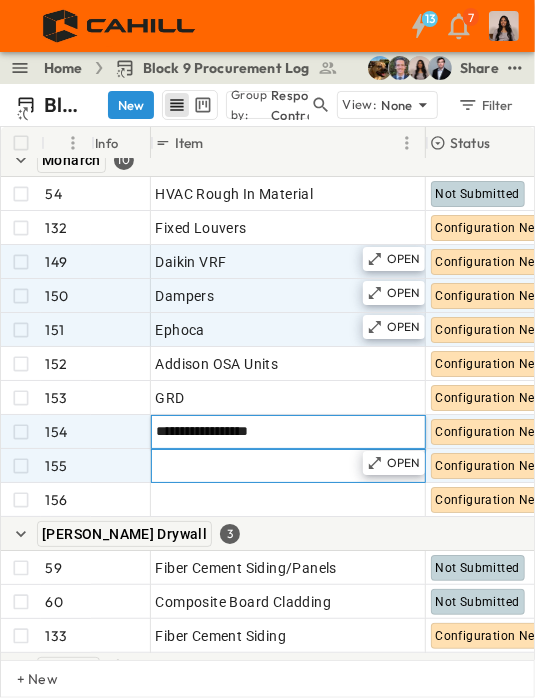 click on "Add Item" at bounding box center [185, 466] 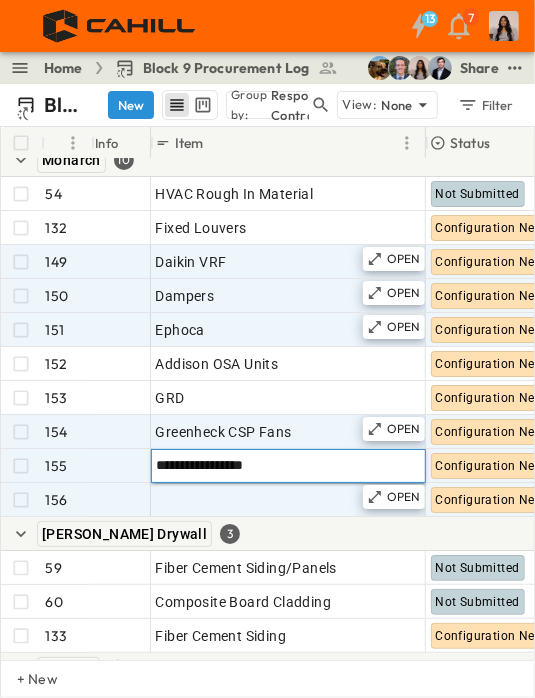 type on "**********" 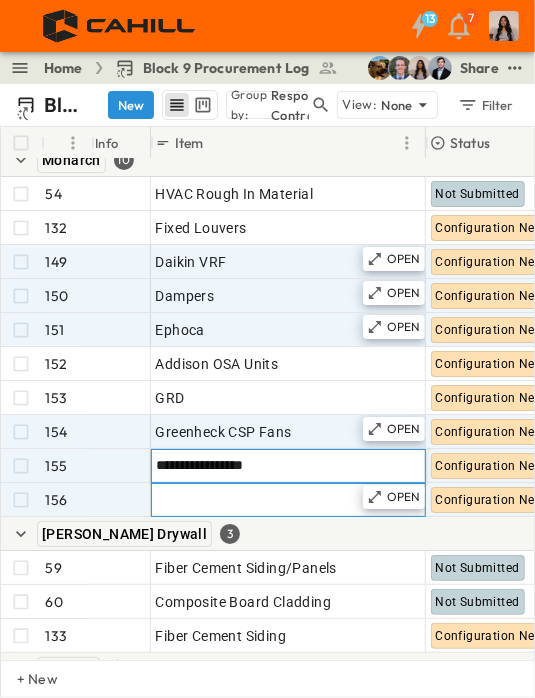 click on "Add Item" at bounding box center (288, 500) 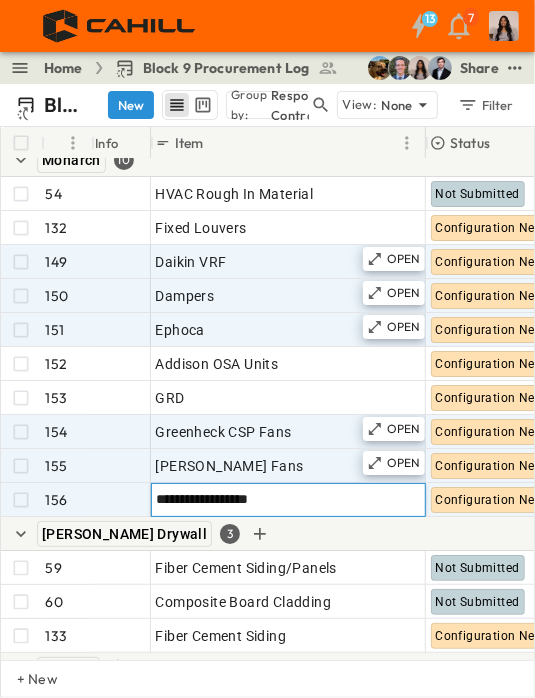 type on "**********" 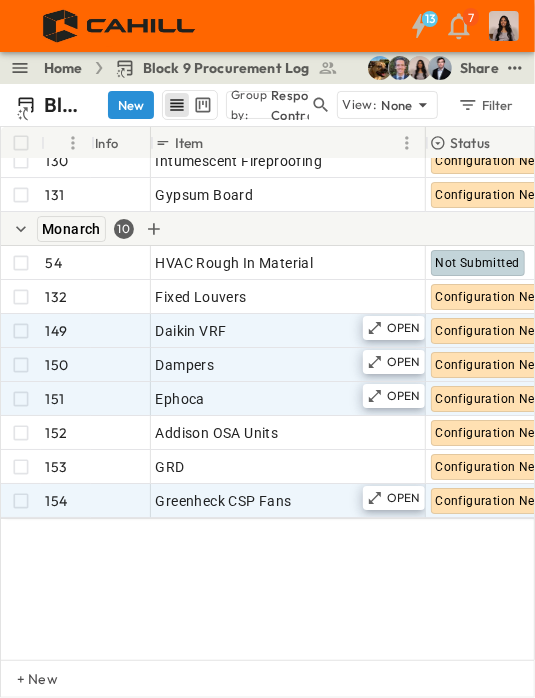 scroll, scrollTop: 2500, scrollLeft: 114, axis: both 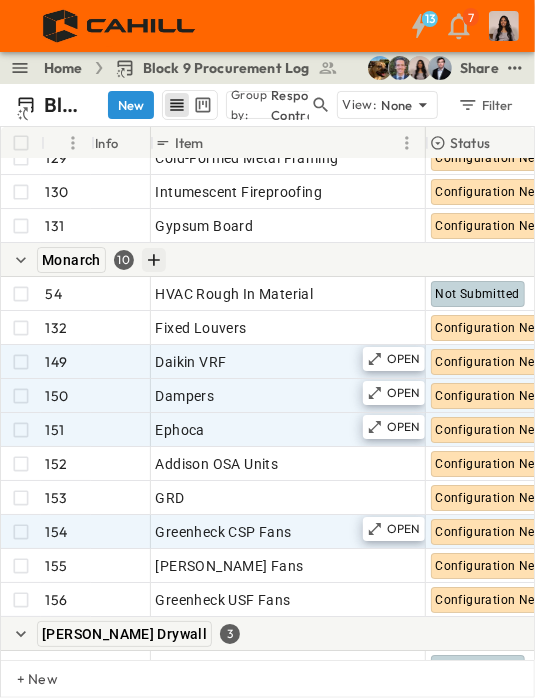 click 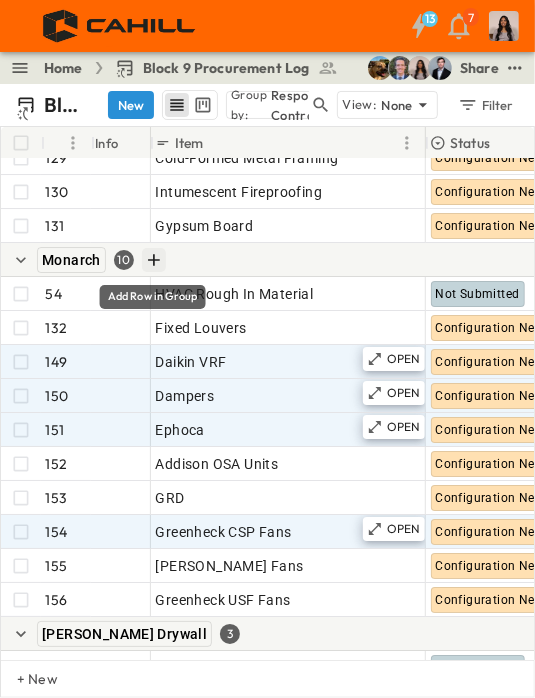 click 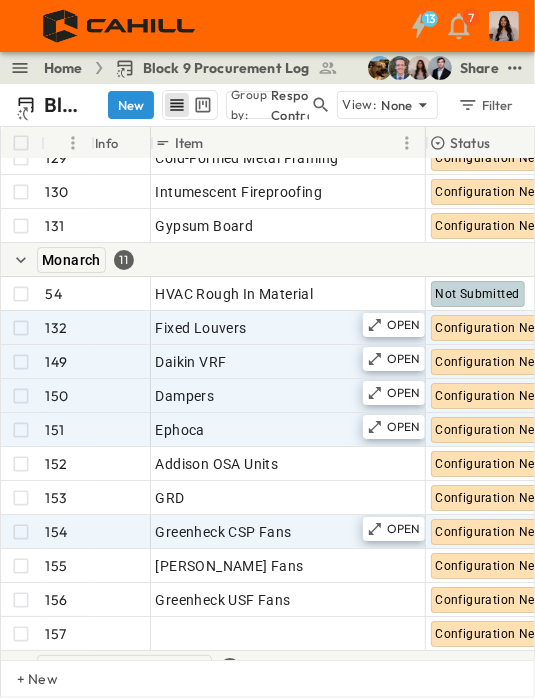 scroll, scrollTop: 2572, scrollLeft: 114, axis: both 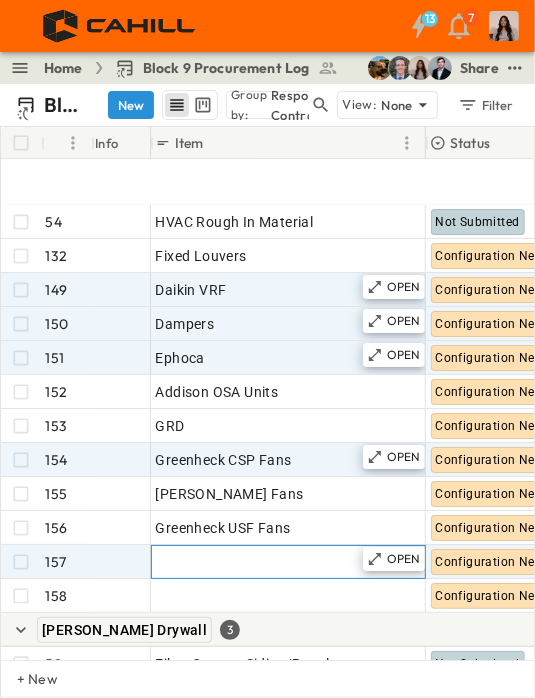 click on "Add Item" at bounding box center (288, 562) 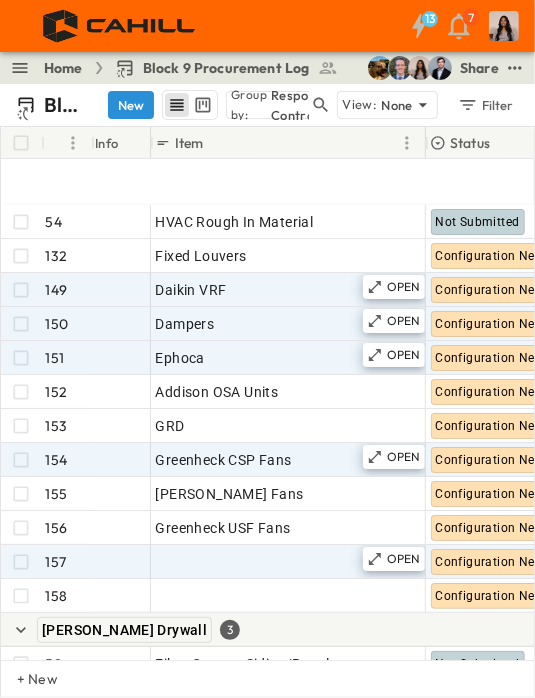 scroll, scrollTop: 2700, scrollLeft: 114, axis: both 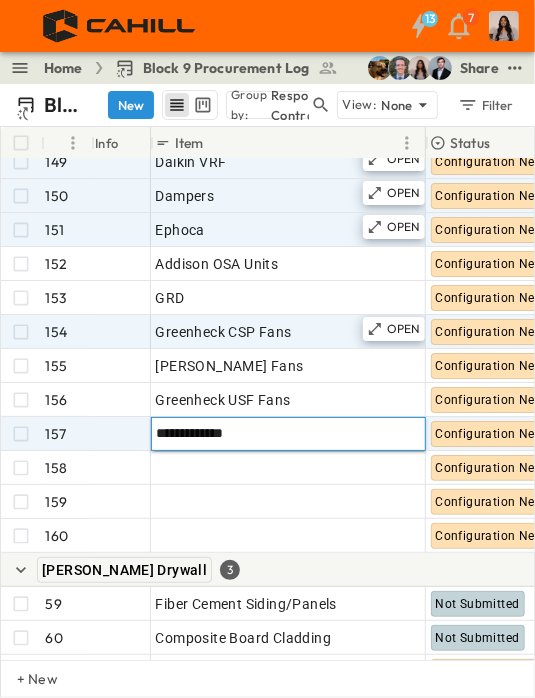 drag, startPoint x: 284, startPoint y: 432, endPoint x: 273, endPoint y: 434, distance: 11.18034 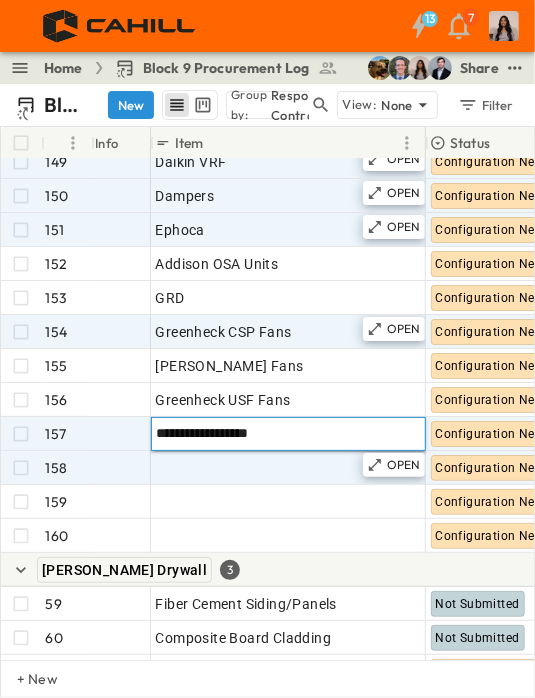 type on "**********" 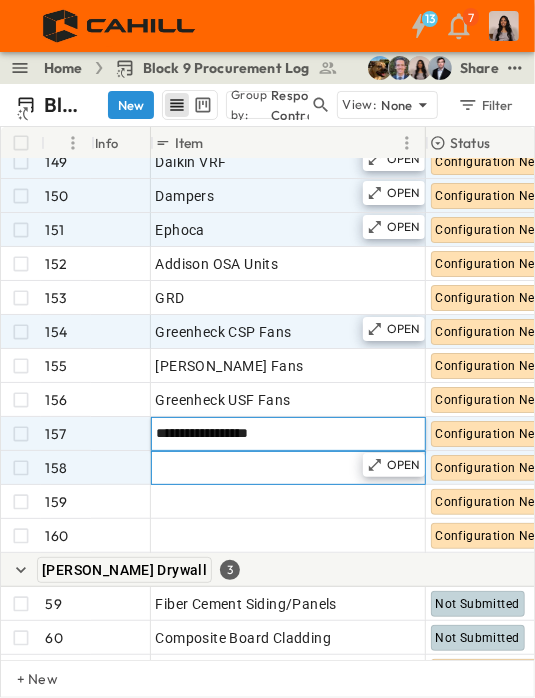 click on "Add Item" at bounding box center [288, 468] 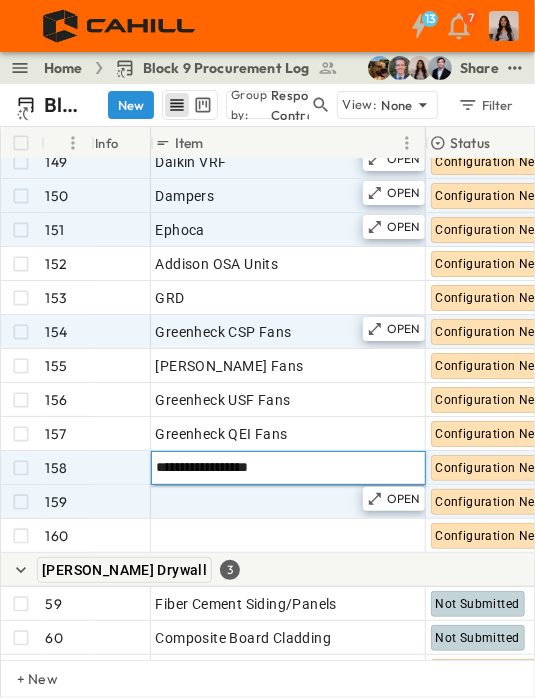 type on "**********" 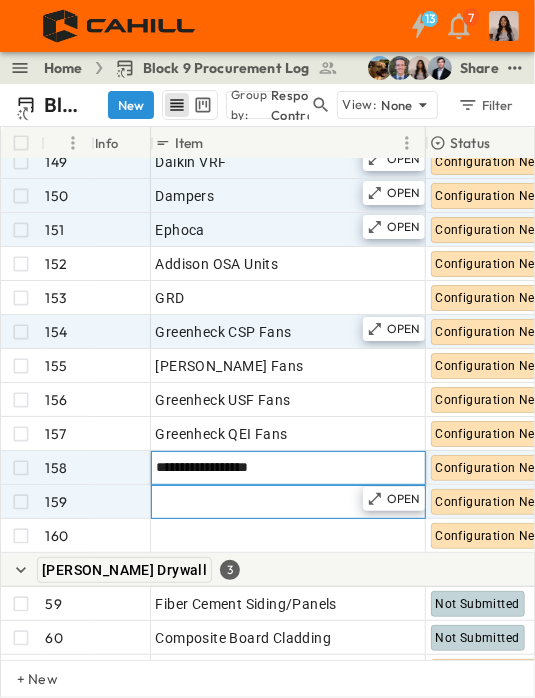click on "Add Item" at bounding box center [288, 502] 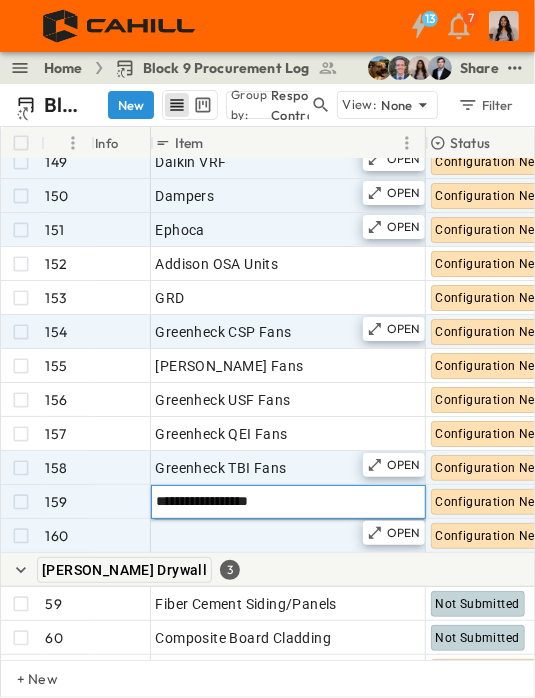 type on "**********" 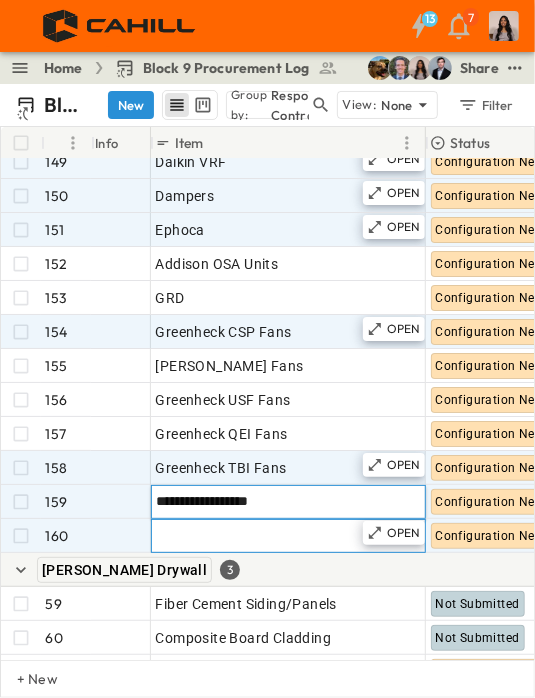 click on "Add Item" at bounding box center [288, 536] 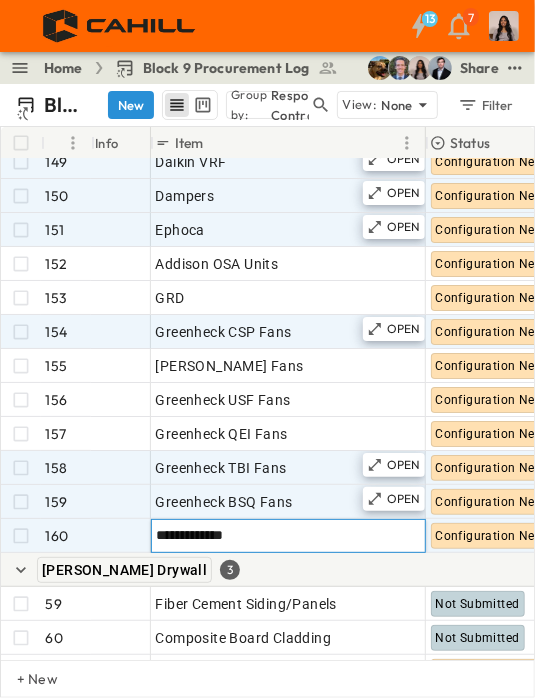 type on "**********" 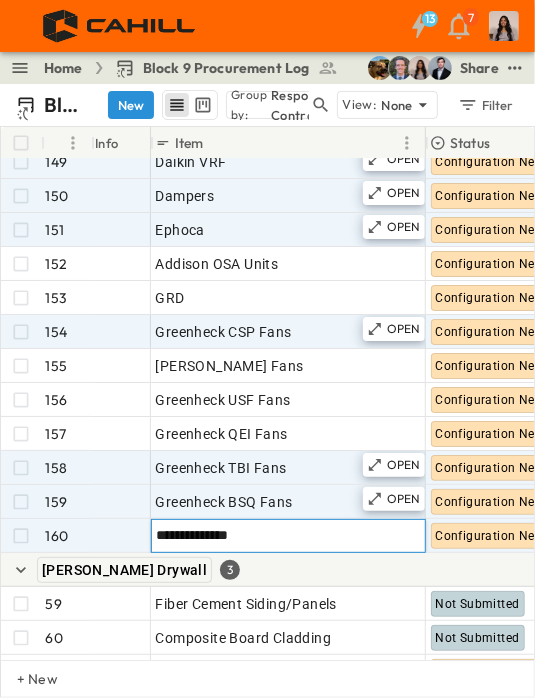 click on "Item" at bounding box center (275, 143) 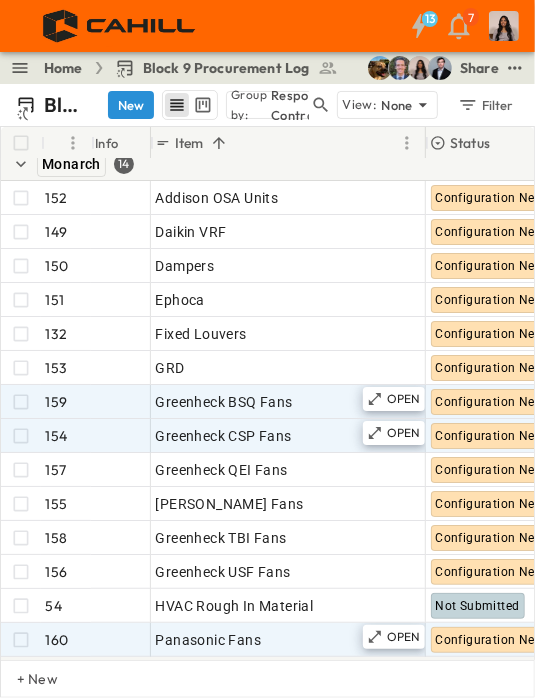 scroll, scrollTop: 2530, scrollLeft: 114, axis: both 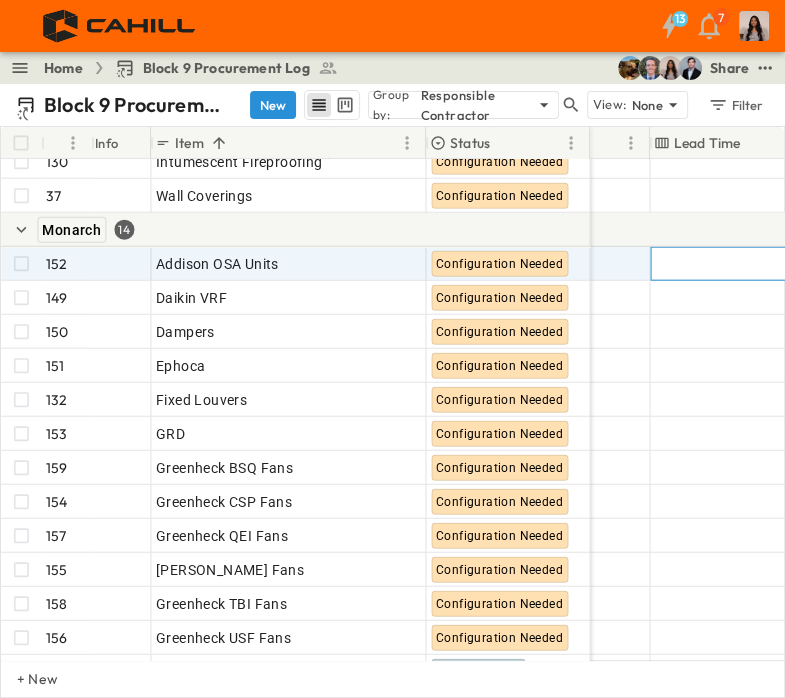 click on "Add Duration" at bounding box center (730, 264) 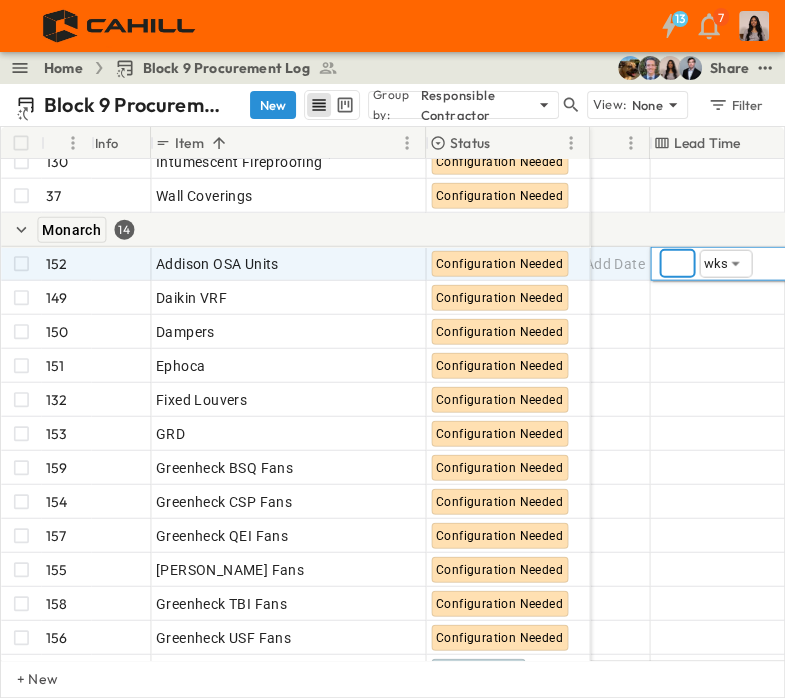 type on "**" 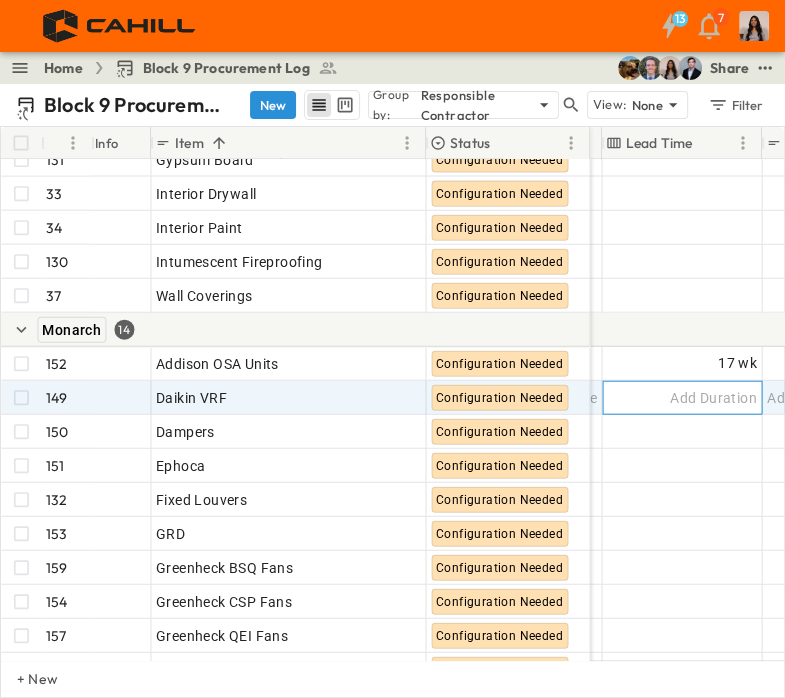 scroll, scrollTop: 2430, scrollLeft: 1629, axis: both 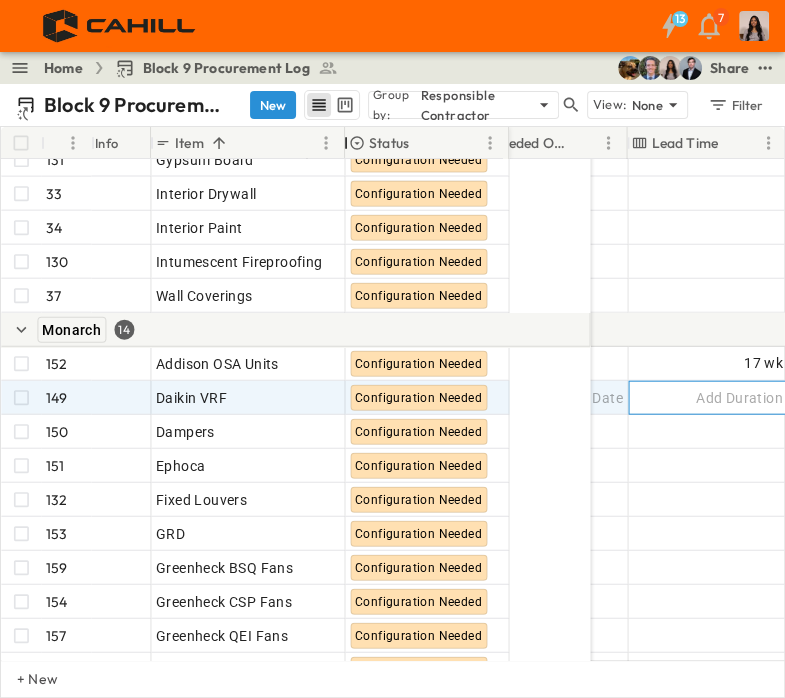 drag, startPoint x: 428, startPoint y: 150, endPoint x: 347, endPoint y: 157, distance: 81.3019 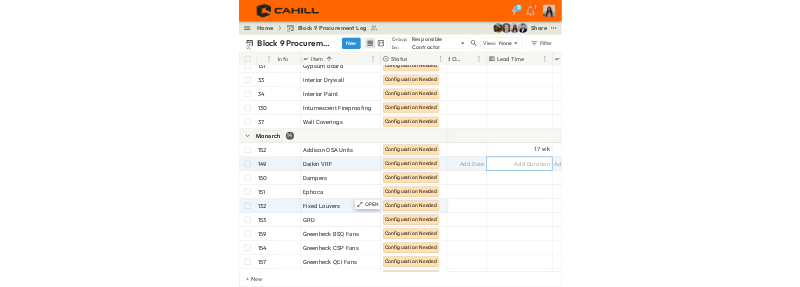 scroll, scrollTop: 2430, scrollLeft: 1583, axis: both 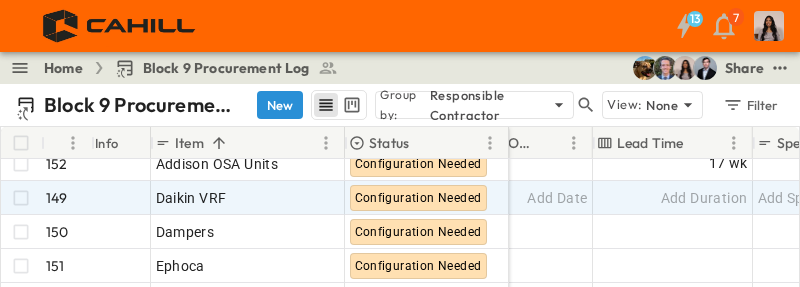 click on "13 7" at bounding box center (398, 26) 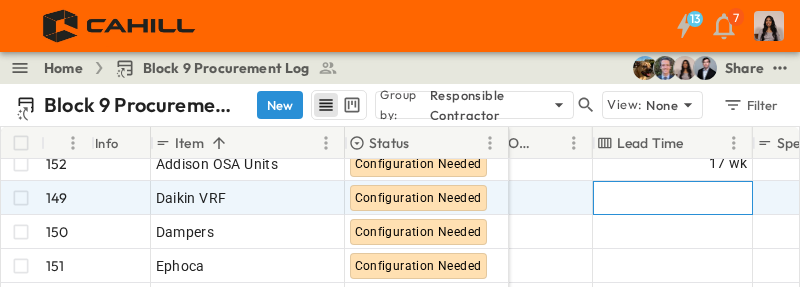 click on "Add Duration" at bounding box center [673, 198] 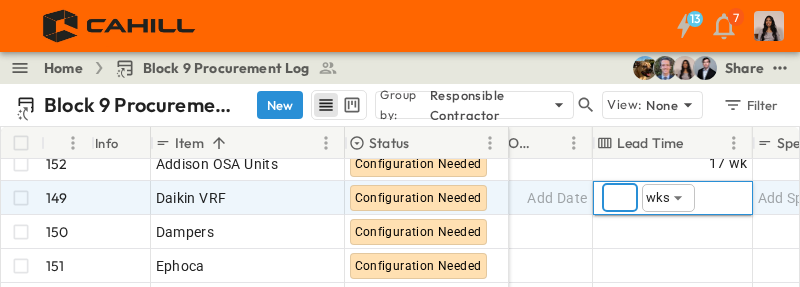 scroll, scrollTop: 2626, scrollLeft: 1583, axis: both 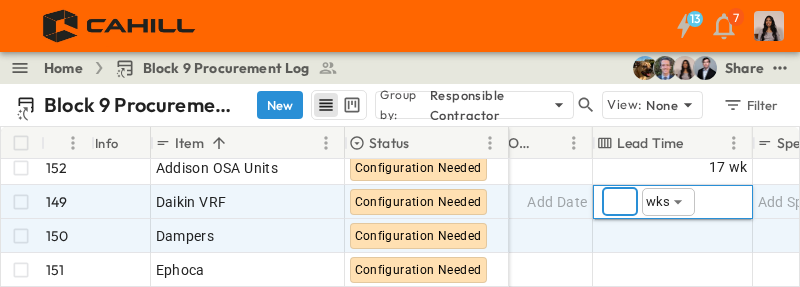 type on "**" 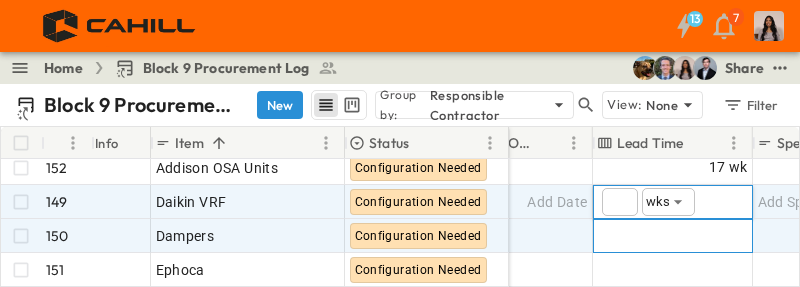 click on "Add Duration" at bounding box center (704, 236) 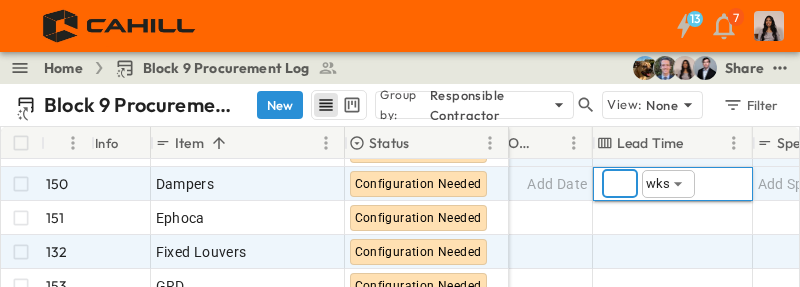 scroll, scrollTop: 2726, scrollLeft: 1583, axis: both 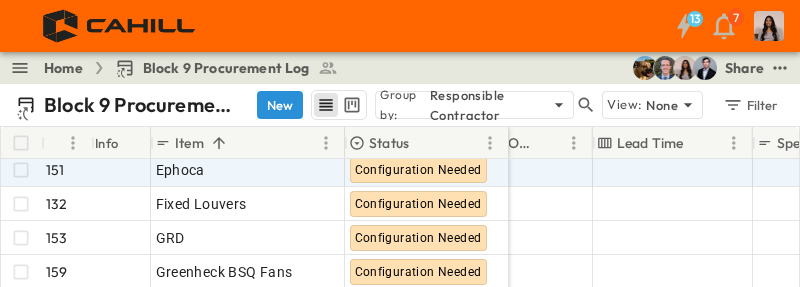 type on "*" 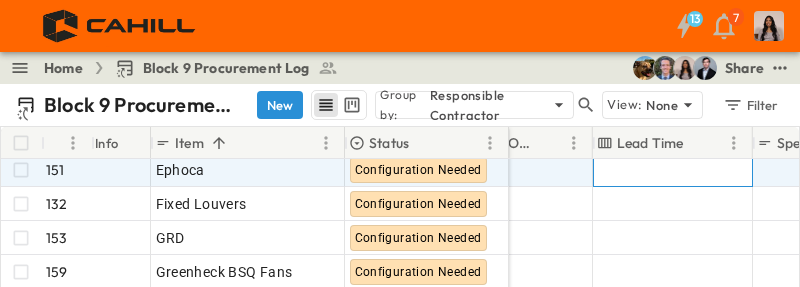 click on "Add Duration" at bounding box center [673, 170] 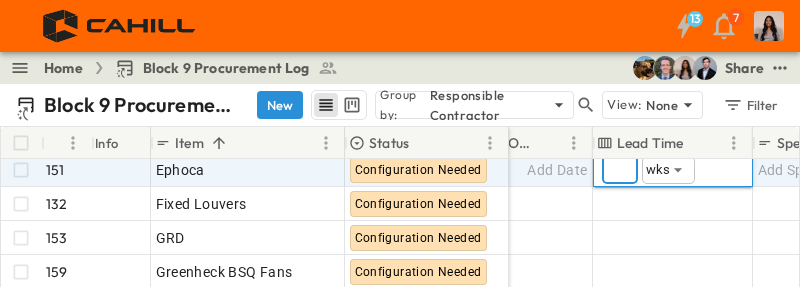 scroll, scrollTop: 2708, scrollLeft: 1583, axis: both 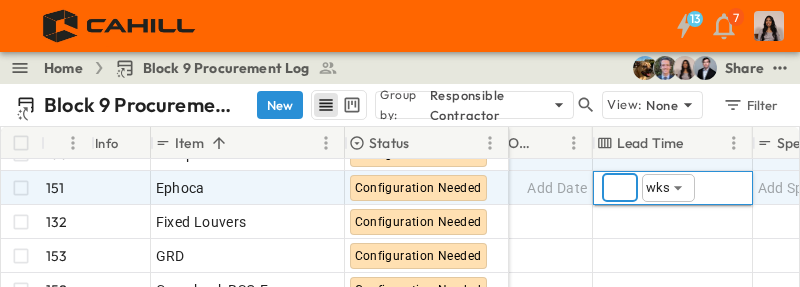 type on "*" 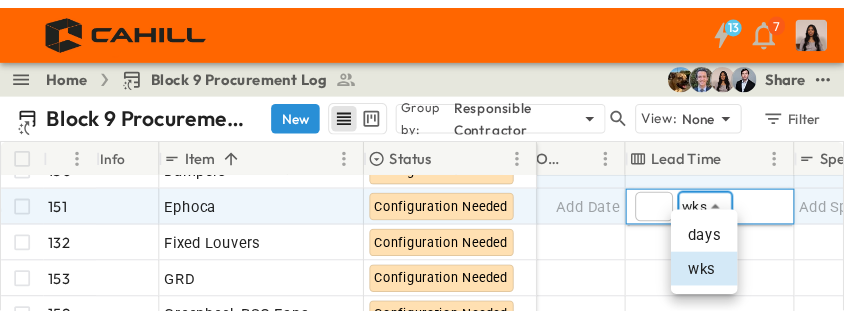 scroll, scrollTop: 2699, scrollLeft: 1583, axis: both 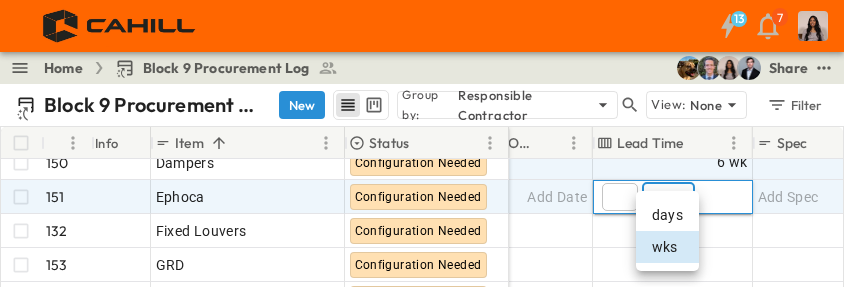 click on "days wks" at bounding box center [667, 231] 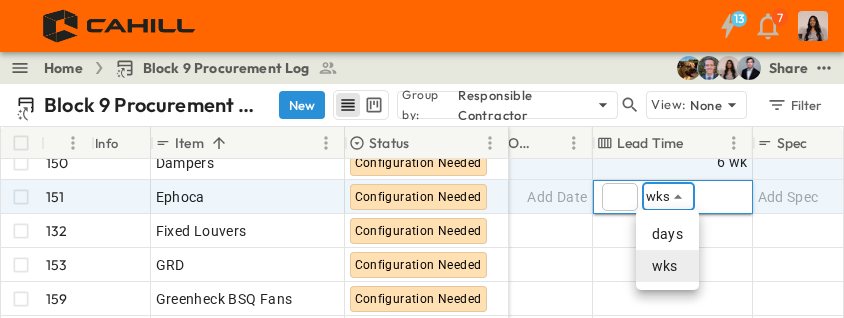click at bounding box center (422, 159) 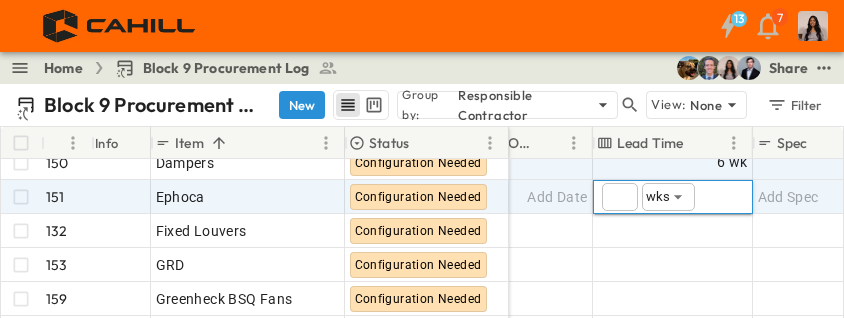 click on "13 7 Home Block 9 Procurement Log Share Block 9 Procurement Log New Group by: Responsible Contractor View: None Filter # Info Item Status Submittal Approved?  Release By Released Date Order Confirmed?  Actual Arrival Needed Onsite Lead Time Spec Schedule ID Hot?  Owner 152 OPEN Addison OSA Units Configuration Needed 149 OPEN Daikin VRF Configuration Needed 150 OPEN Dampers Configuration Needed 151 OPEN Ephoca Configuration Needed 132 OPEN Fixed Louvers Configuration Needed 153 OPEN GRD Configuration Needed 159 OPEN Greenheck BSQ Fans Configuration Needed 154 OPEN Greenheck CSP Fans Configuration Needed 157 OPEN Greenheck QEI Fans Configuration Needed 155 OPEN [PERSON_NAME] Fans Configuration Needed 158 OPEN Greenheck TBI Fans Configuration Needed 156 OPEN Greenheck USF Fans Configuration Needed (Calculated) Add Date Add Date Add Date 17 wk Add Spec Add ID (Calculated) Add Date Add Date Add Date 20 wk Add Spec Add ID (Calculated) Add Date Add Date Add Date 6 wk Add Spec Add ID (Calculated) Add Date Add Date *" at bounding box center (422, 159) 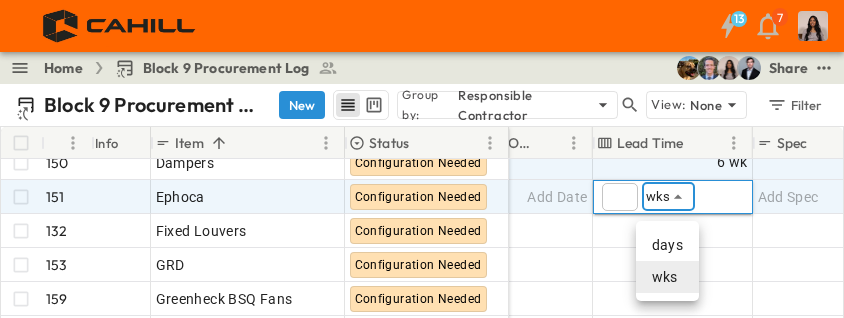 scroll, scrollTop: 2688, scrollLeft: 1583, axis: both 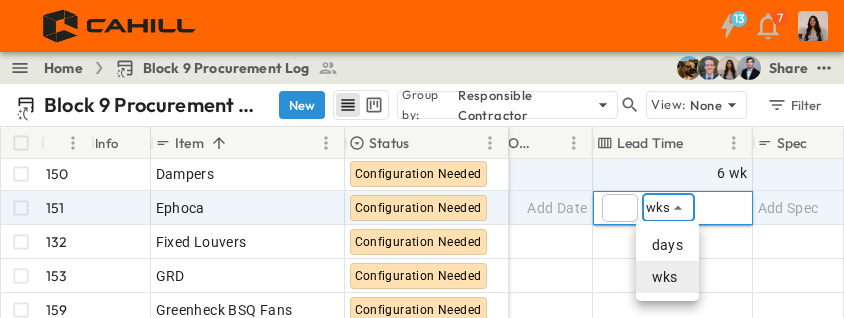 click at bounding box center [422, 159] 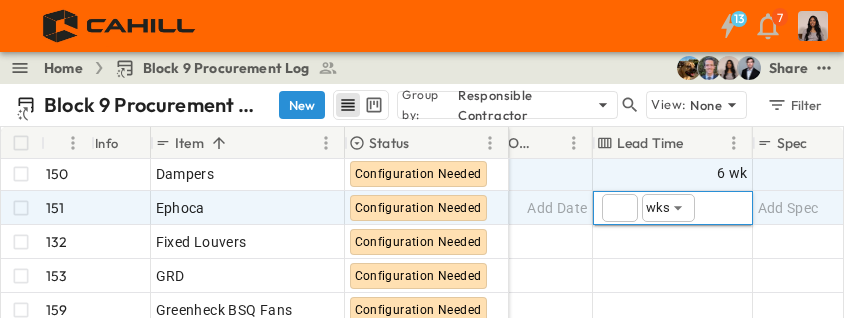 drag, startPoint x: 657, startPoint y: 201, endPoint x: 725, endPoint y: 213, distance: 69.050705 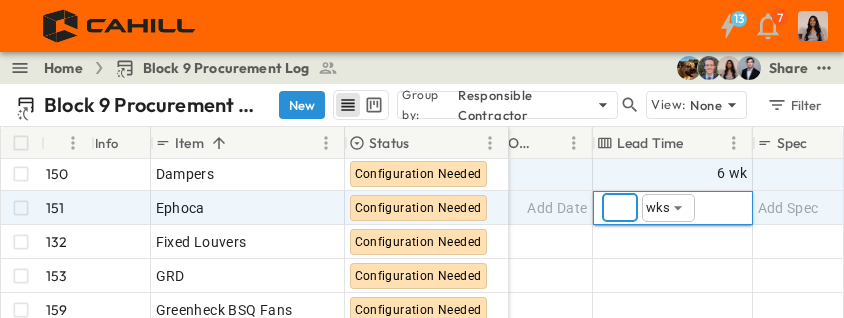 click on "*" at bounding box center [620, 208] 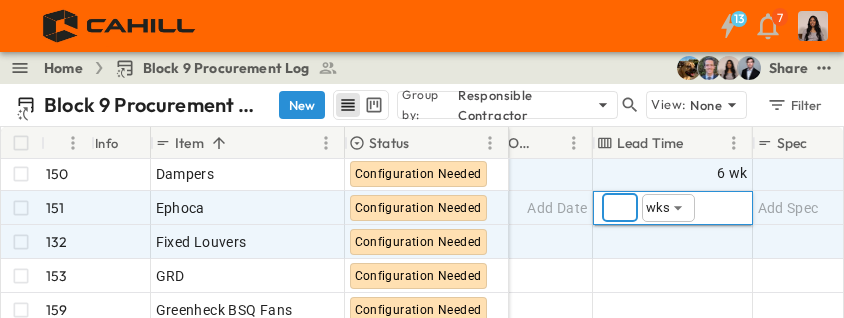 type on "**" 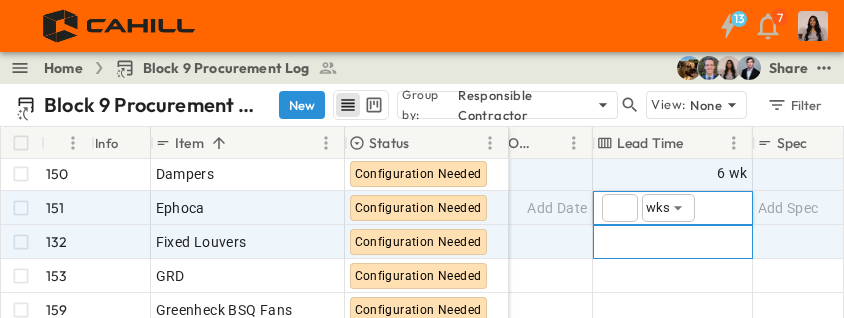 click on "Add Duration" at bounding box center [673, 242] 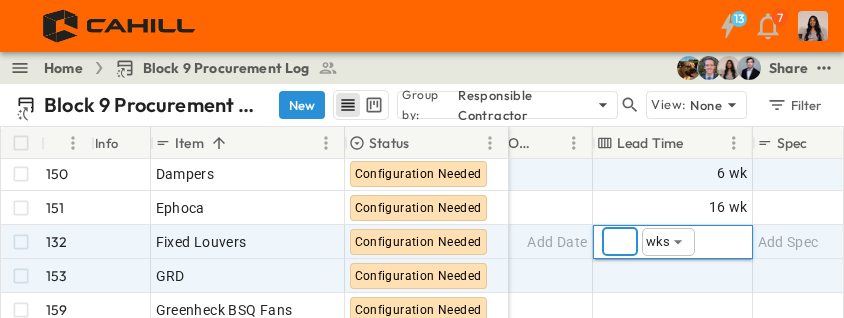 type on "*" 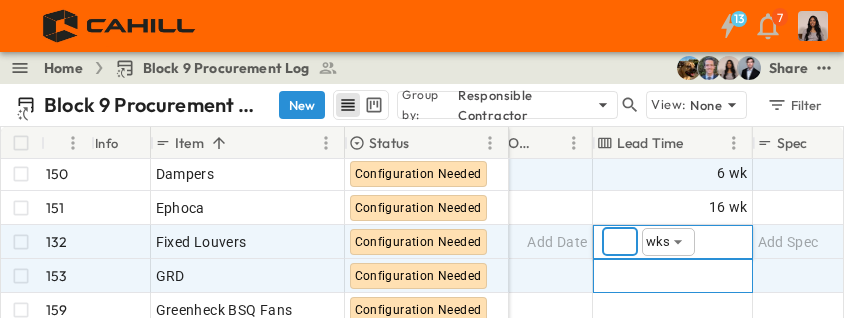 click on "Add Duration" at bounding box center (673, 276) 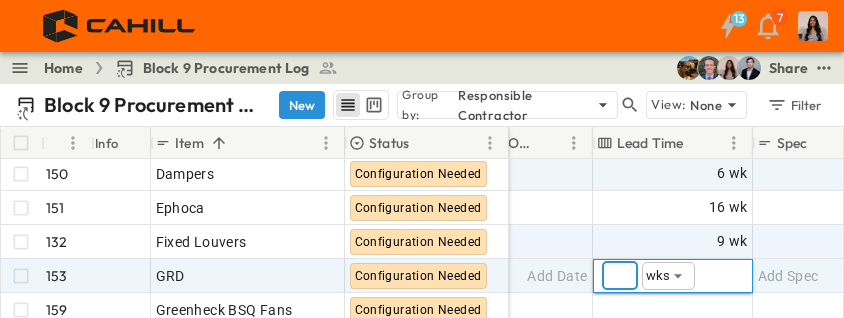 click at bounding box center (620, 276) 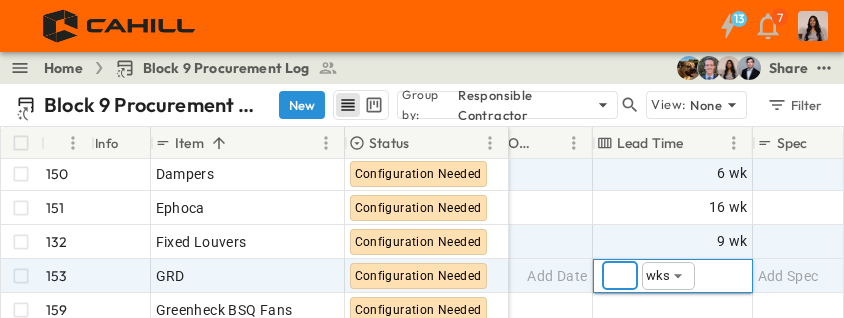 type on "*" 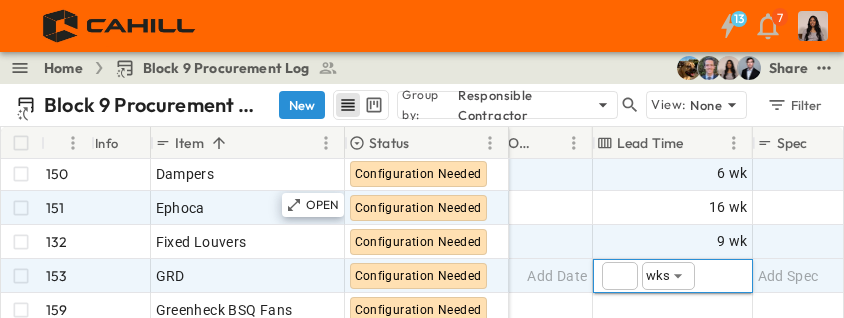 drag, startPoint x: 536, startPoint y: 73, endPoint x: 392, endPoint y: 210, distance: 198.75865 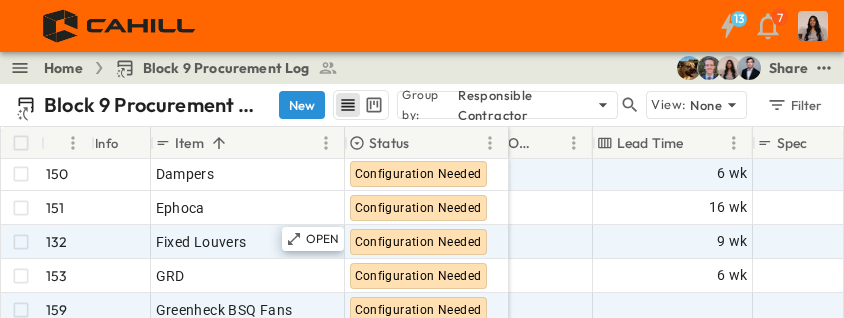 scroll, scrollTop: 2788, scrollLeft: 1583, axis: both 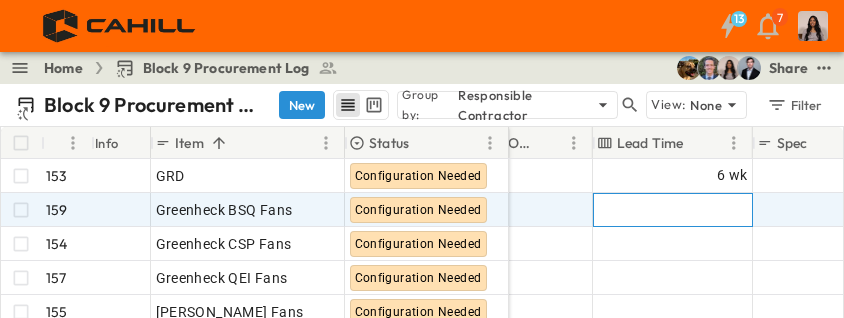 click on "Add Duration" at bounding box center [673, 210] 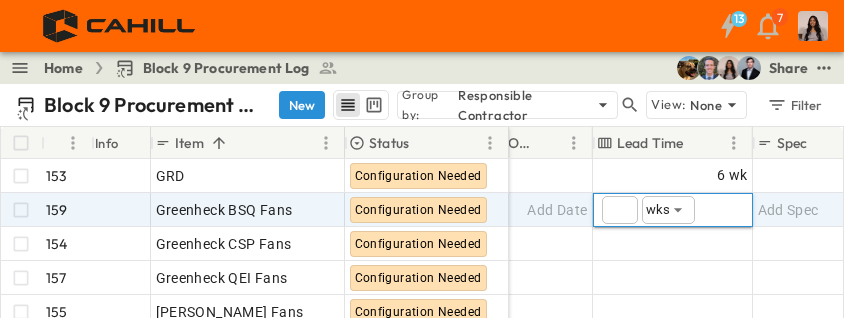 scroll, scrollTop: 2786, scrollLeft: 1583, axis: both 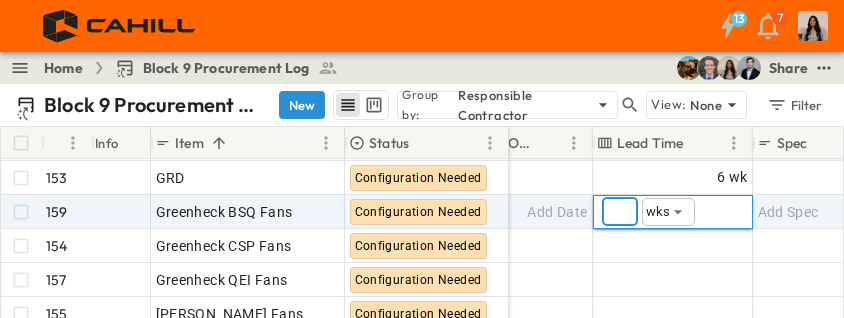 type on "**" 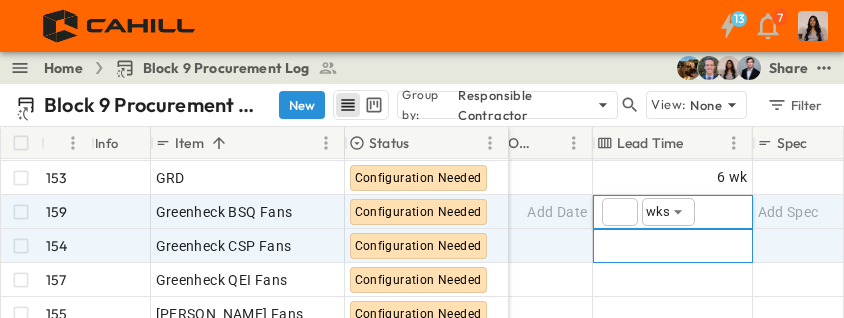 drag, startPoint x: 629, startPoint y: 208, endPoint x: 640, endPoint y: 235, distance: 29.15476 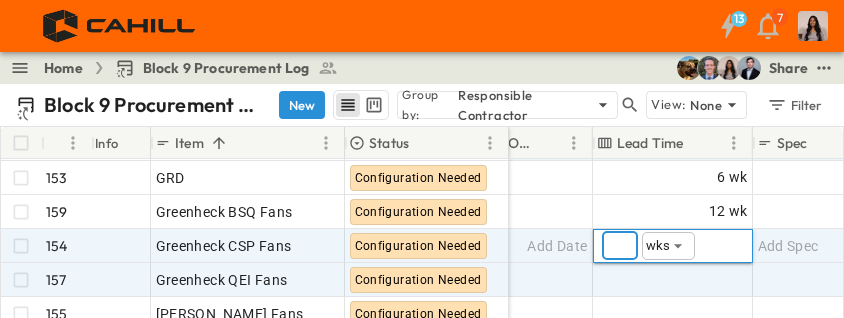 type on "*" 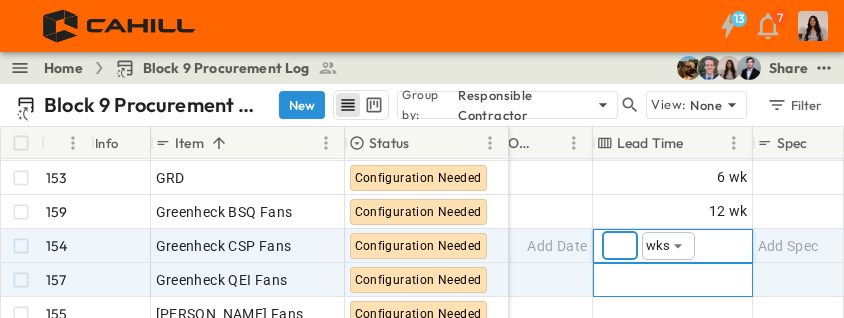 click on "Add Duration" at bounding box center (673, 280) 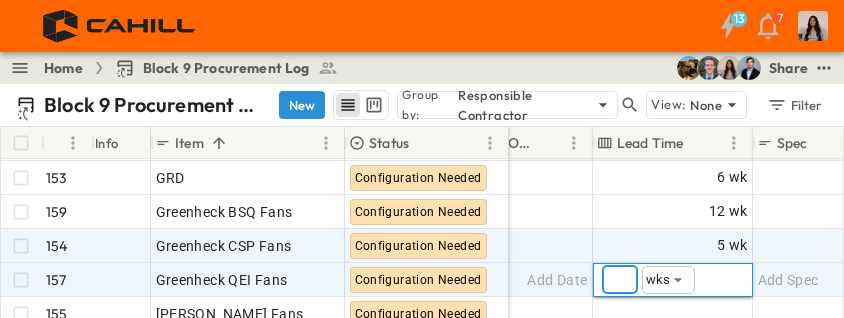 scroll, scrollTop: 2840, scrollLeft: 1583, axis: both 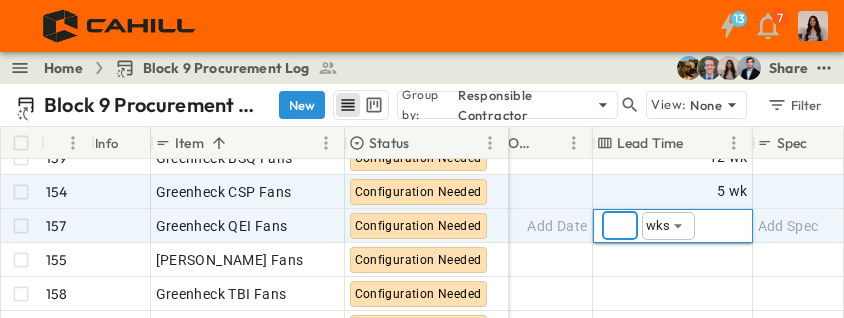 type on "**" 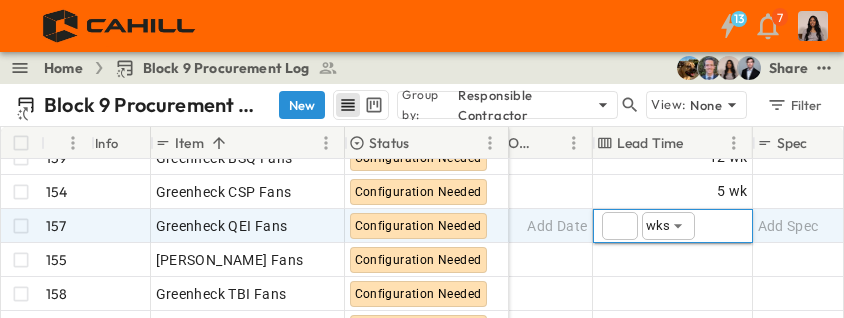 scroll, scrollTop: 2886, scrollLeft: 1583, axis: both 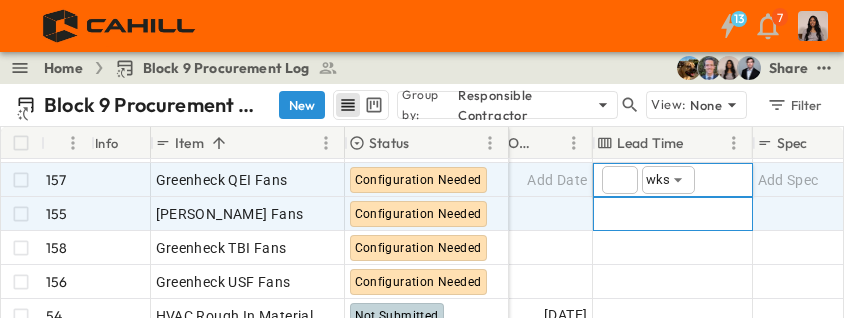 click on "Add Duration" at bounding box center [673, 214] 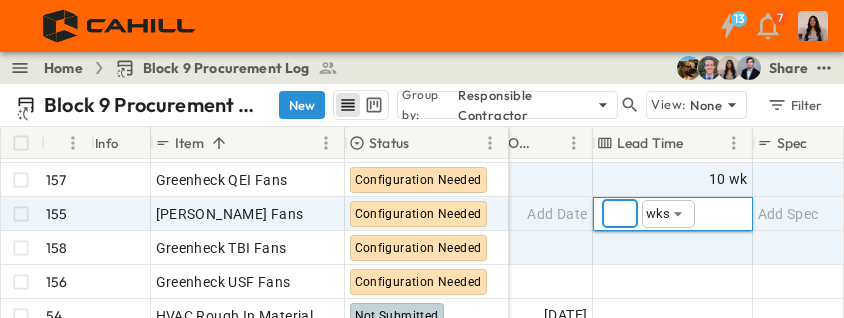 type on "*" 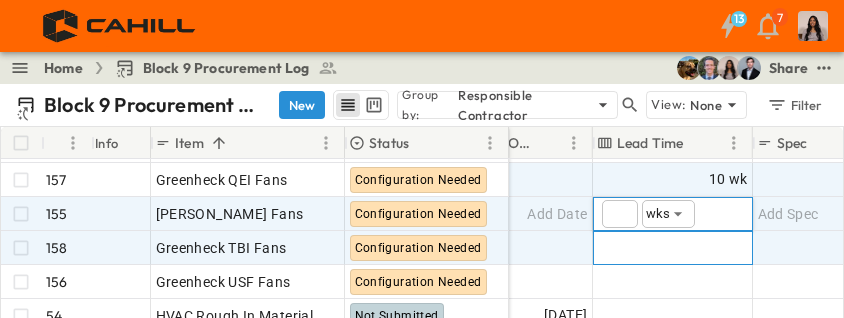 click on "Add Duration" at bounding box center [704, 248] 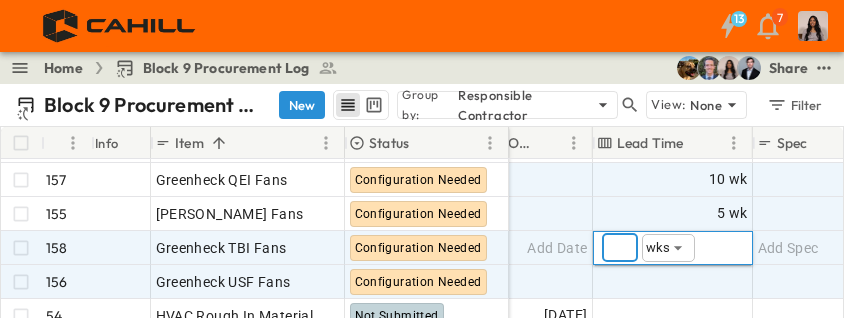 type on "**" 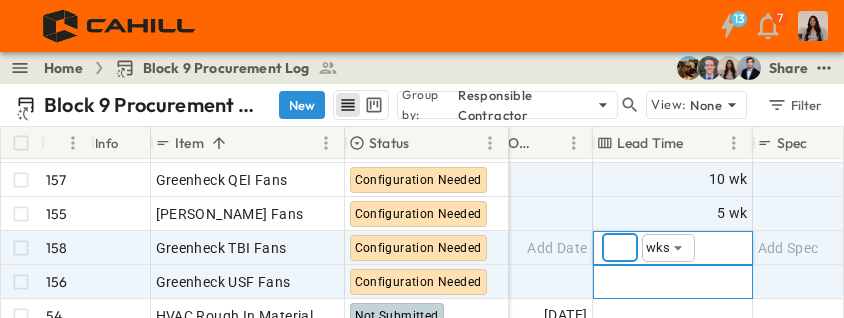 click on "Add Duration" at bounding box center (704, 282) 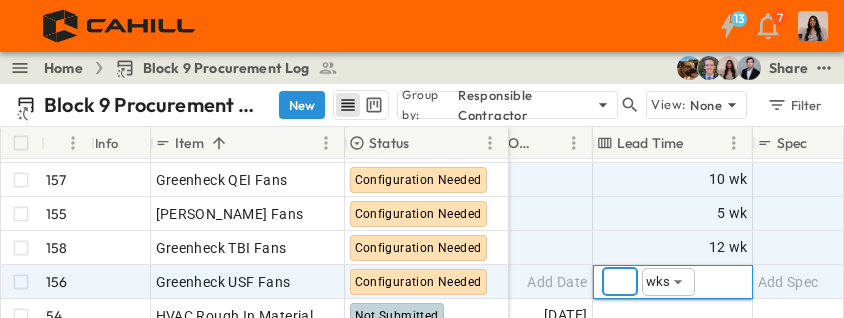 type on "*" 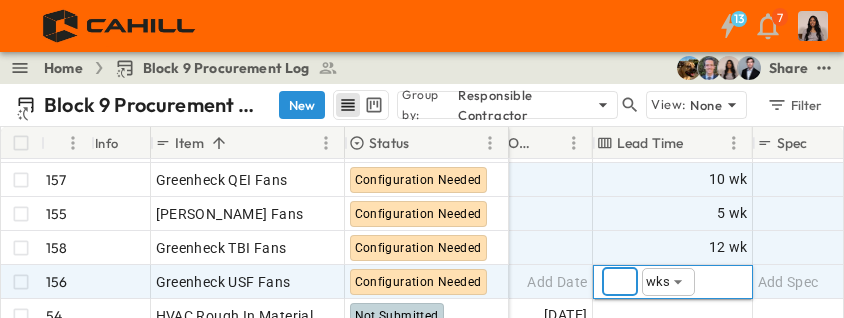 click on "Home Block 9 Procurement Log Share" at bounding box center [422, 68] 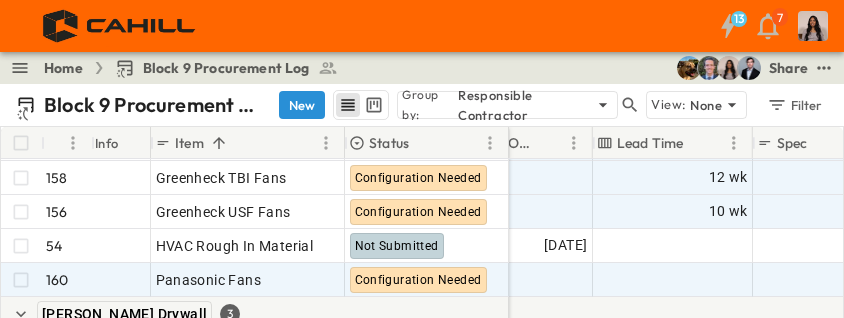 scroll, scrollTop: 2986, scrollLeft: 1583, axis: both 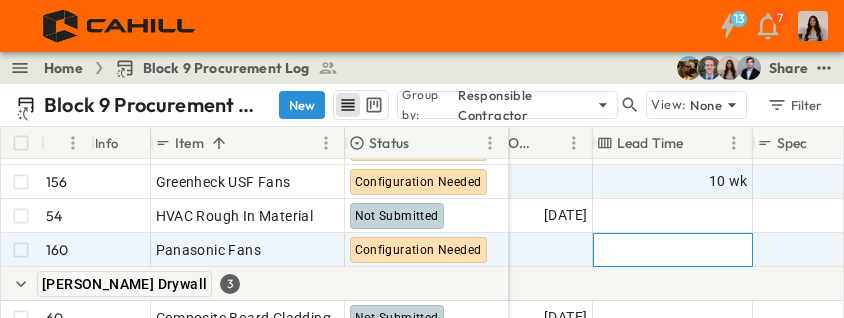 click on "Add Duration" at bounding box center (704, 250) 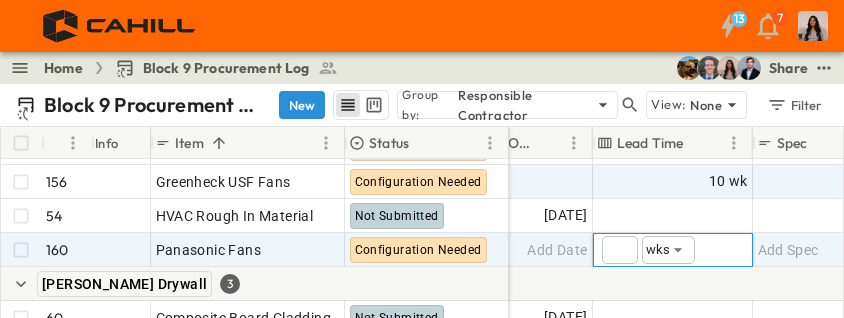 click at bounding box center [620, 250] 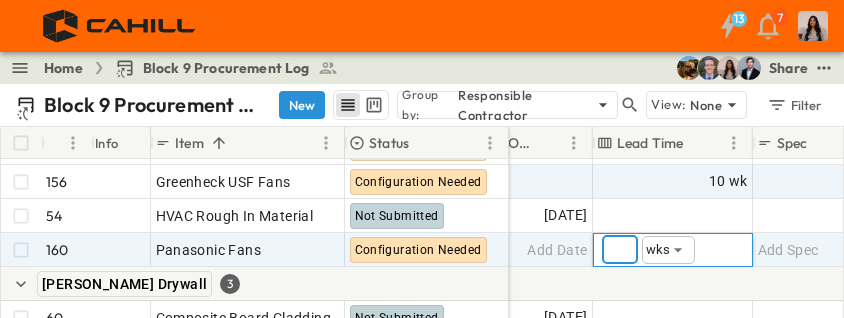 type on "*" 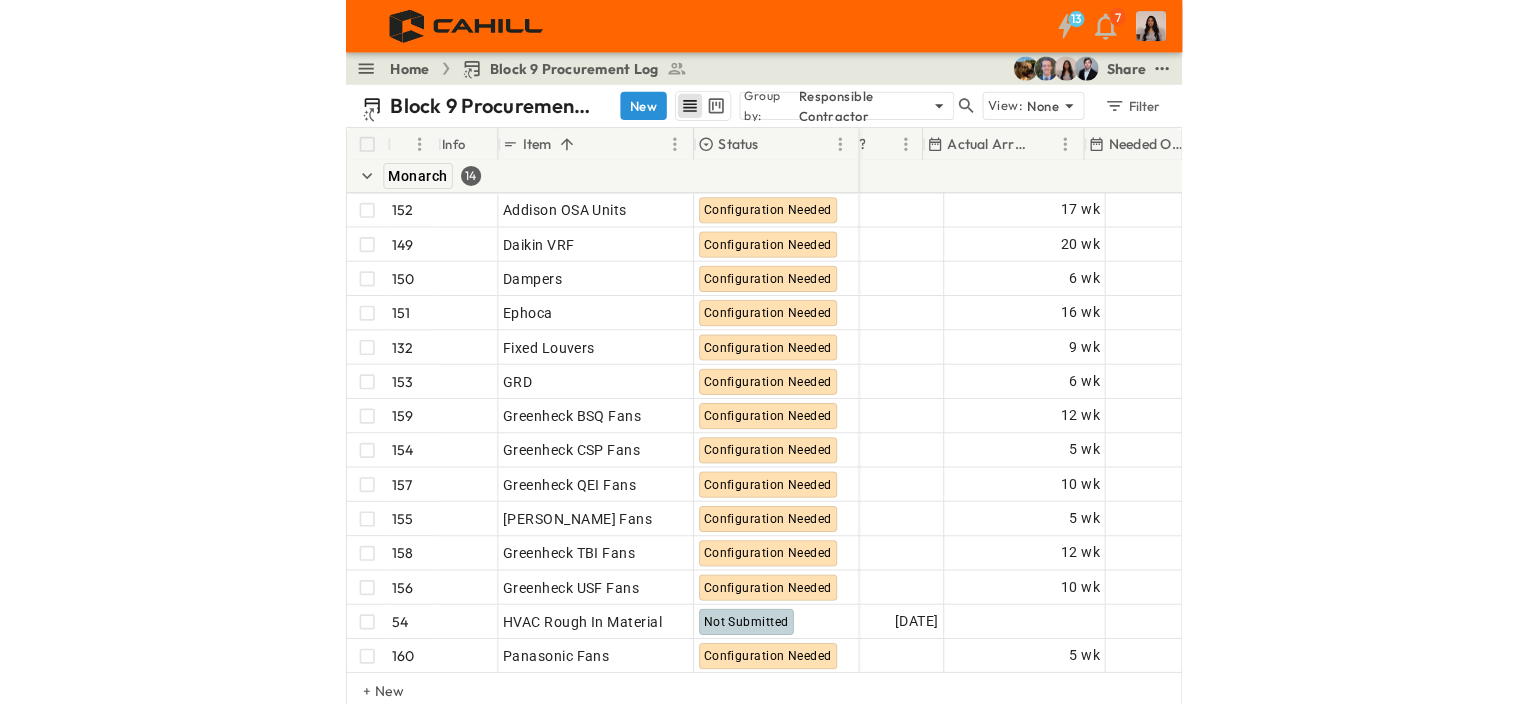 scroll, scrollTop: 2586, scrollLeft: 1284, axis: both 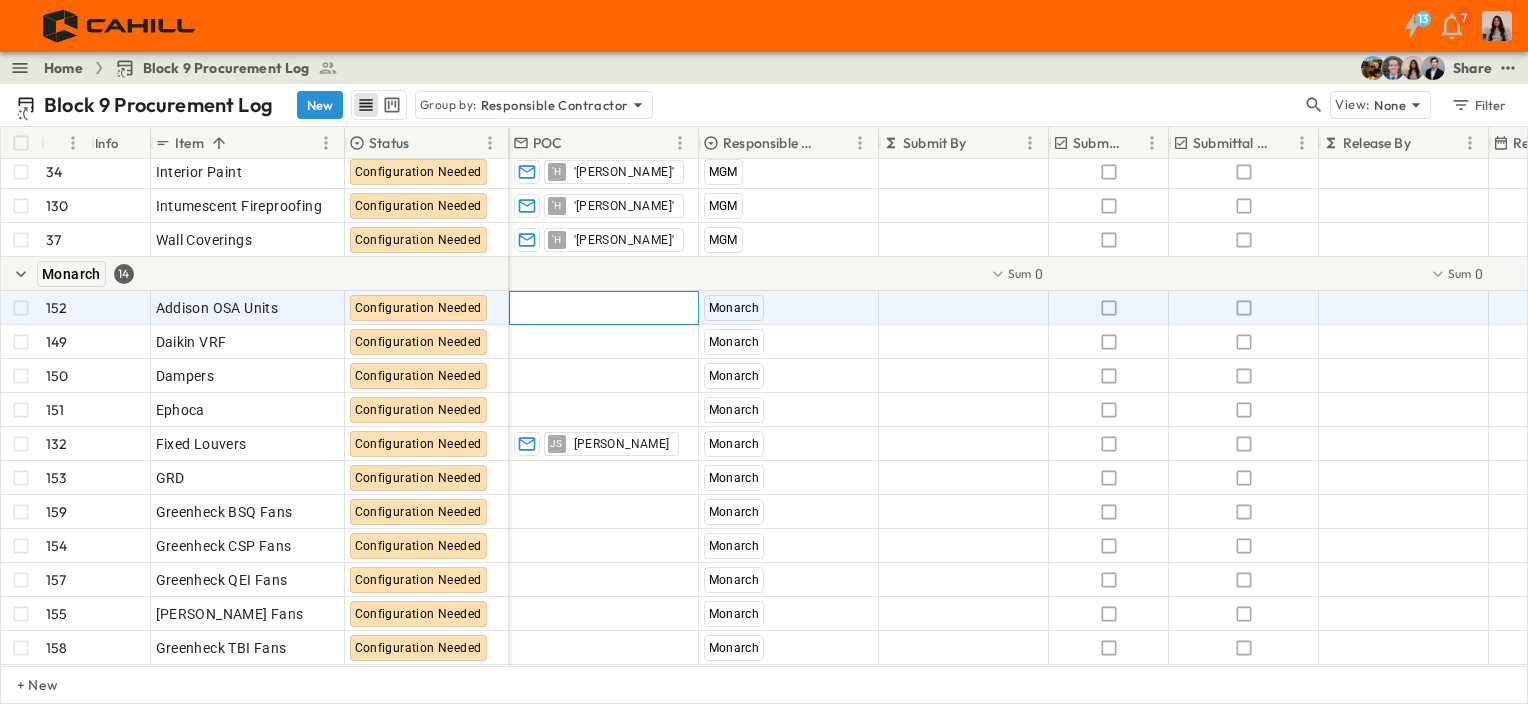 click on "Add Contact" at bounding box center (604, 308) 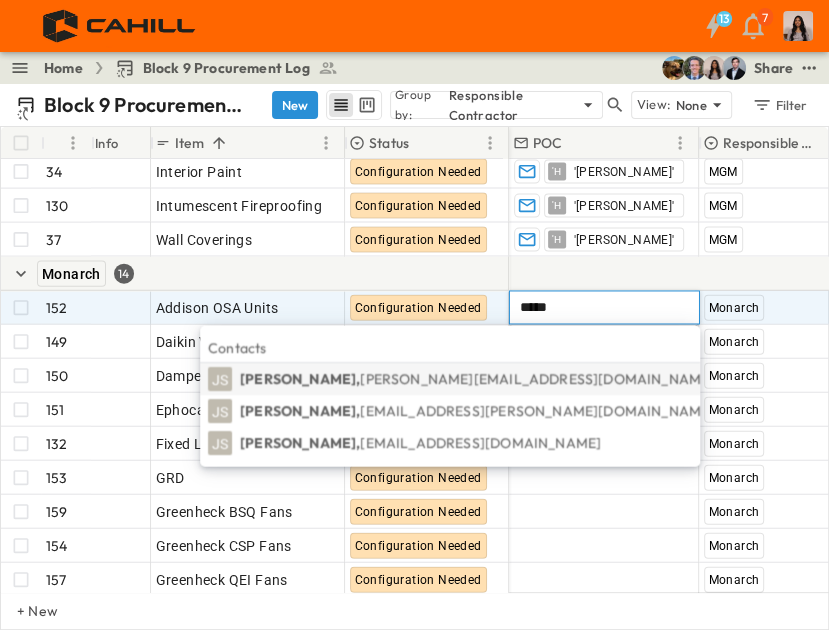 type on "*****" 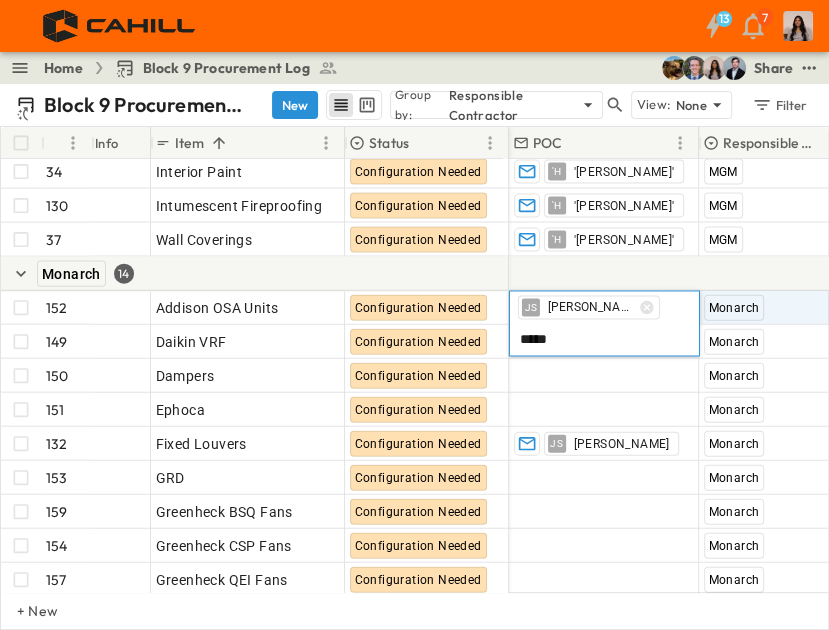 type 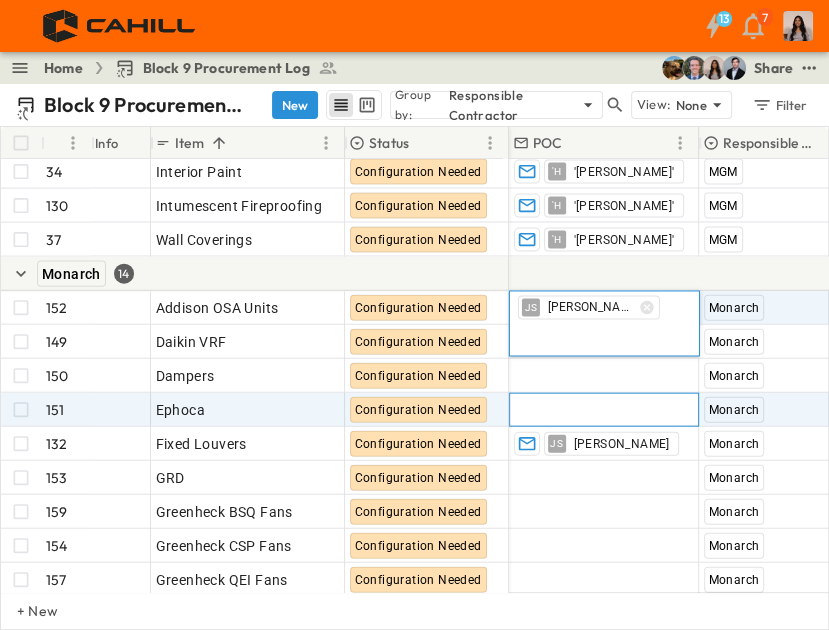 click on "Add Contact" at bounding box center [555, 410] 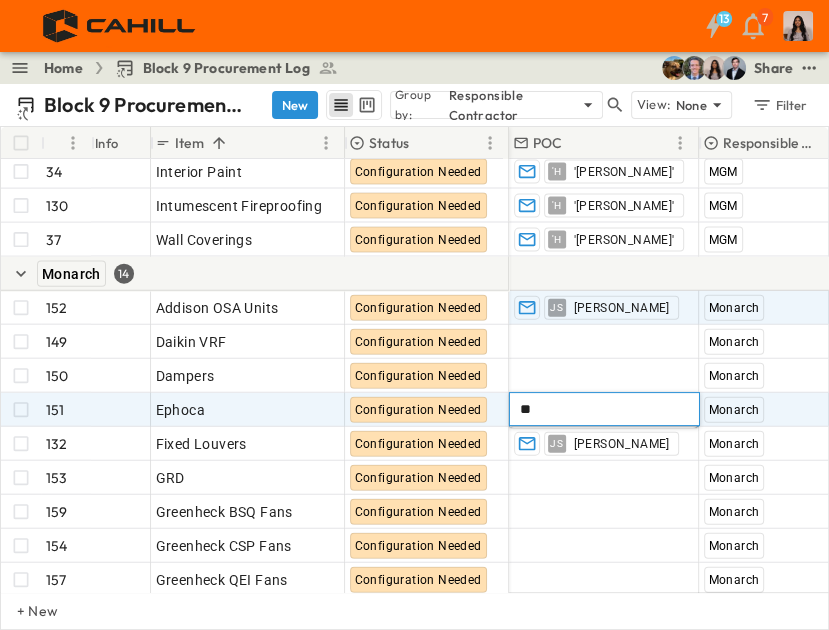 type on "*" 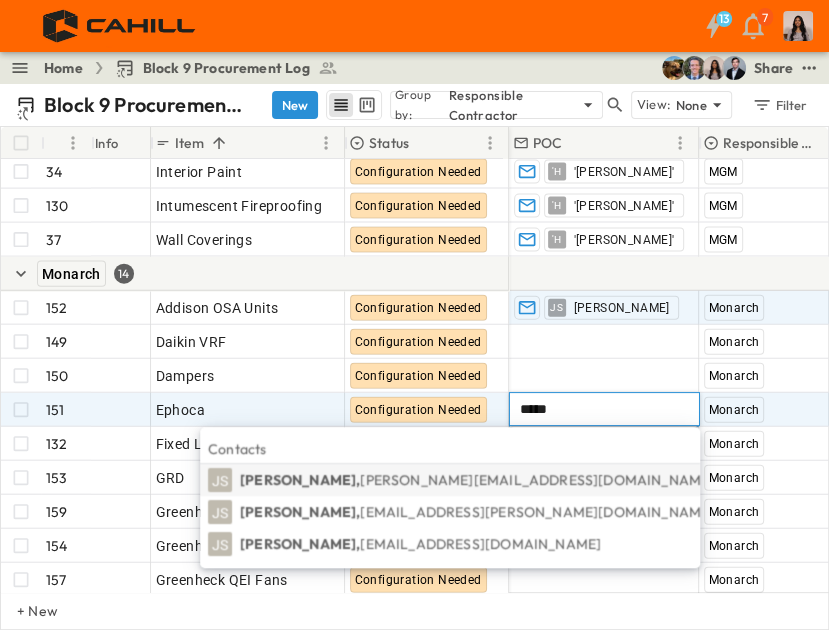 type on "*****" 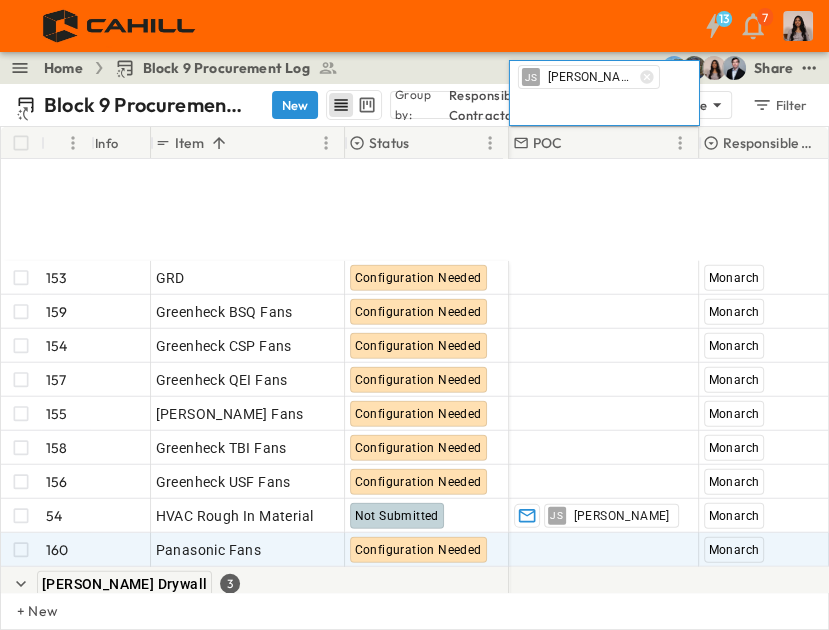 scroll, scrollTop: 2886, scrollLeft: 0, axis: vertical 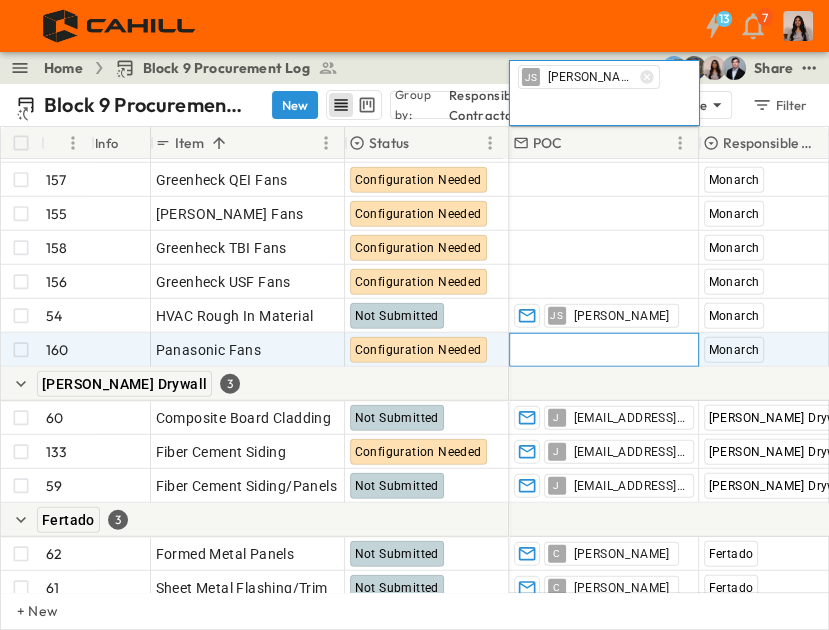 click on "Add Contact" at bounding box center [555, 350] 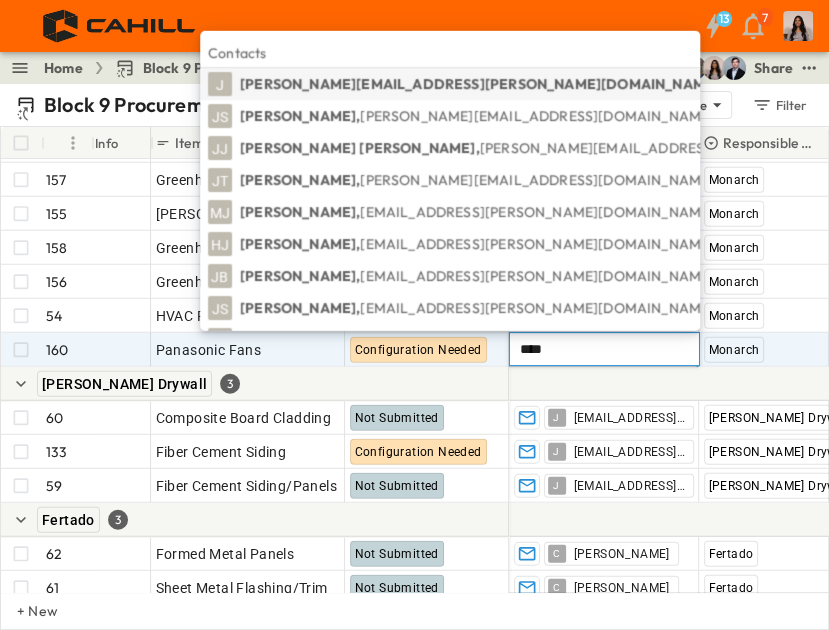 type on "*****" 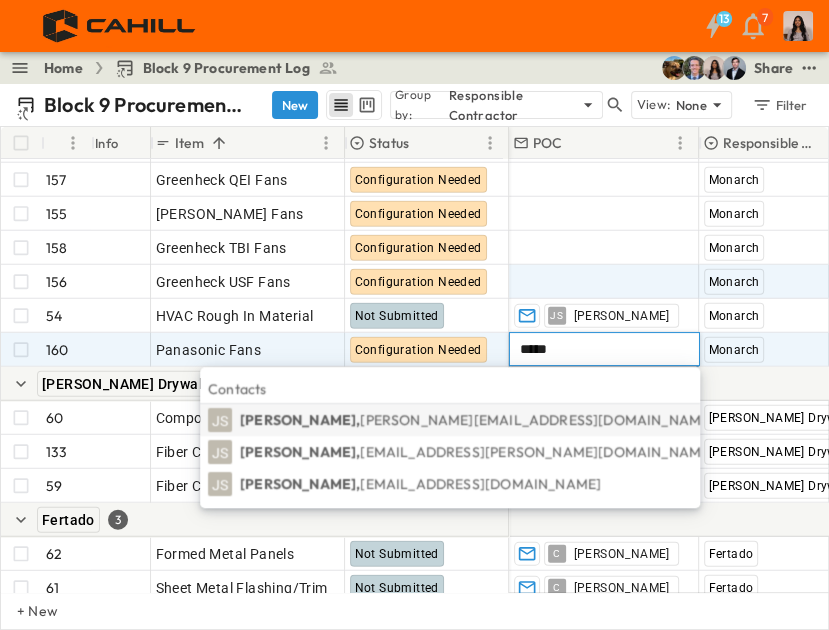drag, startPoint x: 476, startPoint y: 423, endPoint x: 608, endPoint y: 277, distance: 196.8248 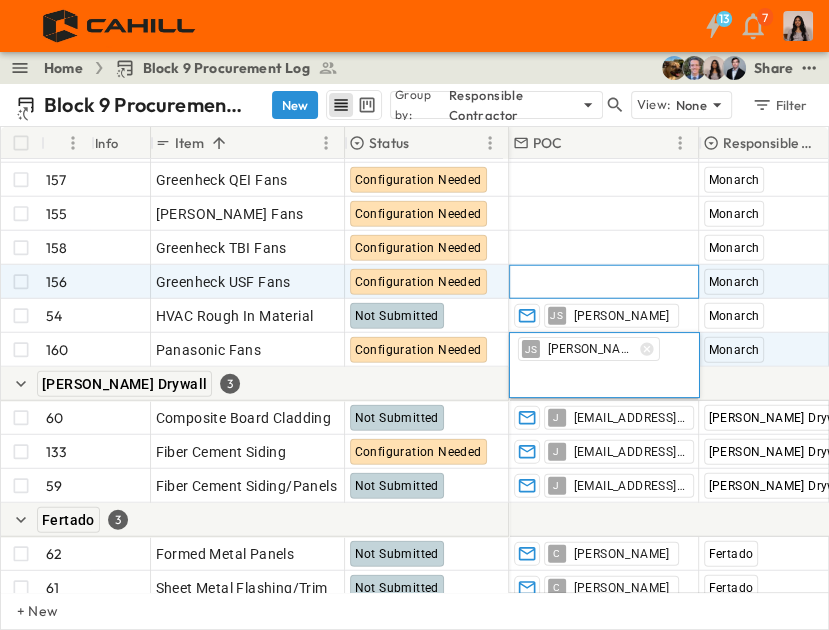 click on "Add Contact" at bounding box center [604, 282] 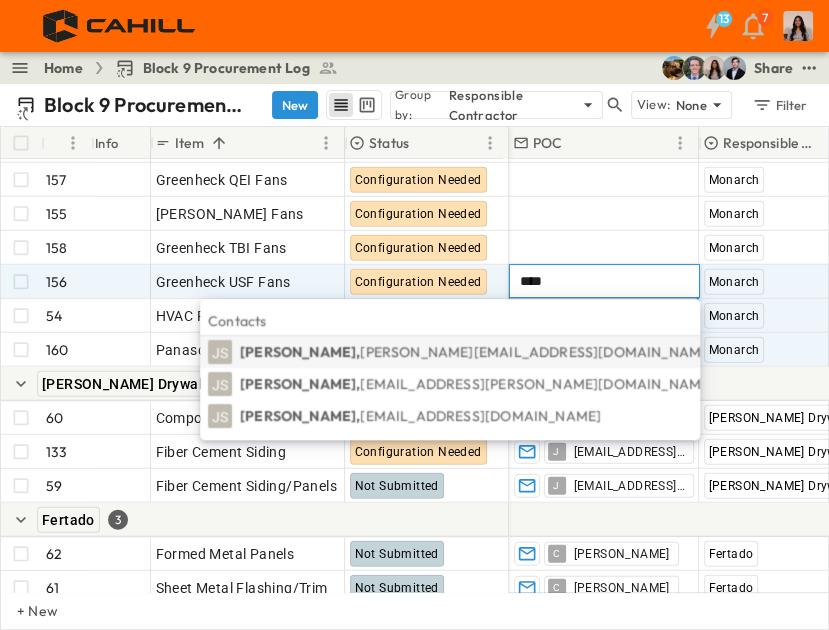 type on "*****" 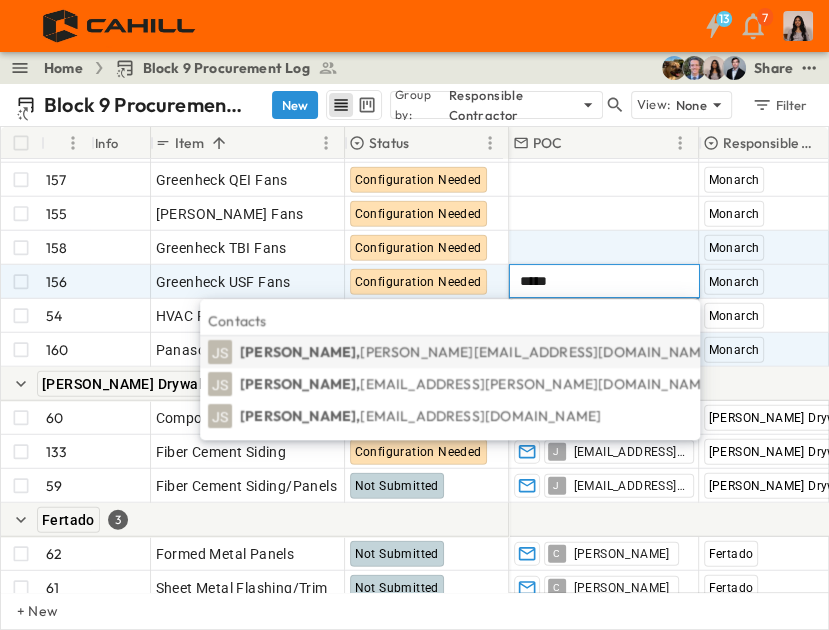 click on "JS [PERSON_NAME],  [PERSON_NAME][EMAIL_ADDRESS][DOMAIN_NAME]" at bounding box center (450, 352) 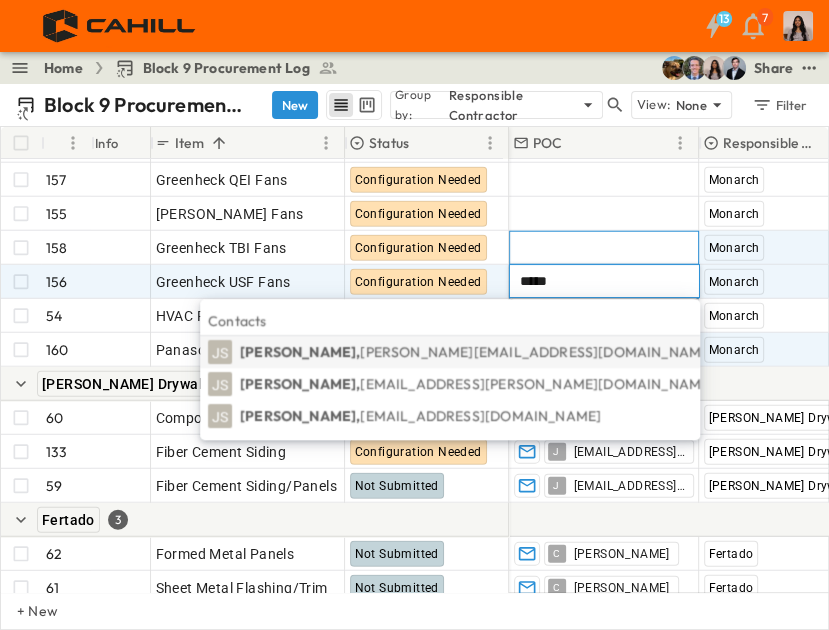 click on "Add Contact" at bounding box center [555, 248] 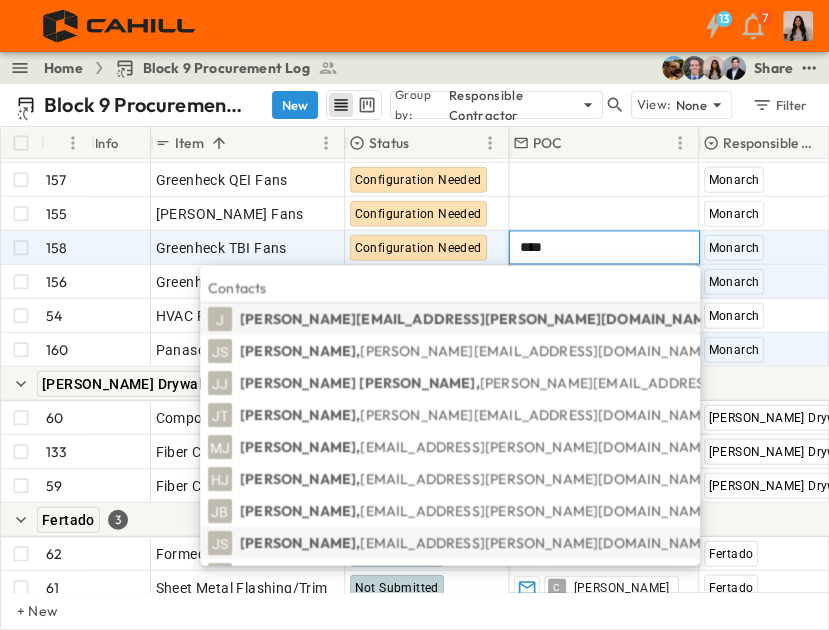 type on "*****" 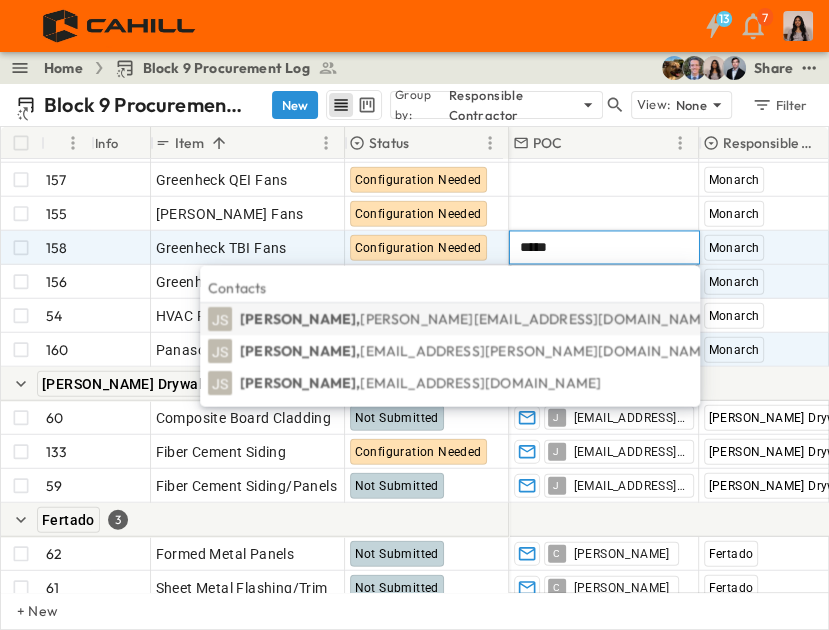 click on "[PERSON_NAME][EMAIL_ADDRESS][DOMAIN_NAME]" at bounding box center (538, 319) 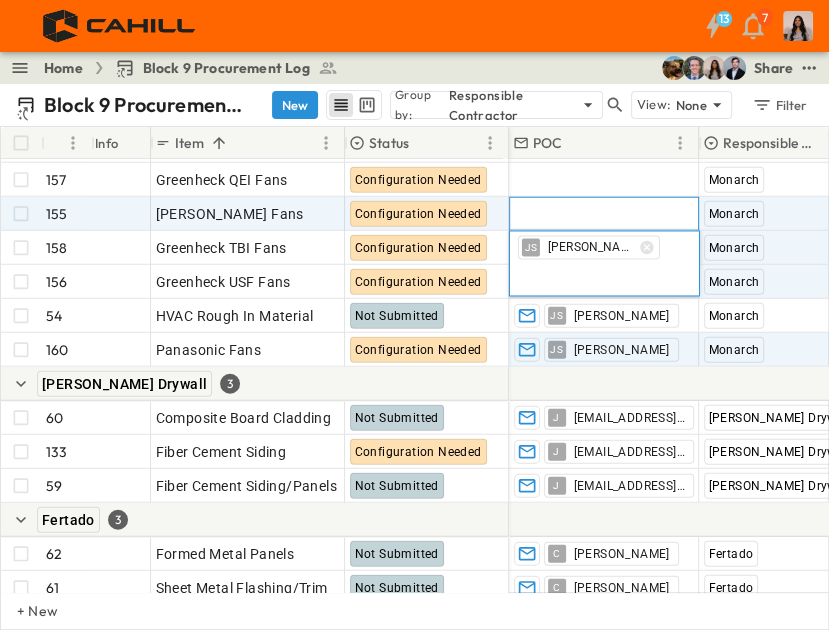 click on "Add Contact" at bounding box center (555, 214) 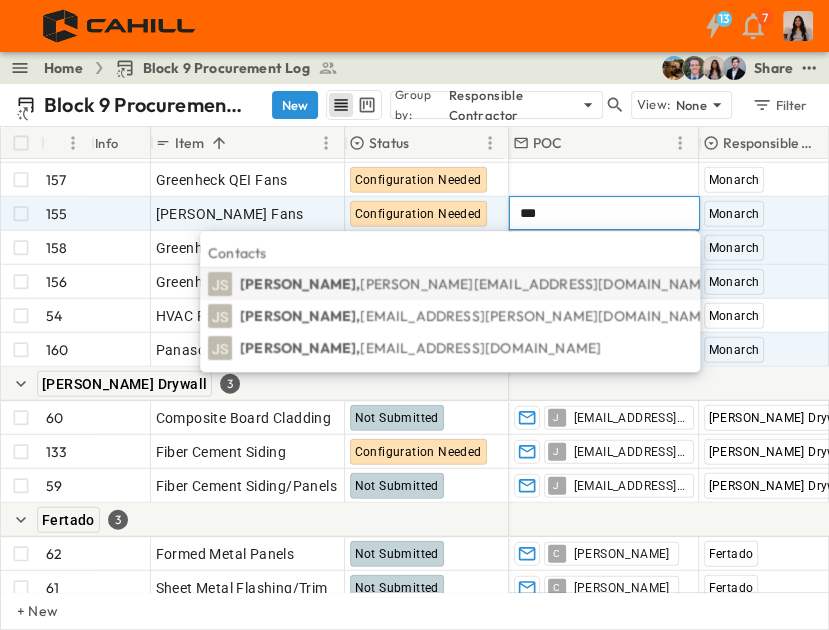 type on "***" 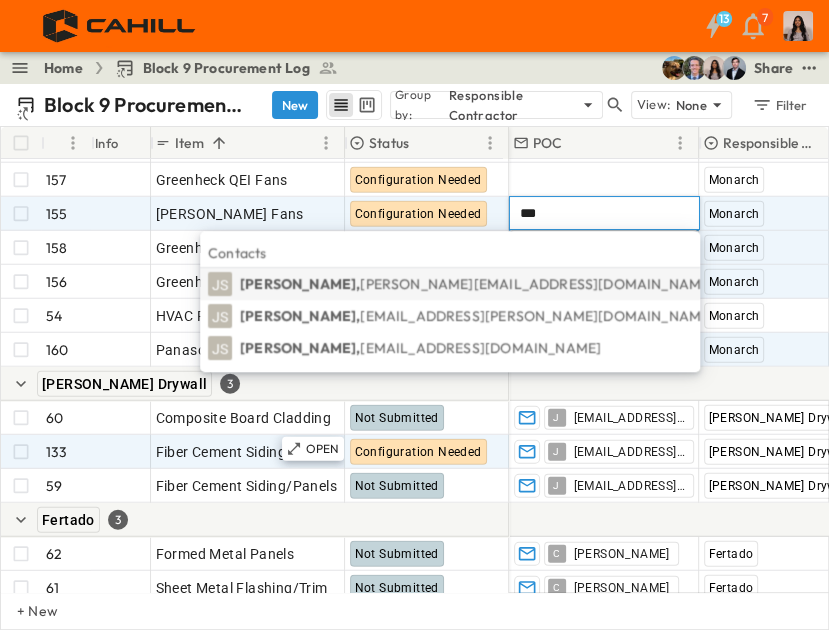 type 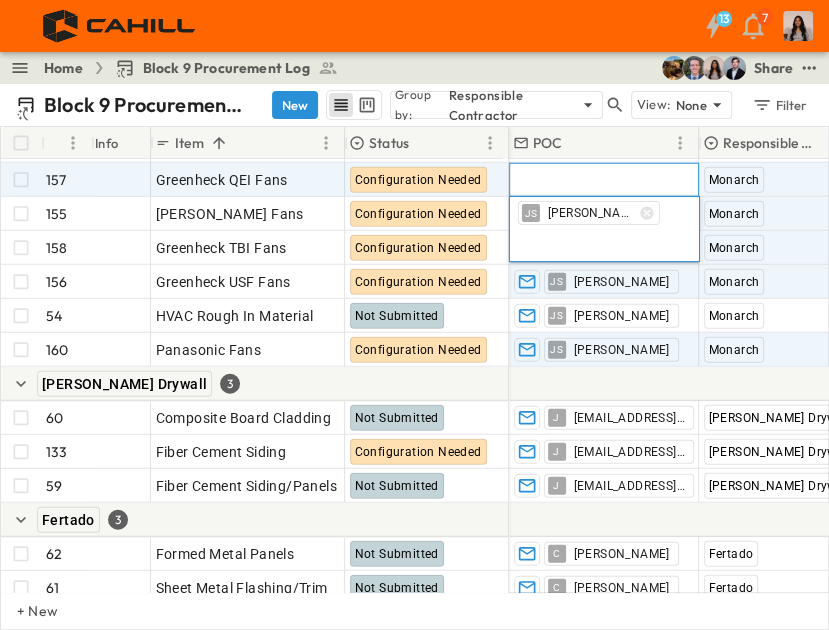 click on "Add Contact" at bounding box center [604, 180] 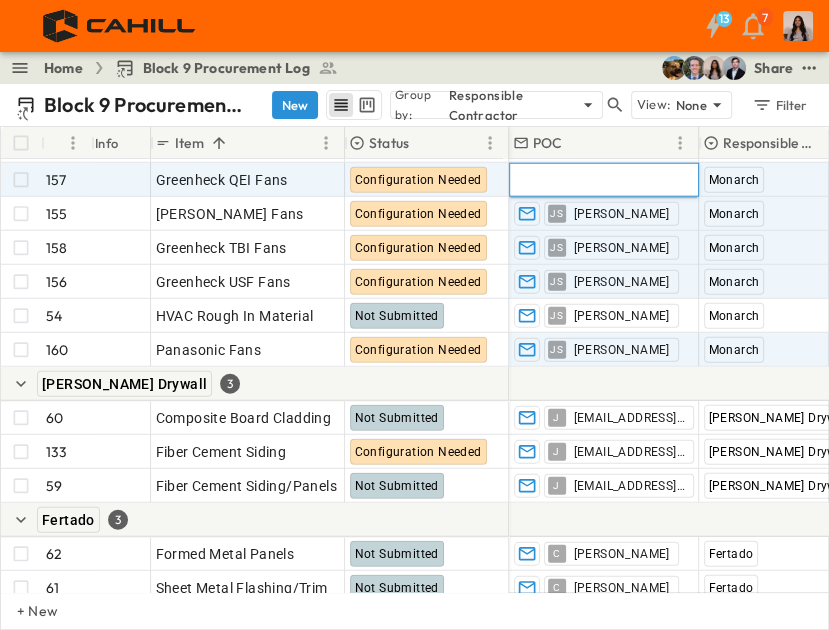 scroll, scrollTop: 2876, scrollLeft: 0, axis: vertical 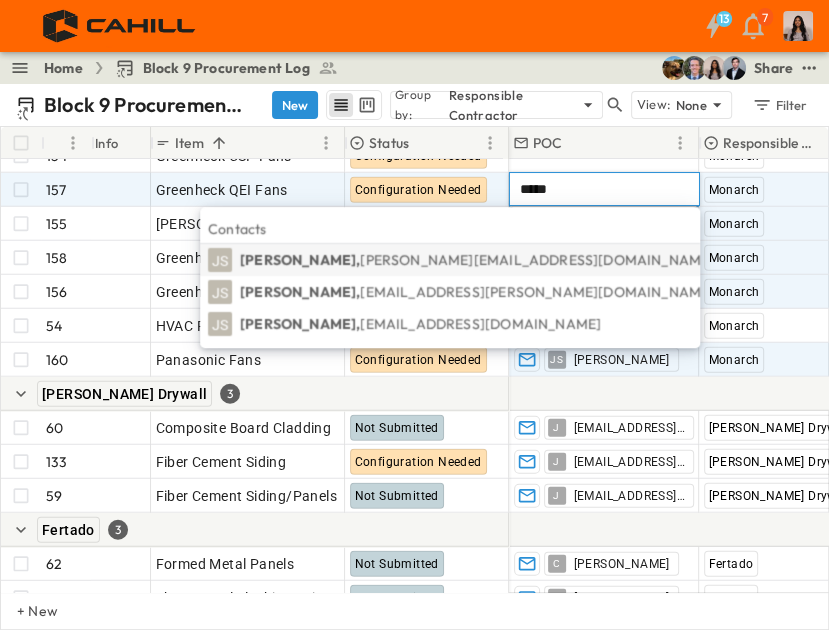type on "*****" 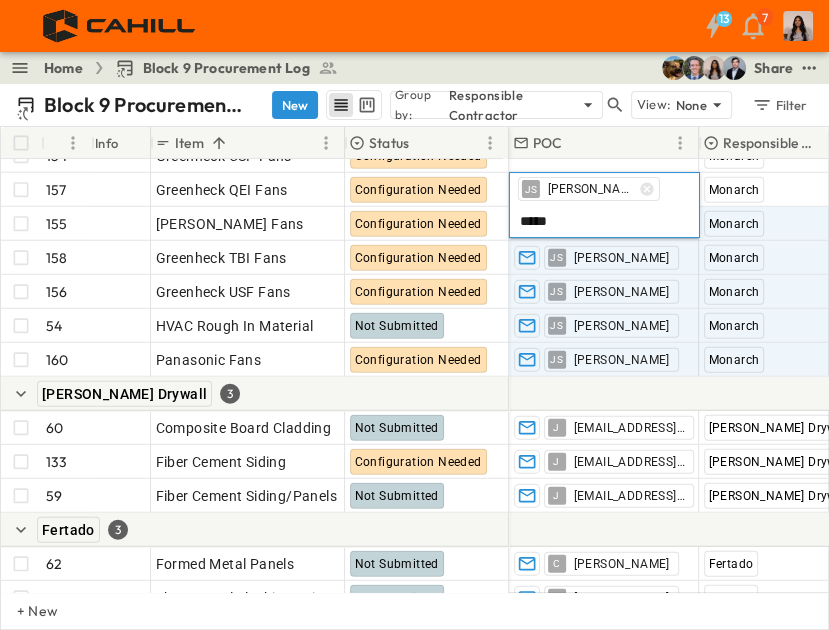 type 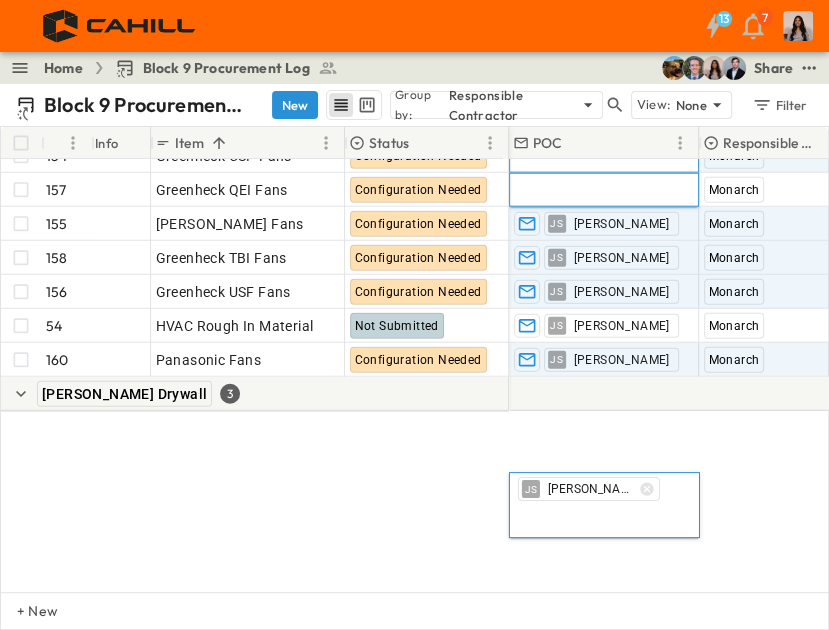 click on "Add Contact" at bounding box center (555, 156) 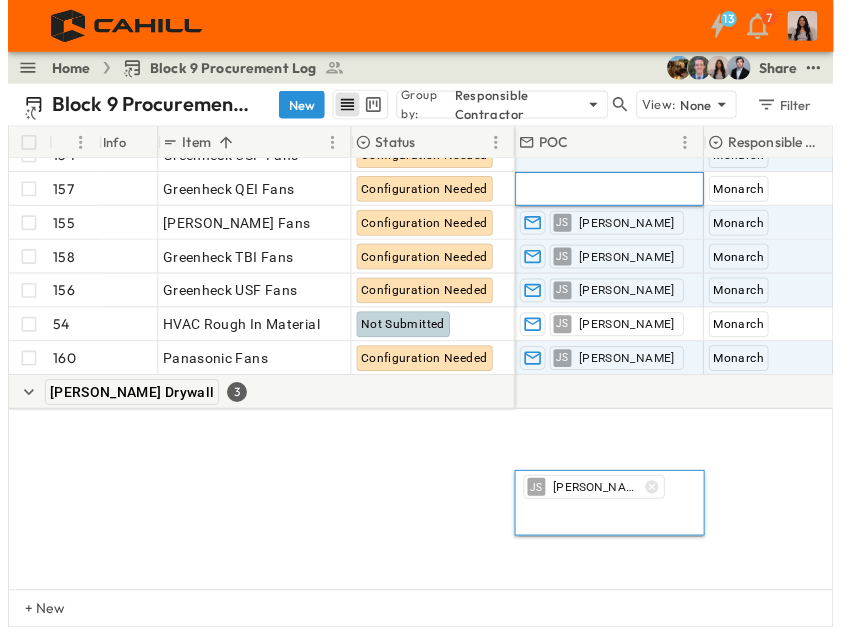 scroll, scrollTop: 2576, scrollLeft: 0, axis: vertical 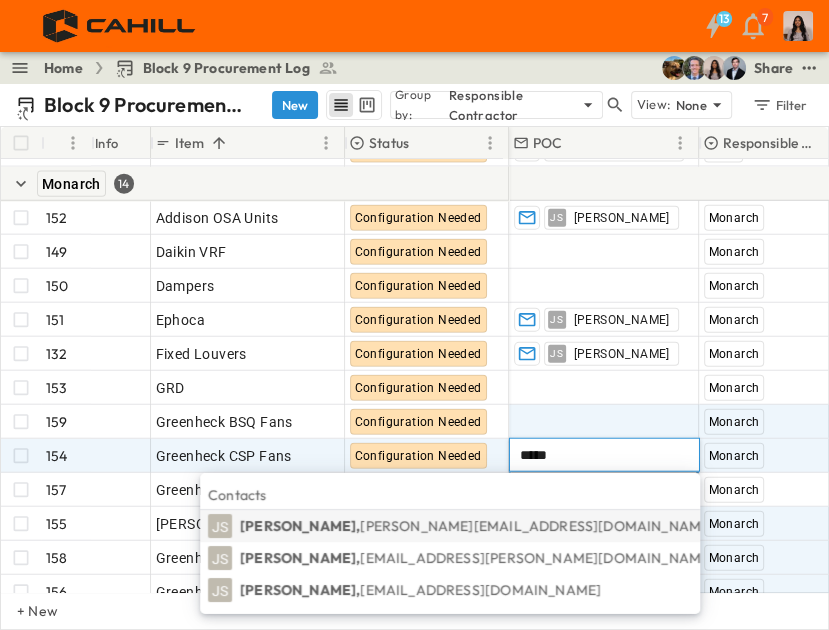 type on "*****" 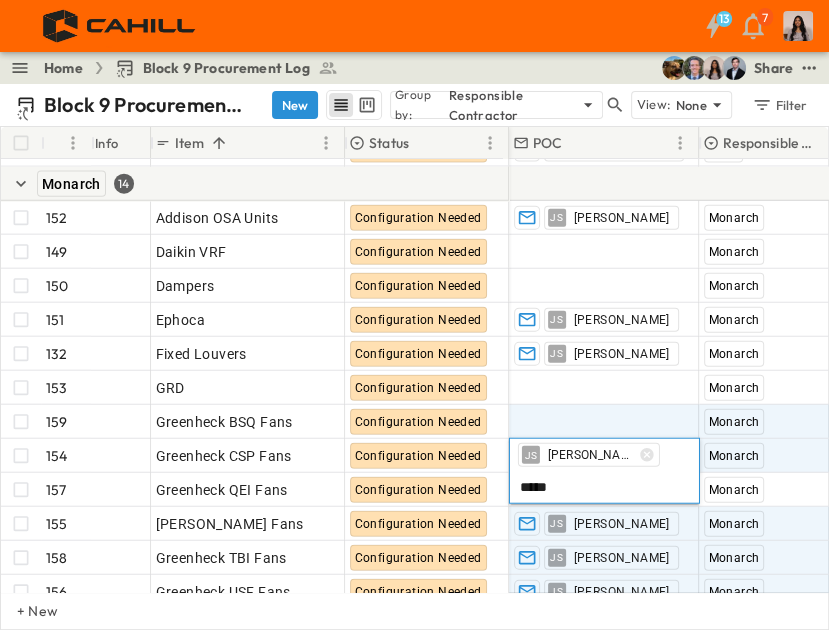 type 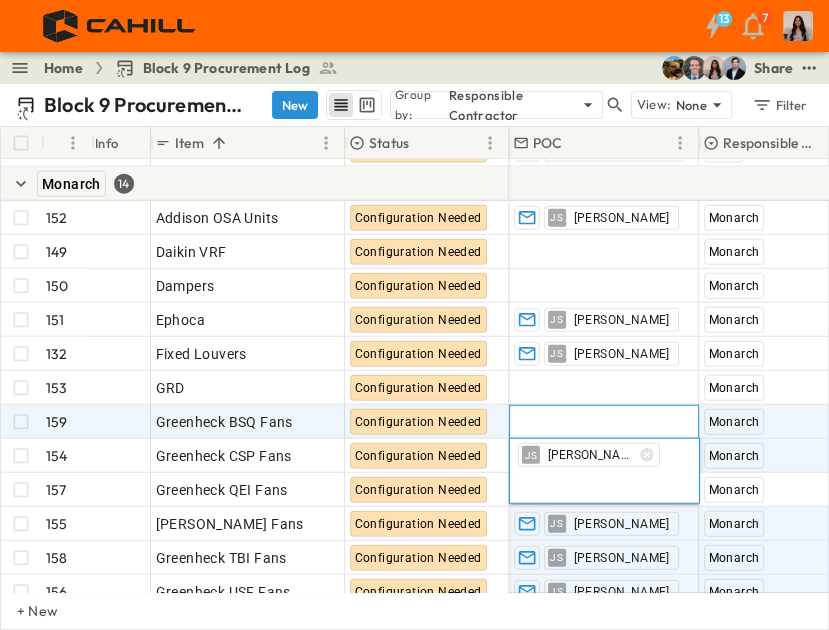 click on "Add Contact" at bounding box center (555, 422) 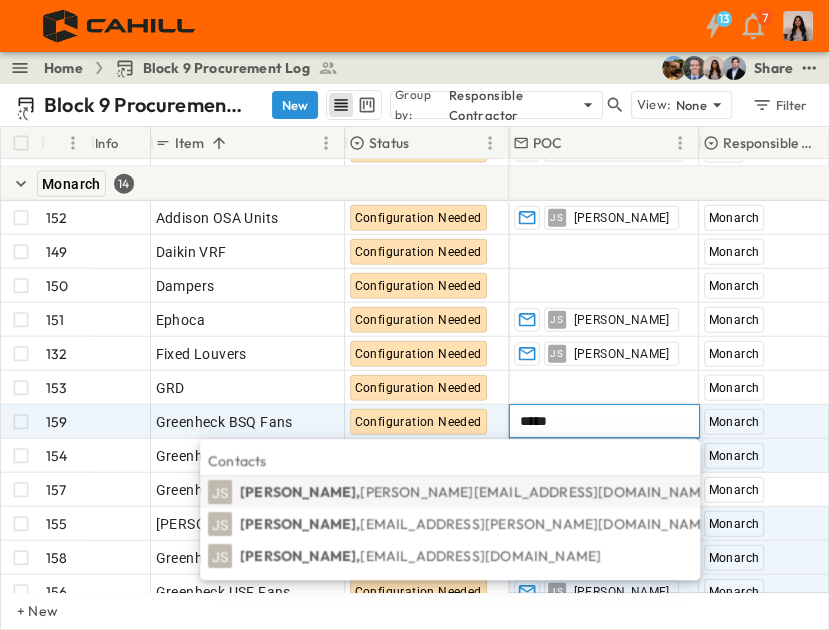 type on "*****" 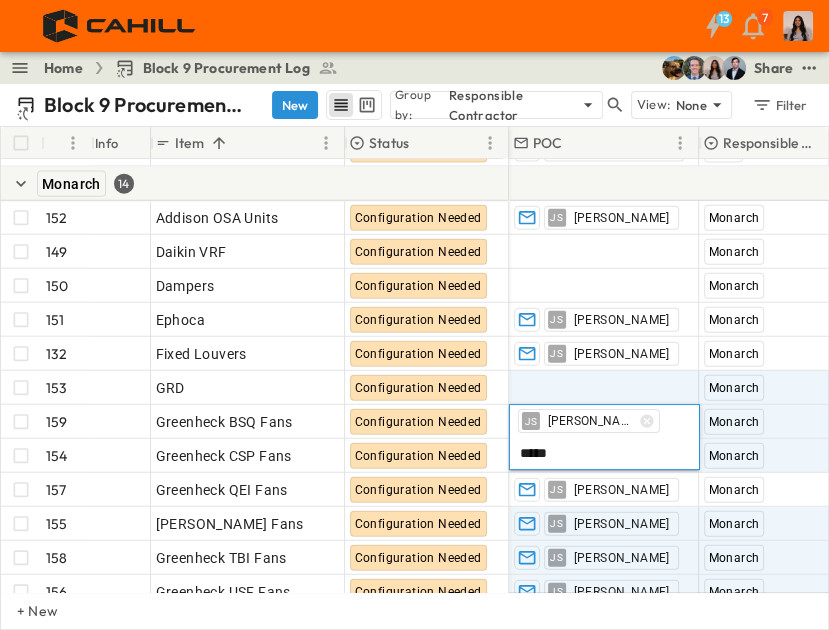 type 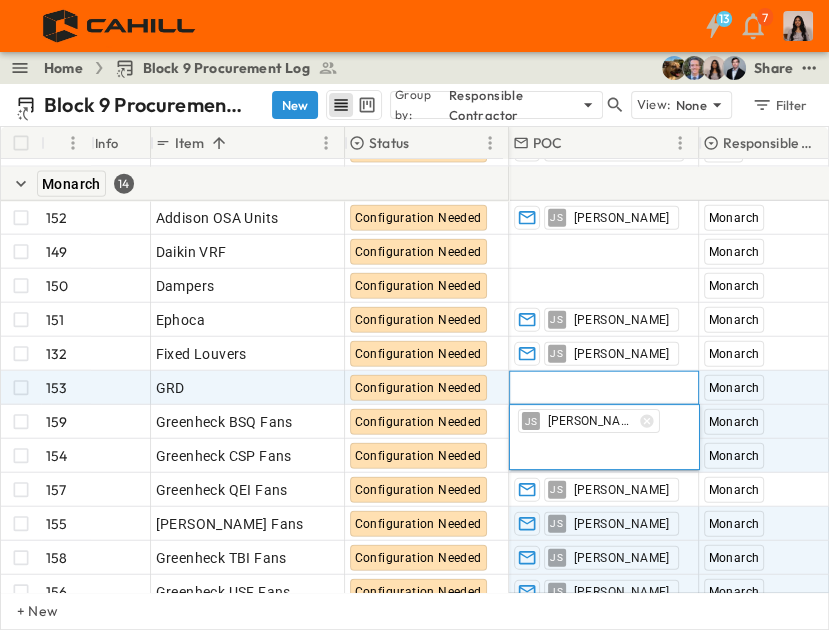 click on "Add Contact" at bounding box center [555, 388] 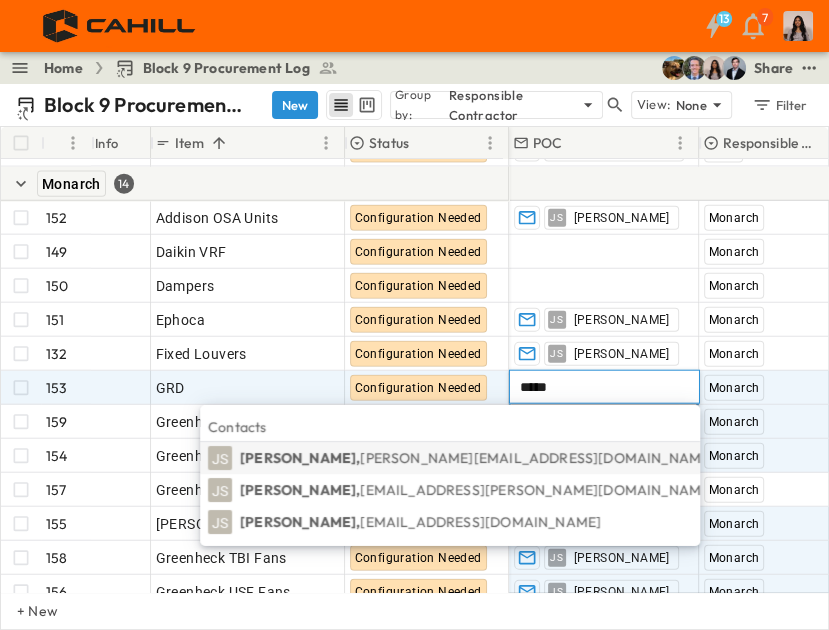 type on "*****" 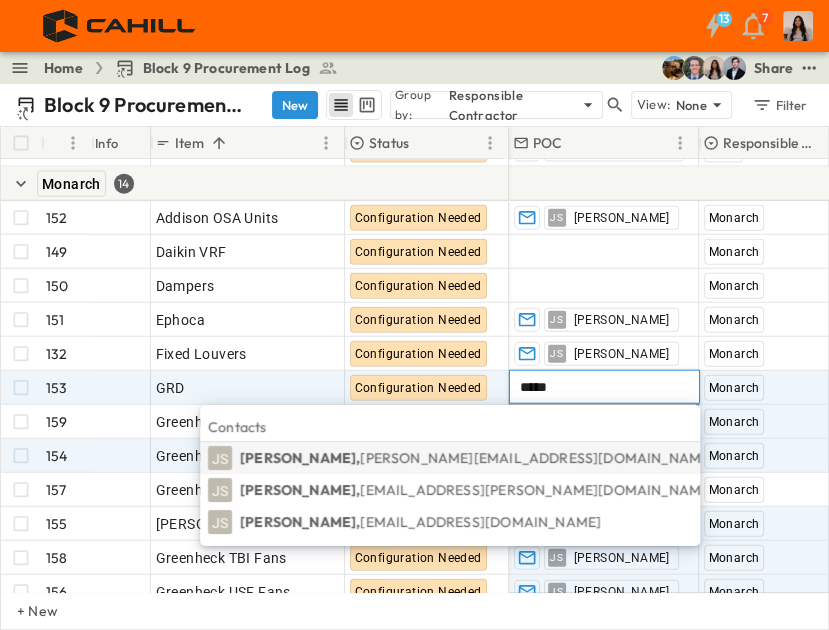 type 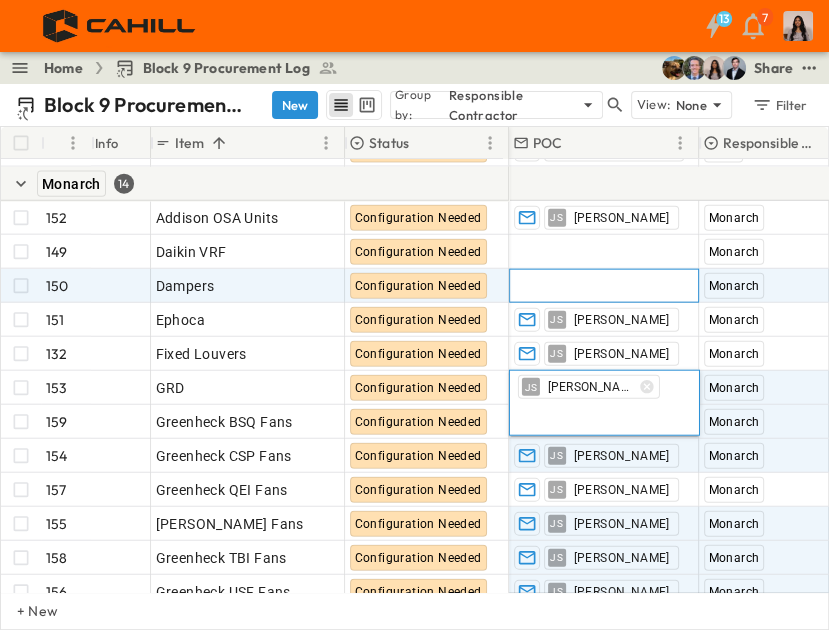 click on "Add Contact" at bounding box center [604, 286] 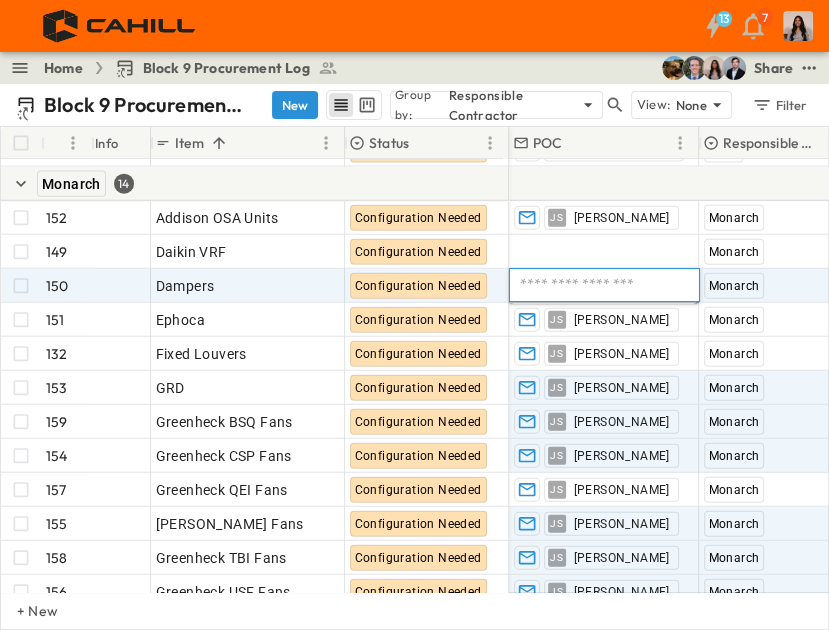 type on "*" 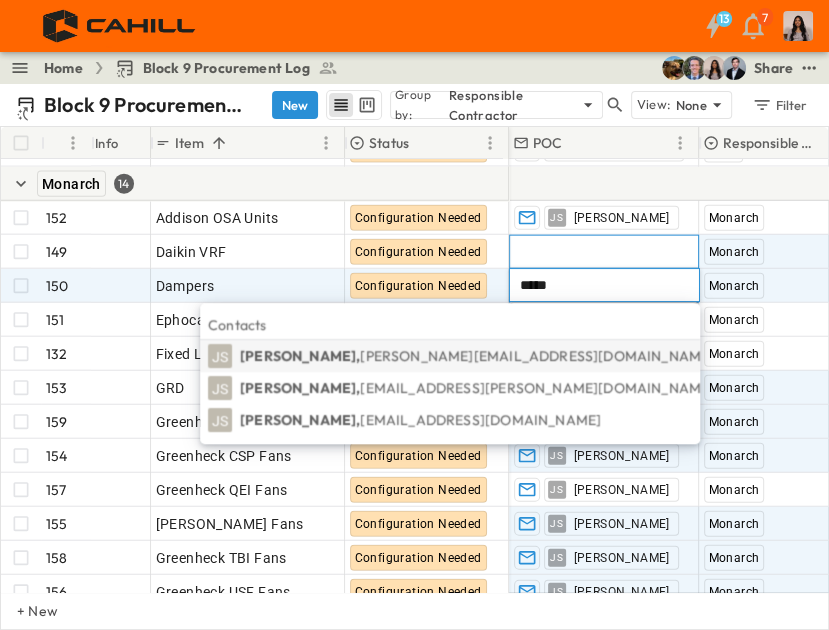 click on "Add Contact" at bounding box center (604, 252) 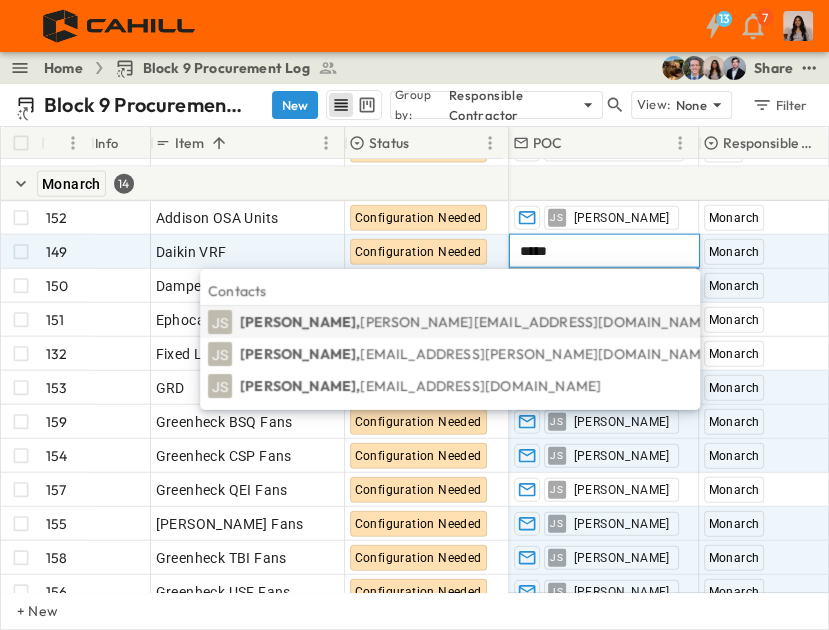 type on "*****" 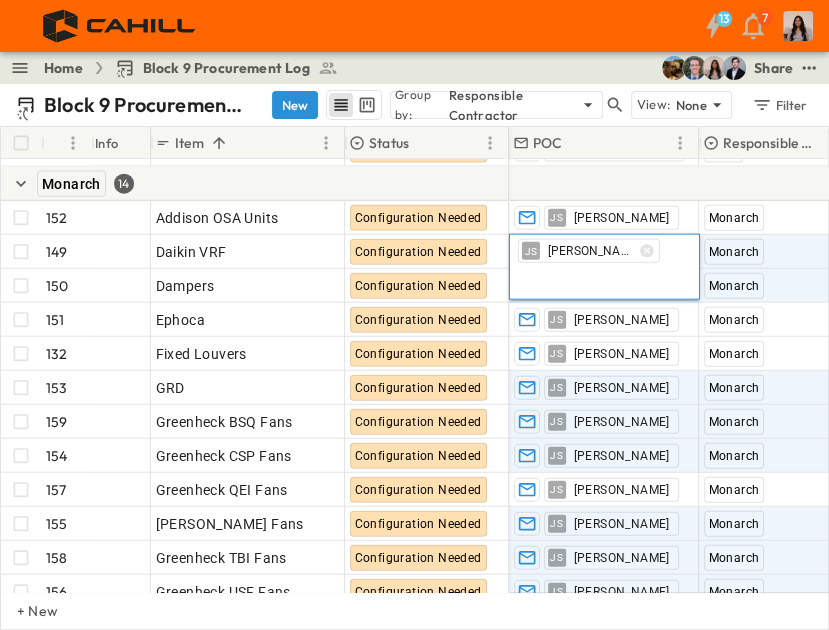 click on "Home Block 9 Procurement Log Share" at bounding box center [414, 68] 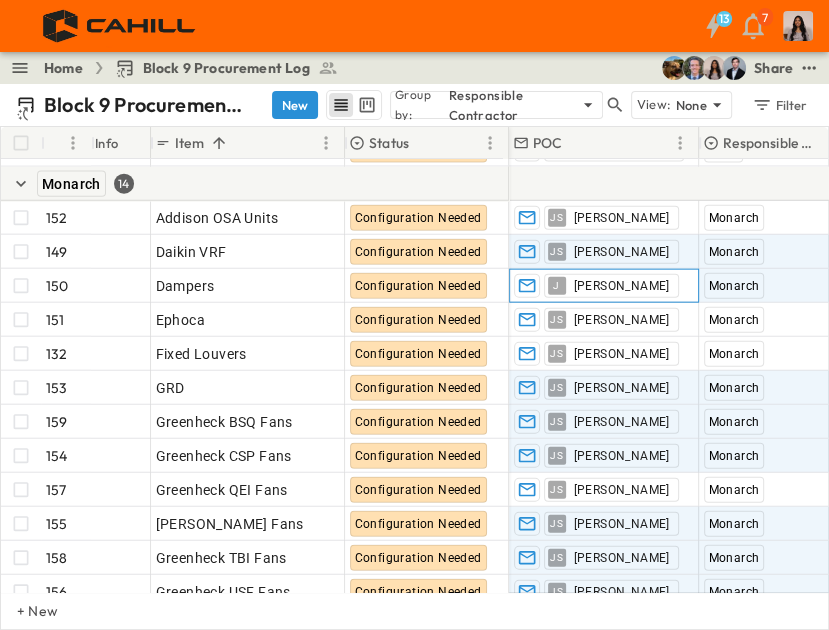 click on "[PERSON_NAME]" at bounding box center (604, 286) 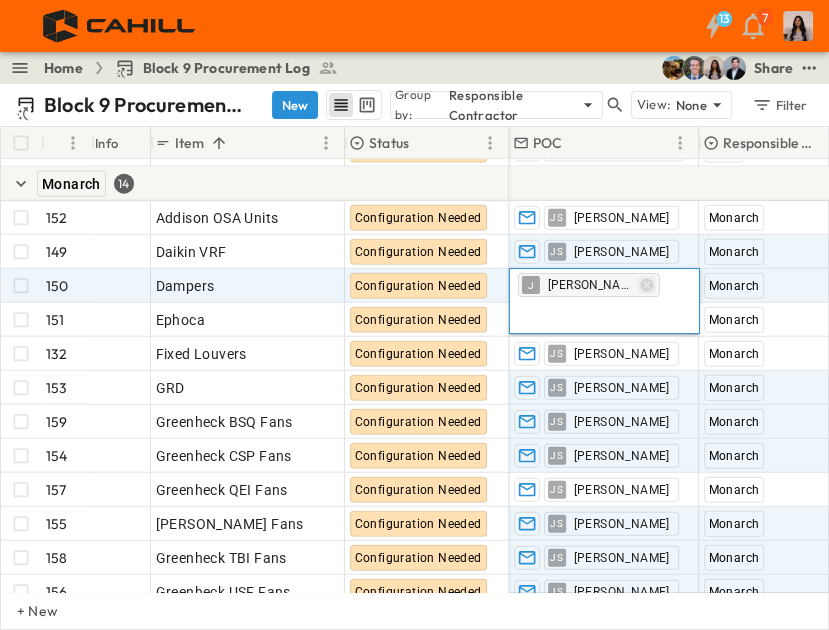 click 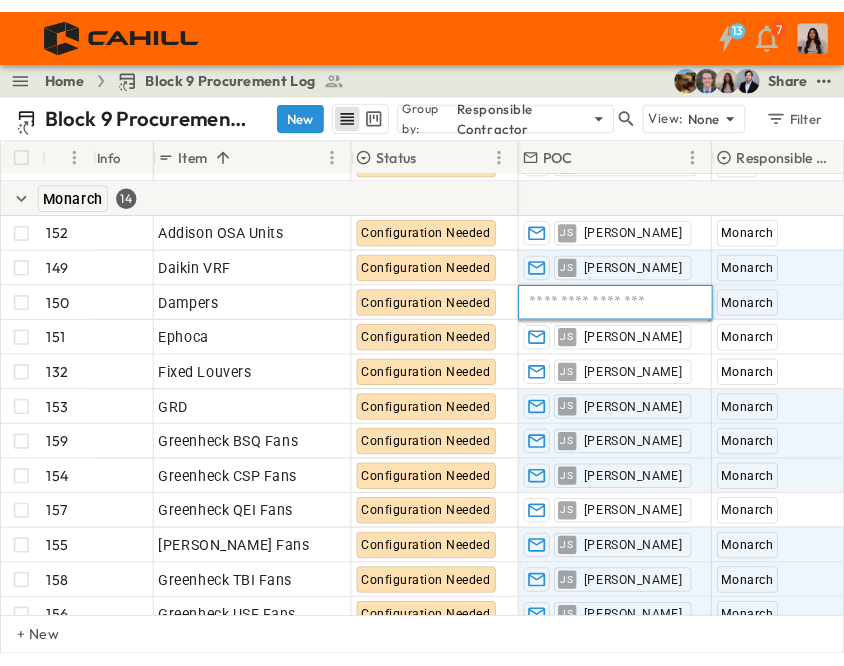 scroll, scrollTop: 2576, scrollLeft: 0, axis: vertical 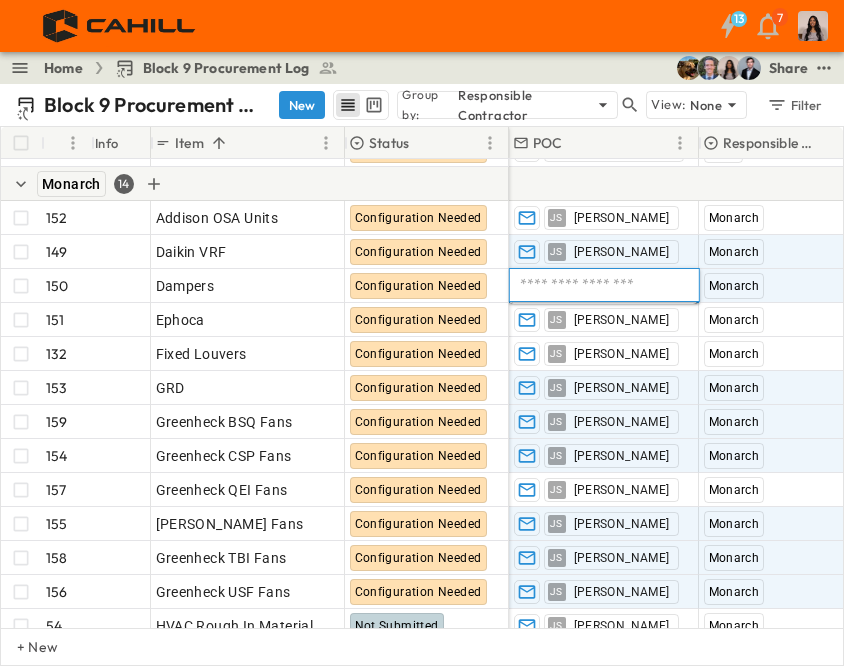 click on "Monarch 14" at bounding box center [255, 184] 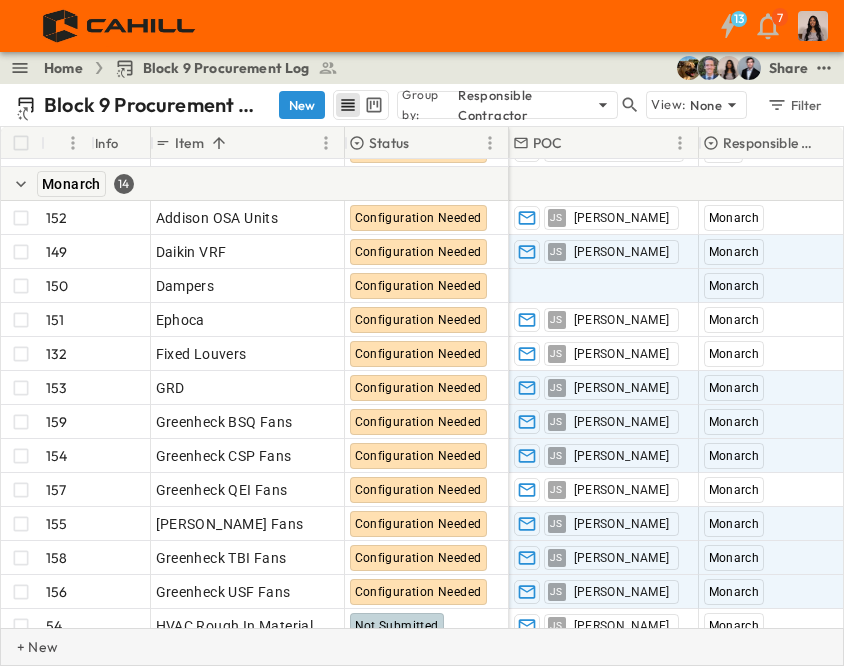 click on "+ New" at bounding box center (422, 647) 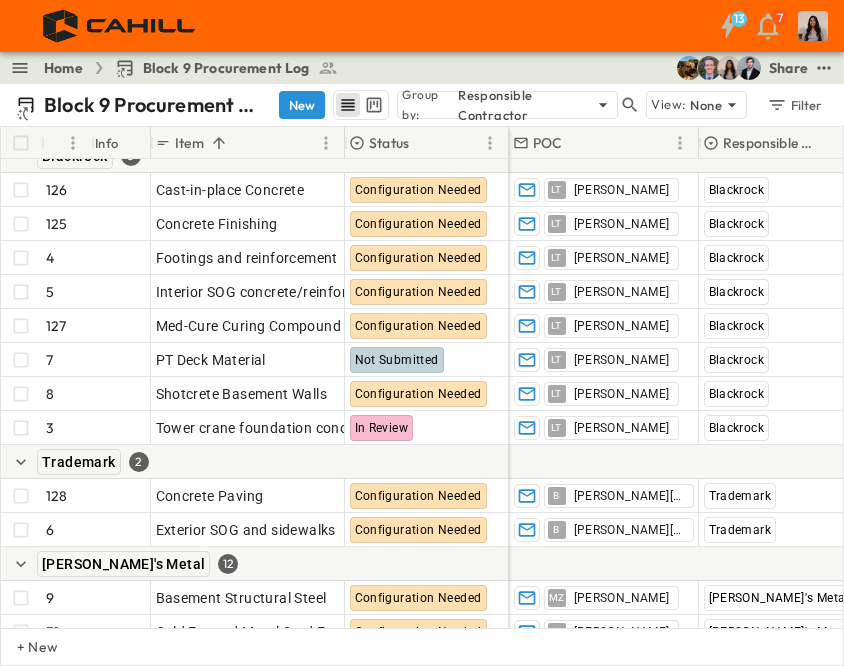 scroll, scrollTop: 520, scrollLeft: 0, axis: vertical 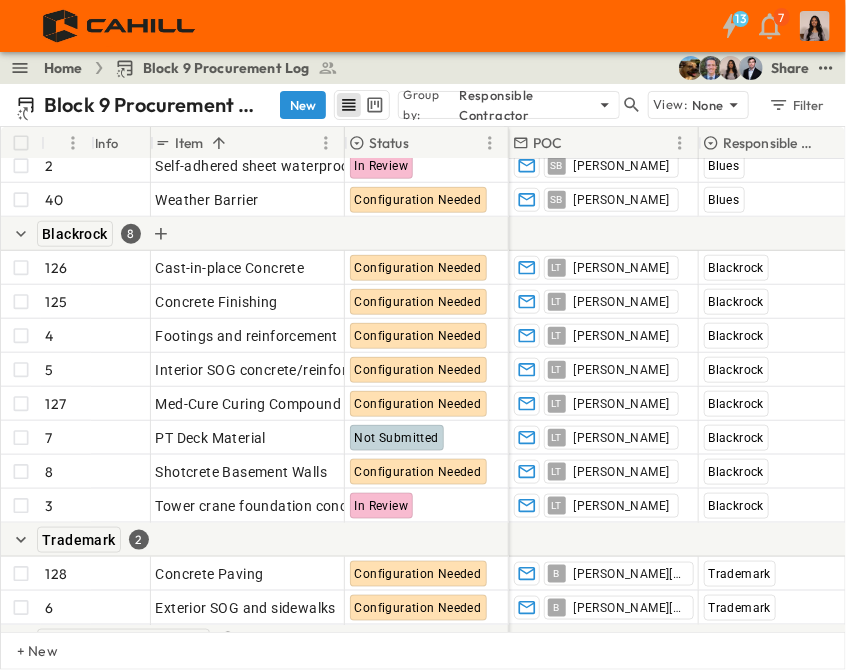 click on "Blackrock 8" at bounding box center (255, 234) 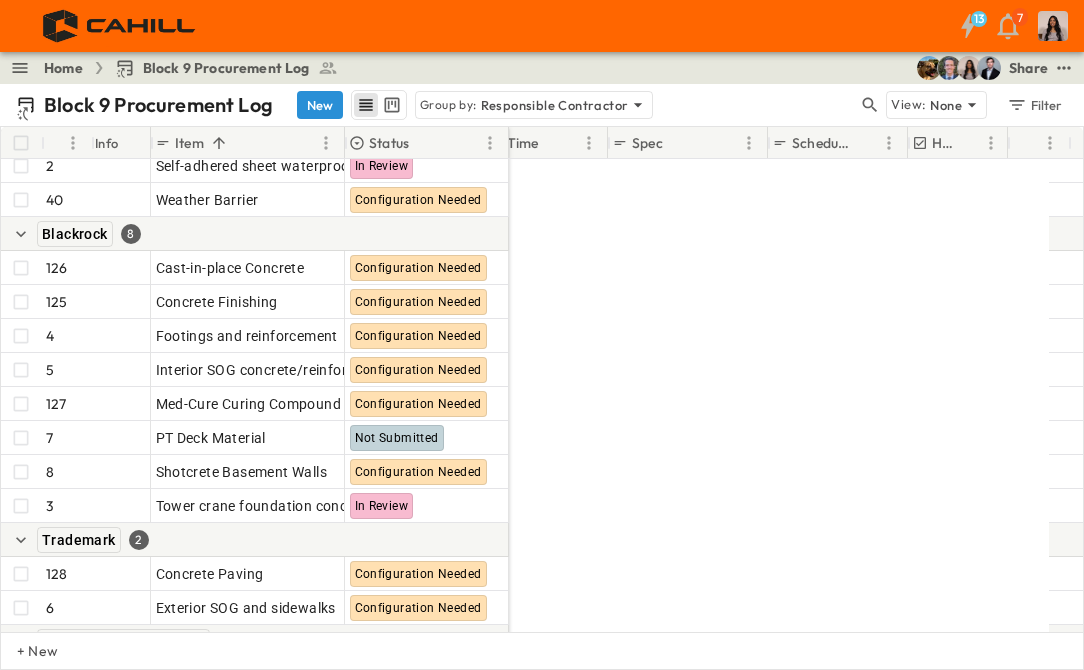 scroll, scrollTop: 520, scrollLeft: 1728, axis: both 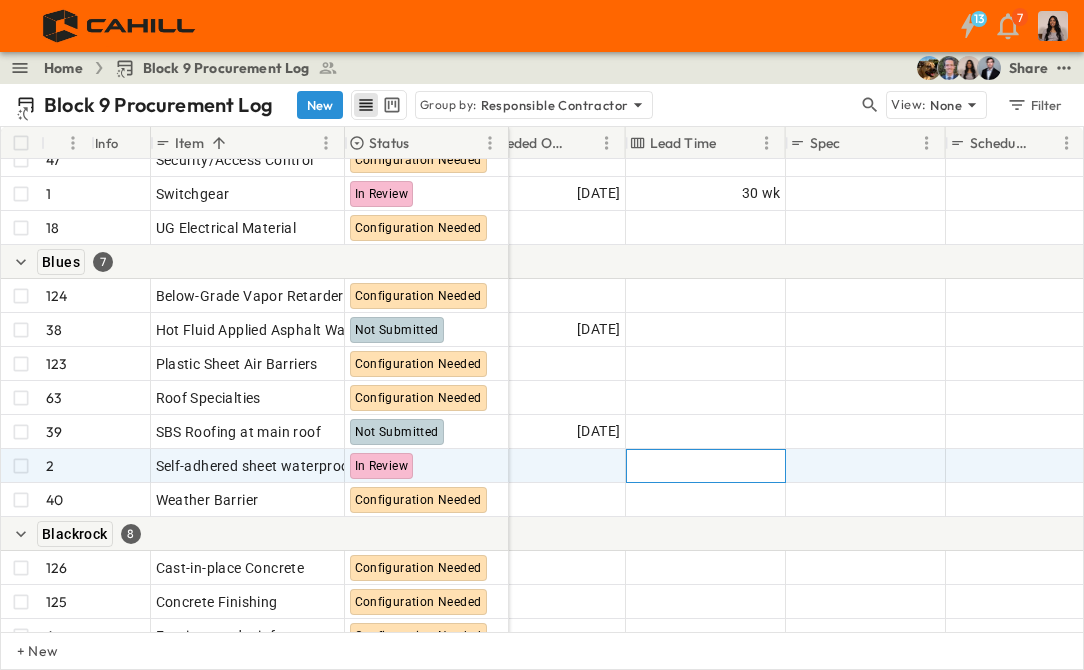 click on "Add Duration" at bounding box center (706, 466) 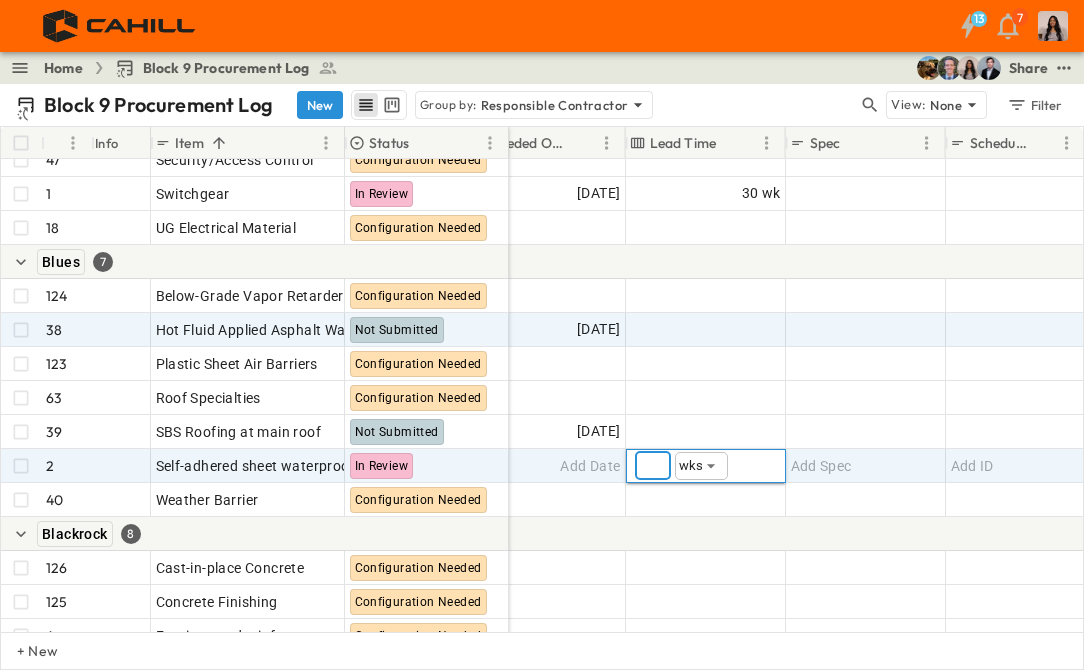 type on "*" 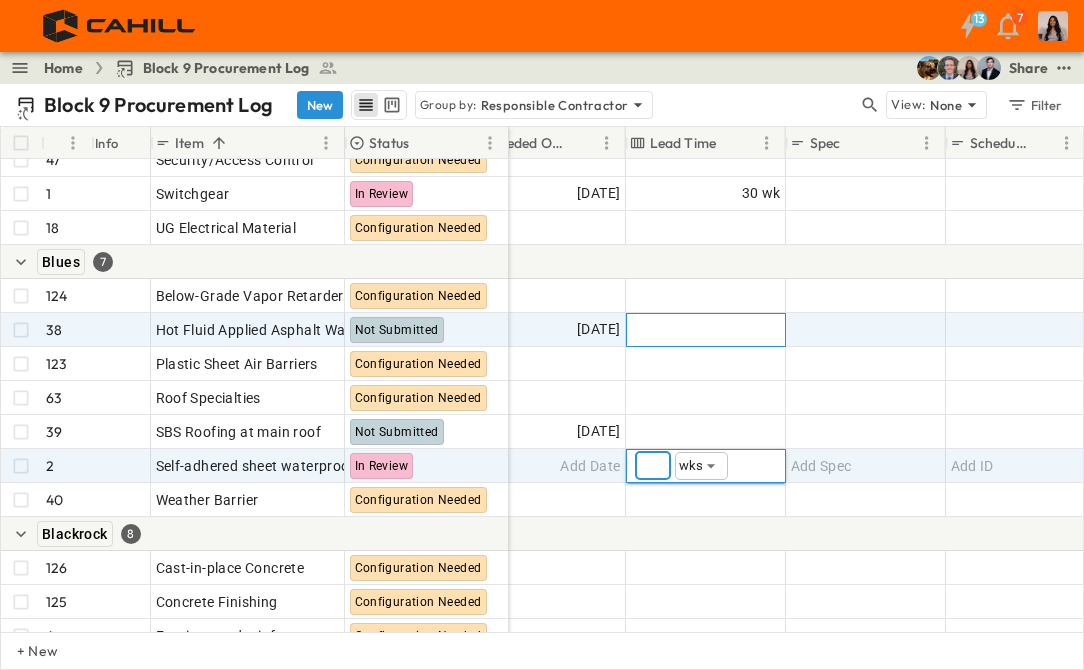 click on "Add Duration" at bounding box center [706, 330] 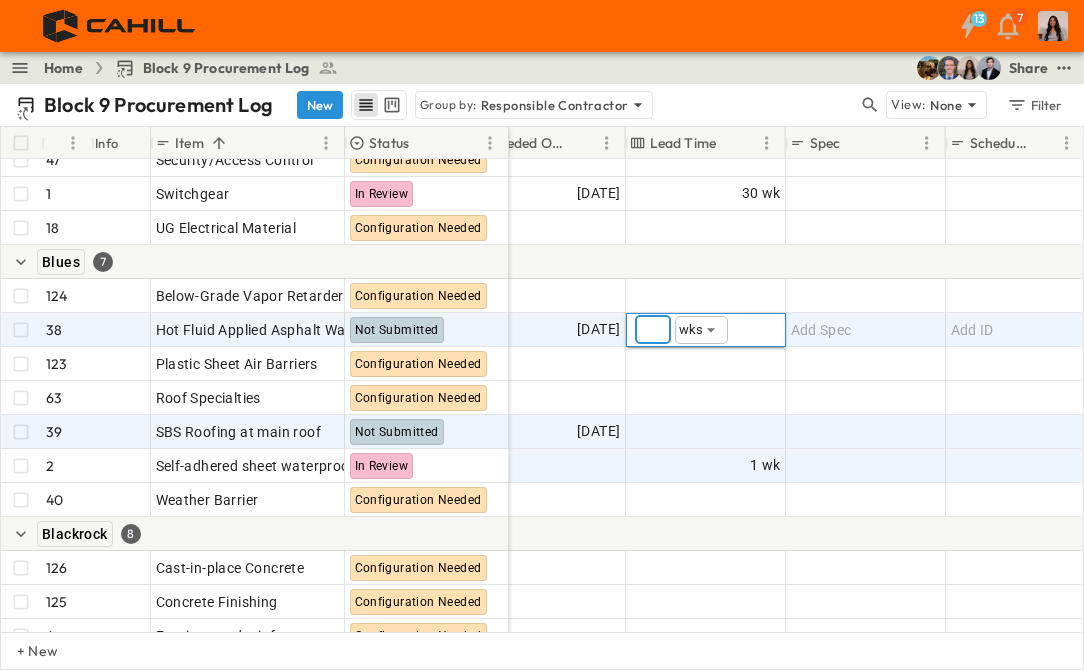 type on "*" 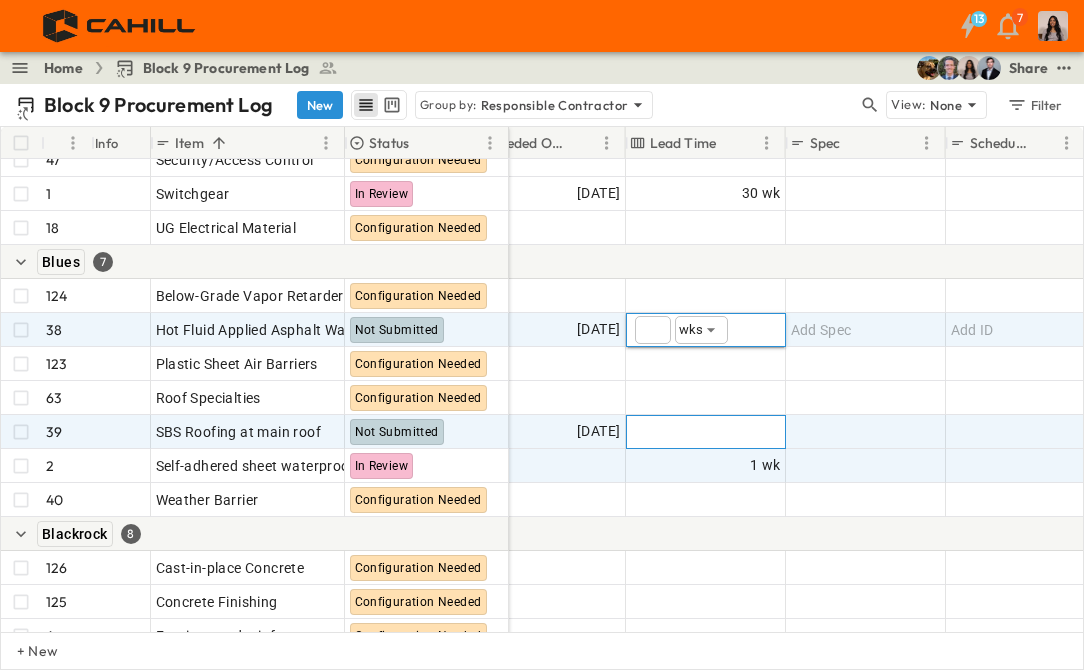 click on "Add Duration" at bounding box center (706, 432) 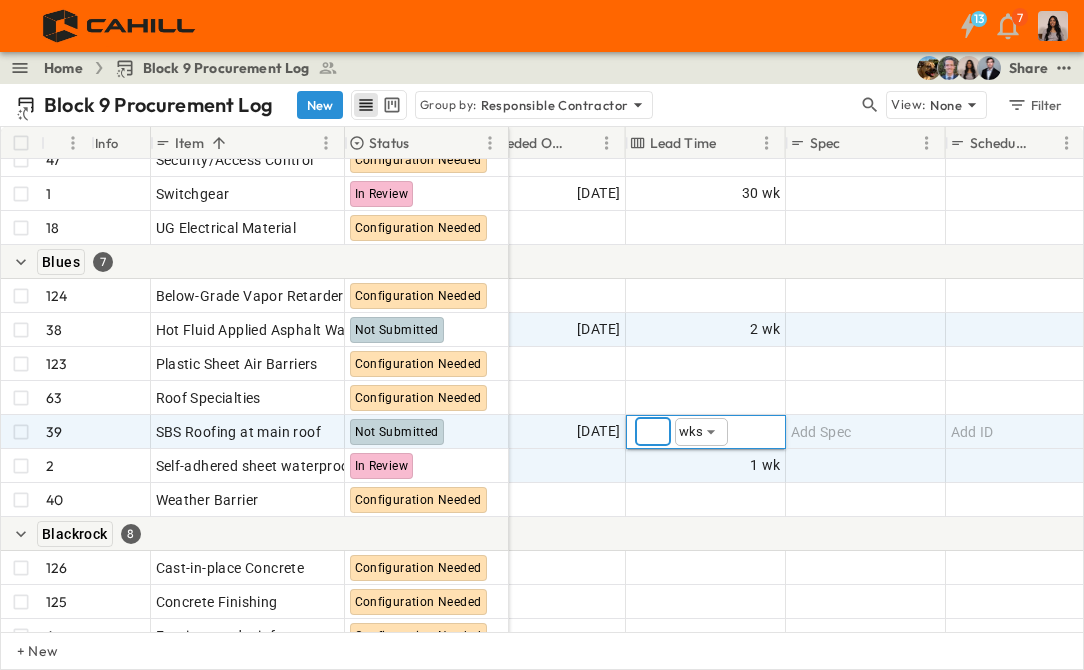 type on "*" 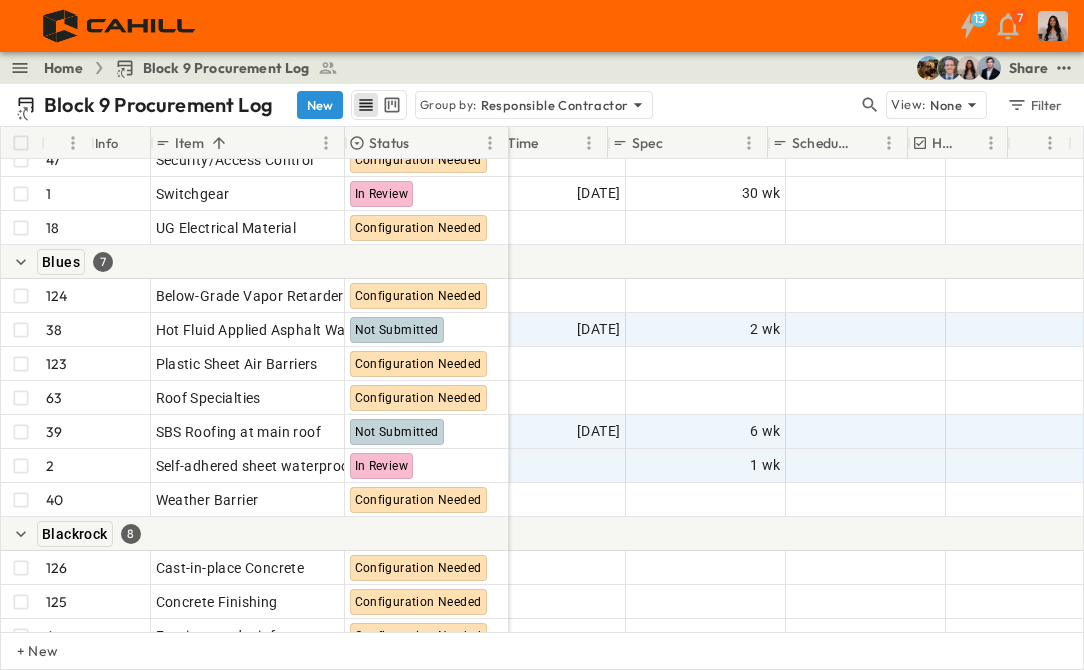 scroll, scrollTop: 220, scrollLeft: 1728, axis: both 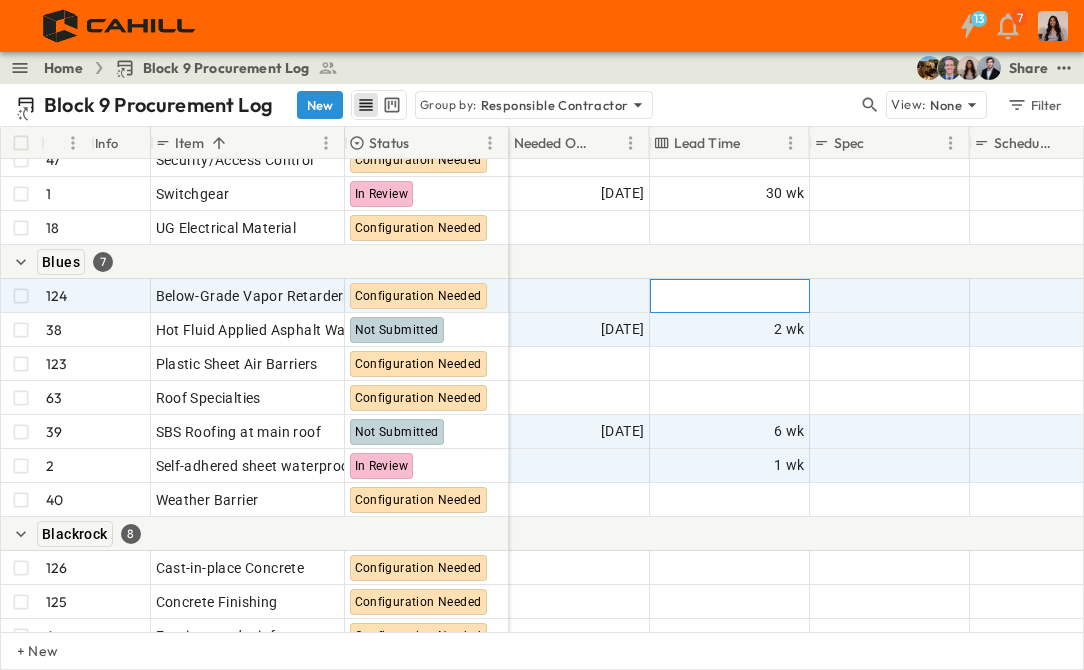 click on "Add Duration" at bounding box center [730, 296] 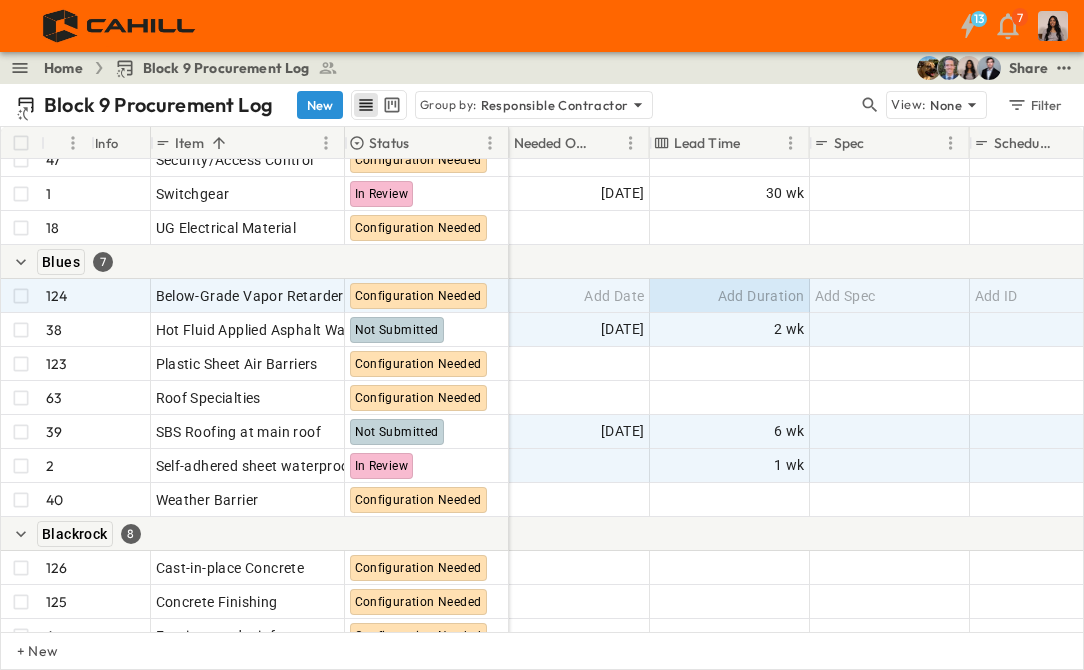 click on "13 7 Home Block 9 Procurement Log Share Block 9 Procurement Log New Group by: Responsible Contractor View: None Filter # Info Item Status Submittal Approved?  Release By Released Date Order Confirmed?  Actual Arrival Needed Onsite Lead Time Spec Schedule ID Hot?  Owner 42 OPEN Light Fixtures Configuration Needed 45 OPEN Low Voltage material for Tel/Data Not Submitted 47 OPEN Security/Access Control Configuration Needed 1 OPEN Switchgear In Review 18 OPEN UG Electrical Material Configuration Needed Blues 7 Add Item 124 OPEN Below-Grade Vapor Retarders Configuration Needed 38 OPEN Hot Fluid Applied Asphalt Waterproofing at podium slab Not Submitted 123 OPEN Plastic Sheet Air Barriers  Configuration Needed 63 OPEN Roof Specialties Configuration Needed 39 OPEN SBS Roofing at main roof Not Submitted 2 OPEN Self-adhered sheet waterproofing - UG In Review 40 OPEN Weather Barrier Configuration Needed Blackrock 8 Add Item 126 OPEN Cast-in-place Concrete Configuration Needed 125 OPEN Concrete Finishing 4 OPEN 5 OPEN 0" at bounding box center [542, 335] 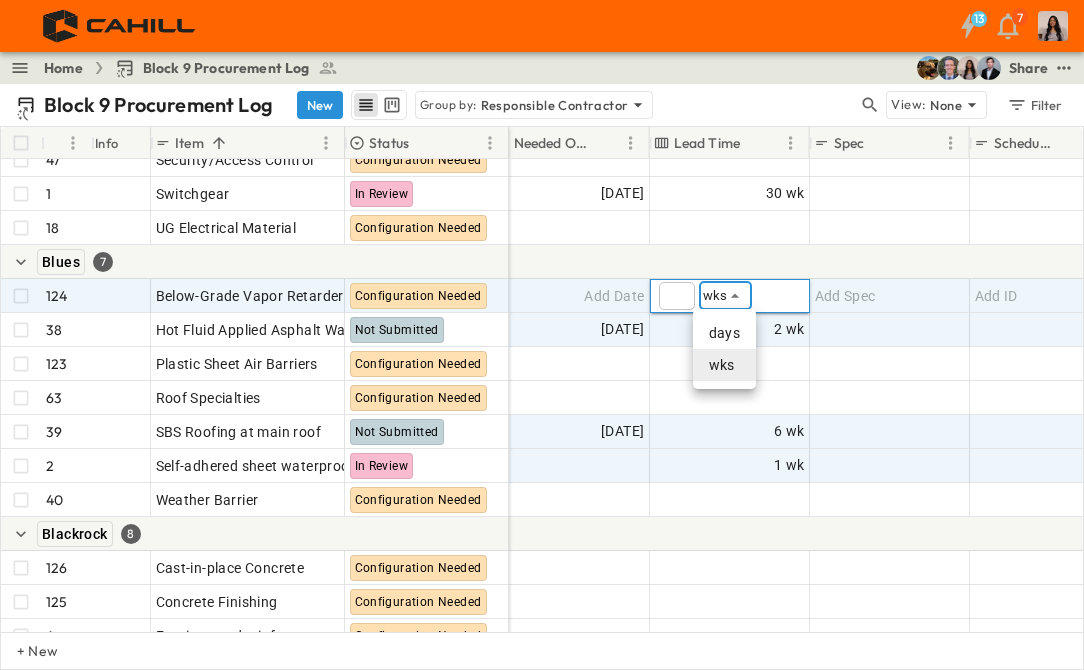 click at bounding box center [542, 335] 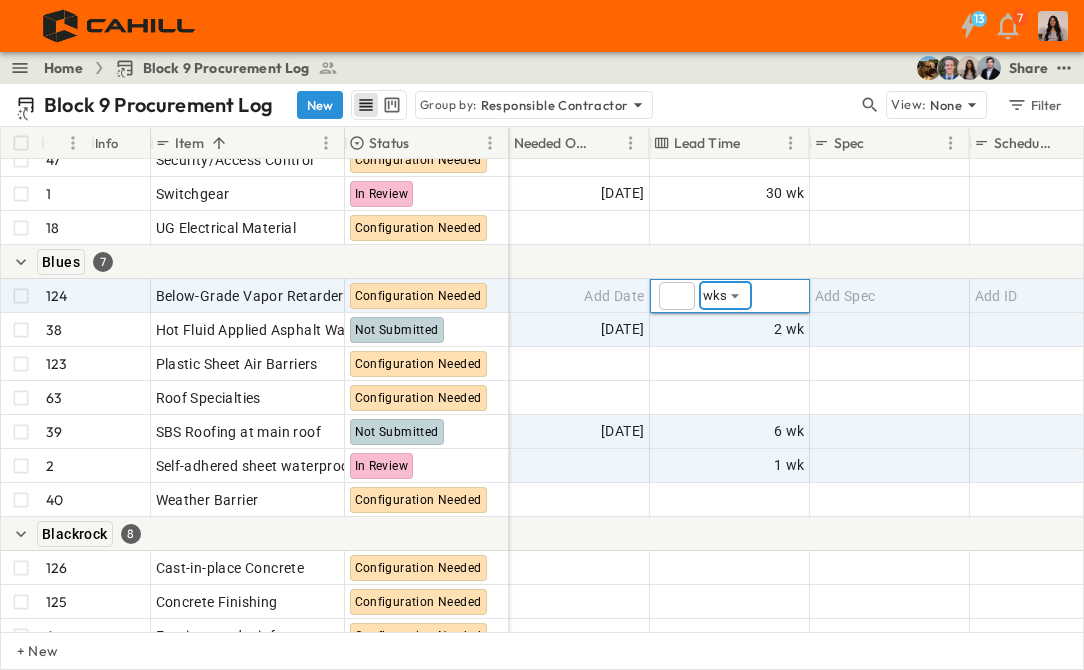click at bounding box center (677, 296) 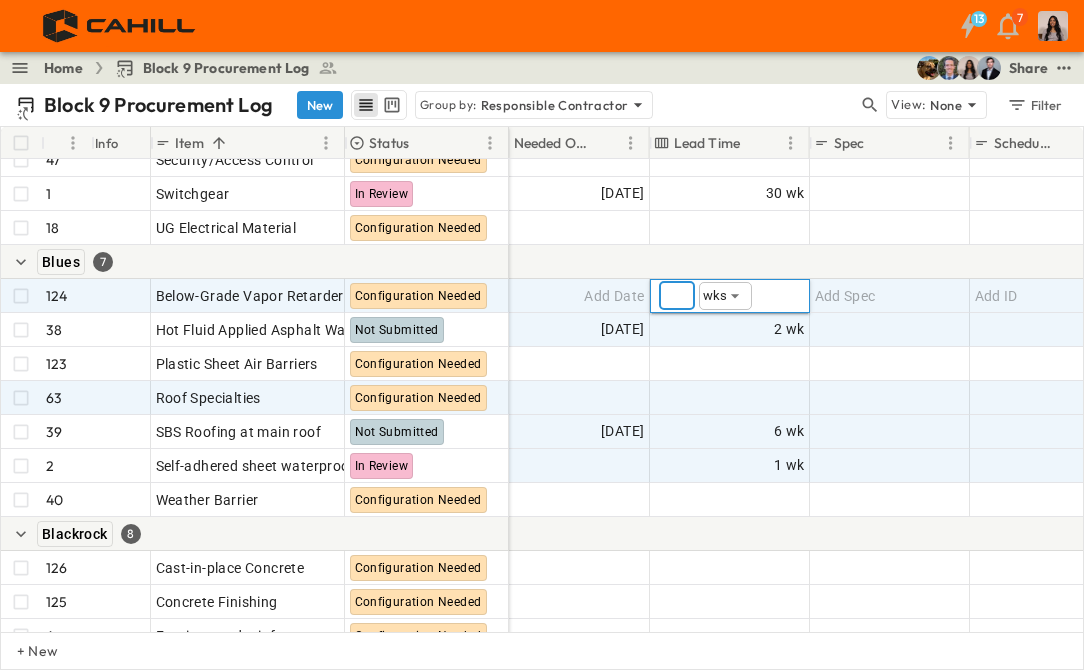 type on "*" 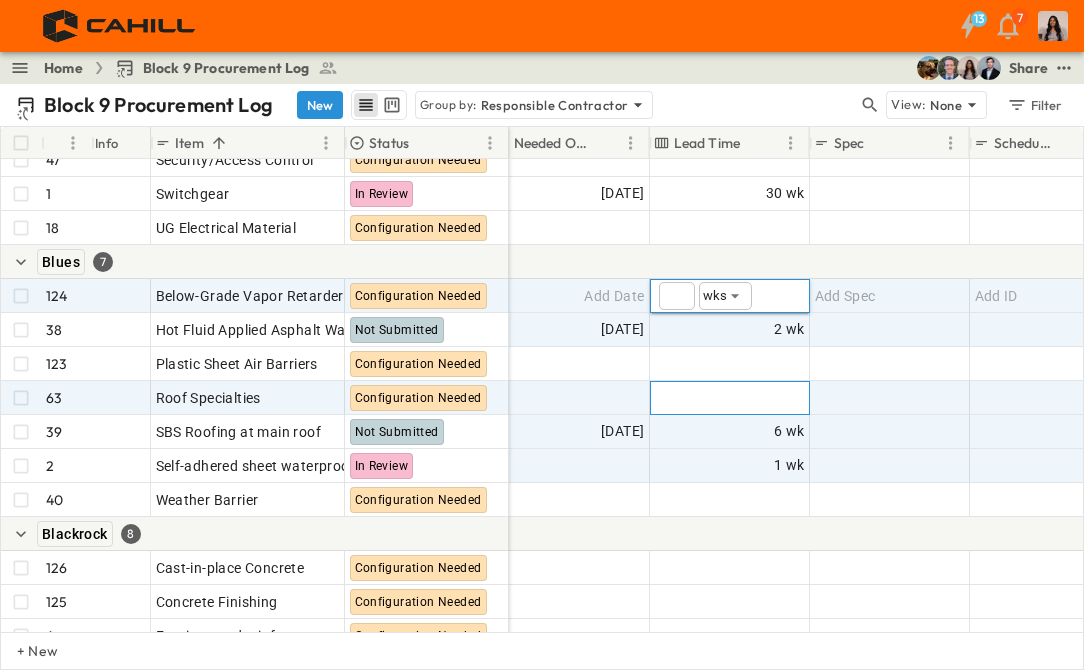 click on "Add Duration" at bounding box center [761, 398] 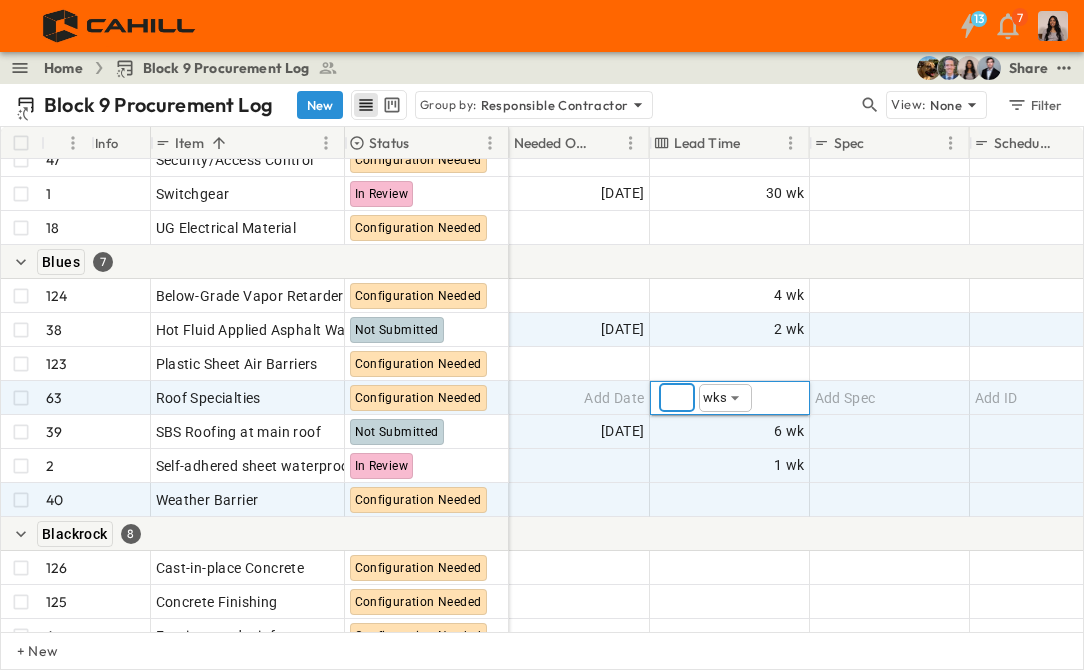 type on "*" 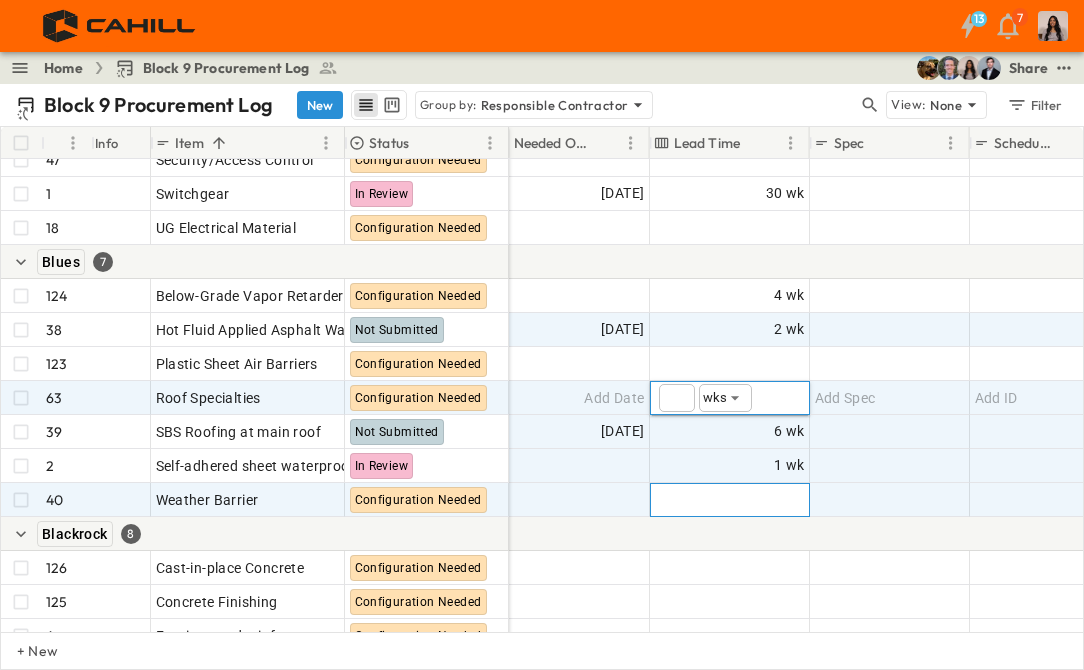 click on "Add Duration" at bounding box center (730, 500) 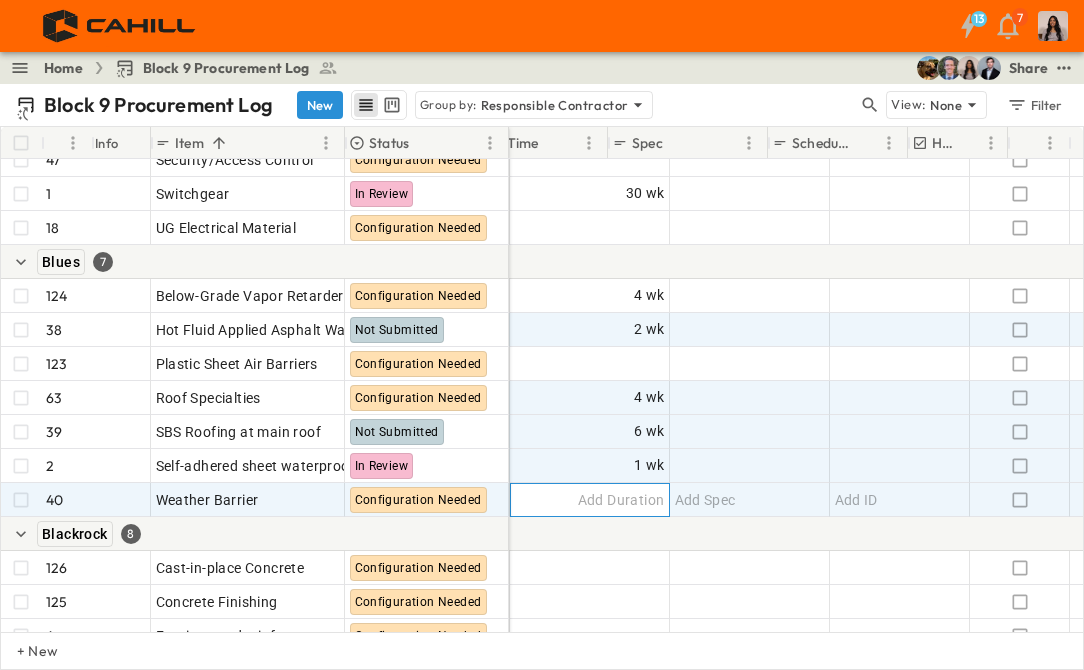 scroll, scrollTop: 220, scrollLeft: 1728, axis: both 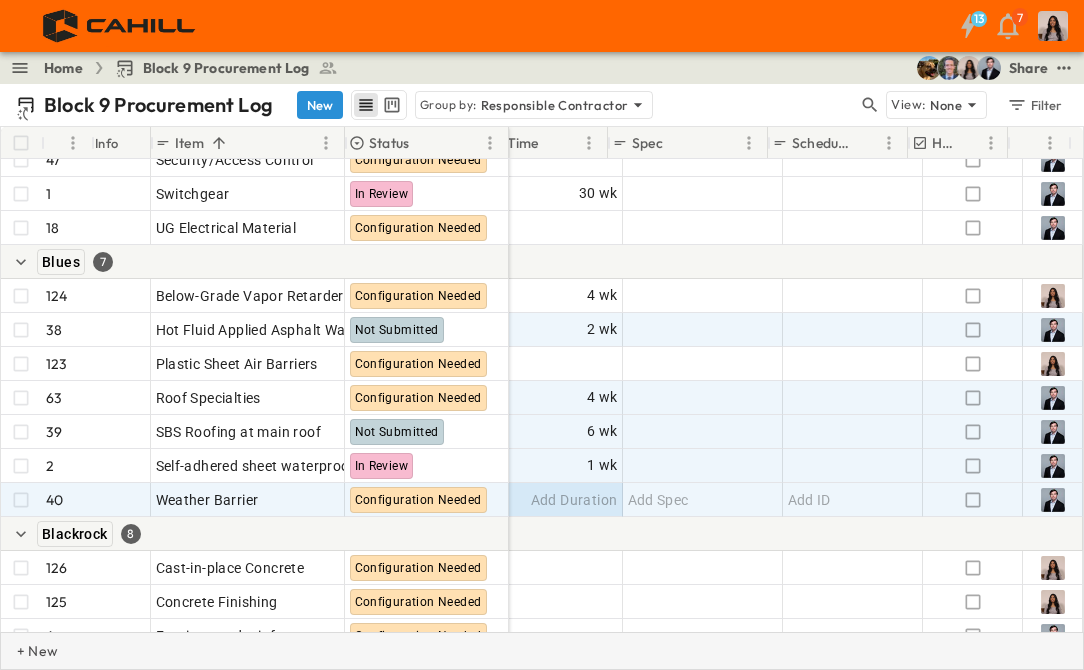 click on "+ New" at bounding box center (542, 651) 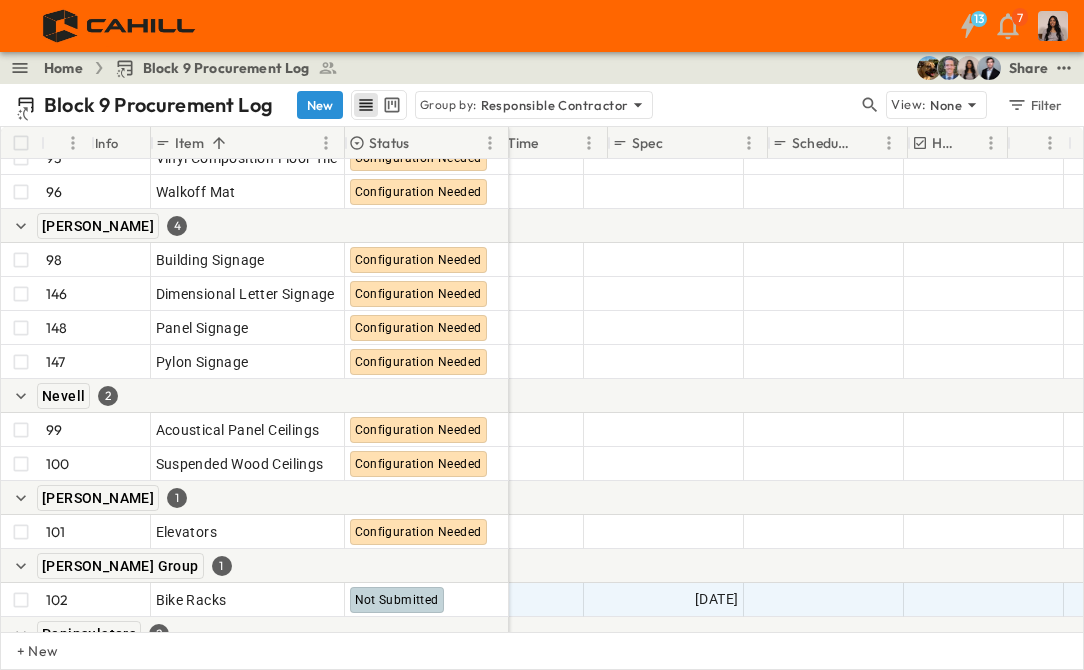 scroll, scrollTop: 5050, scrollLeft: 1728, axis: both 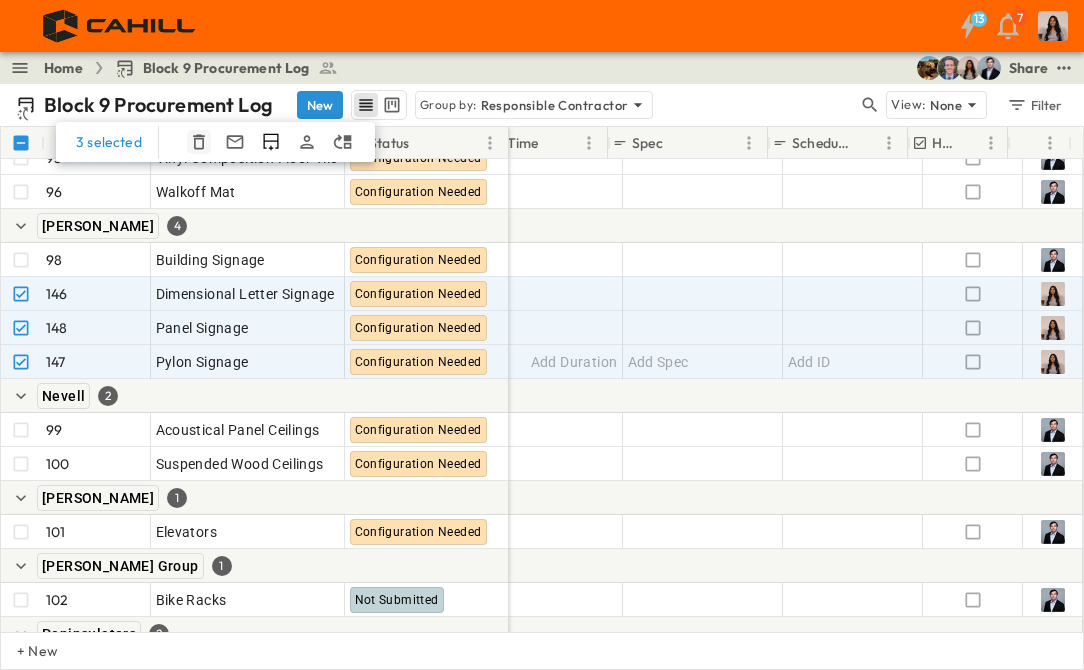 click 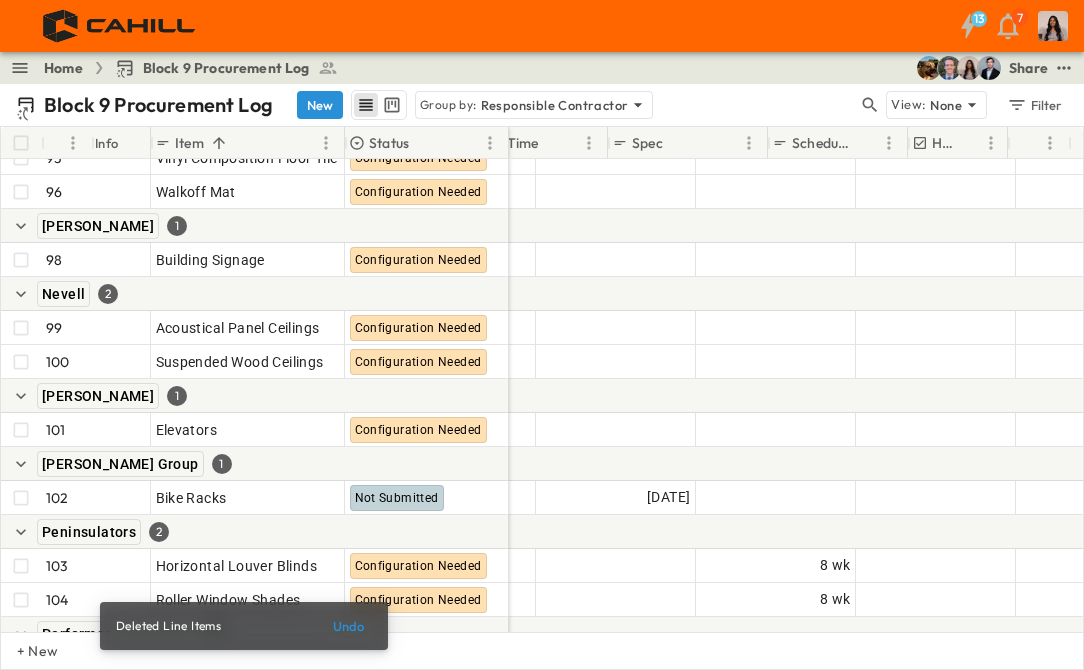 scroll, scrollTop: 5050, scrollLeft: 1728, axis: both 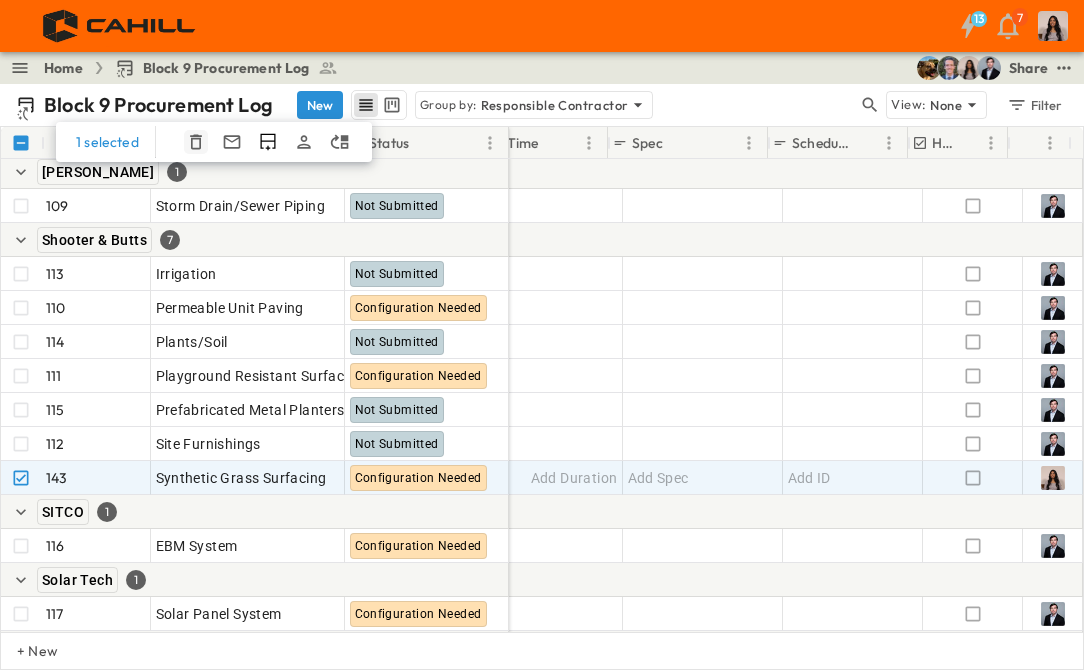 click 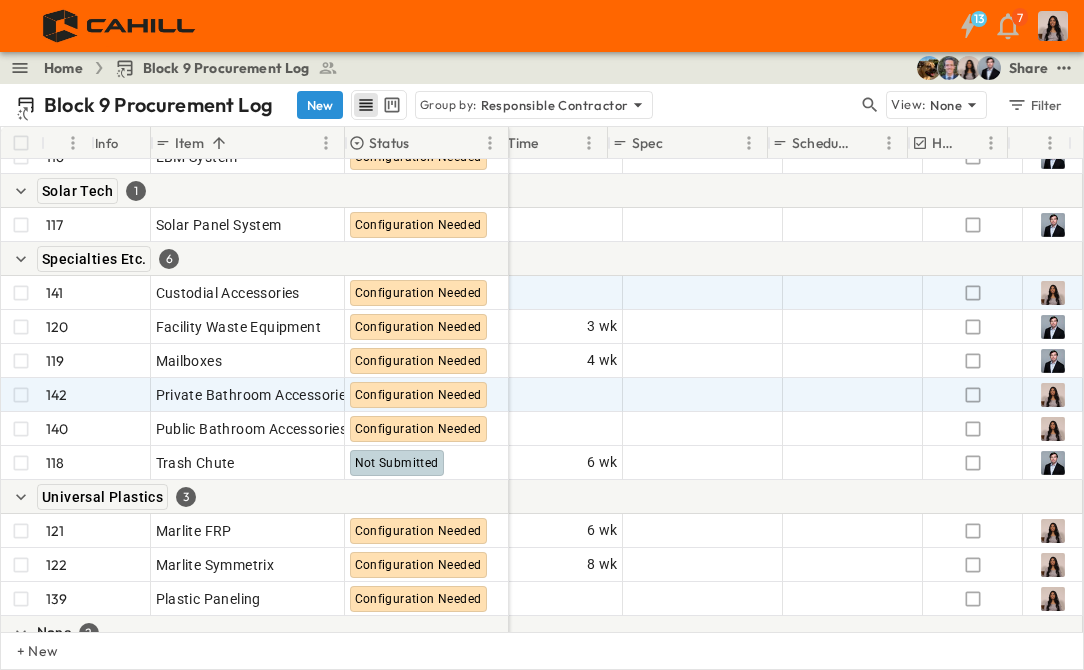 scroll, scrollTop: 6206, scrollLeft: 1728, axis: both 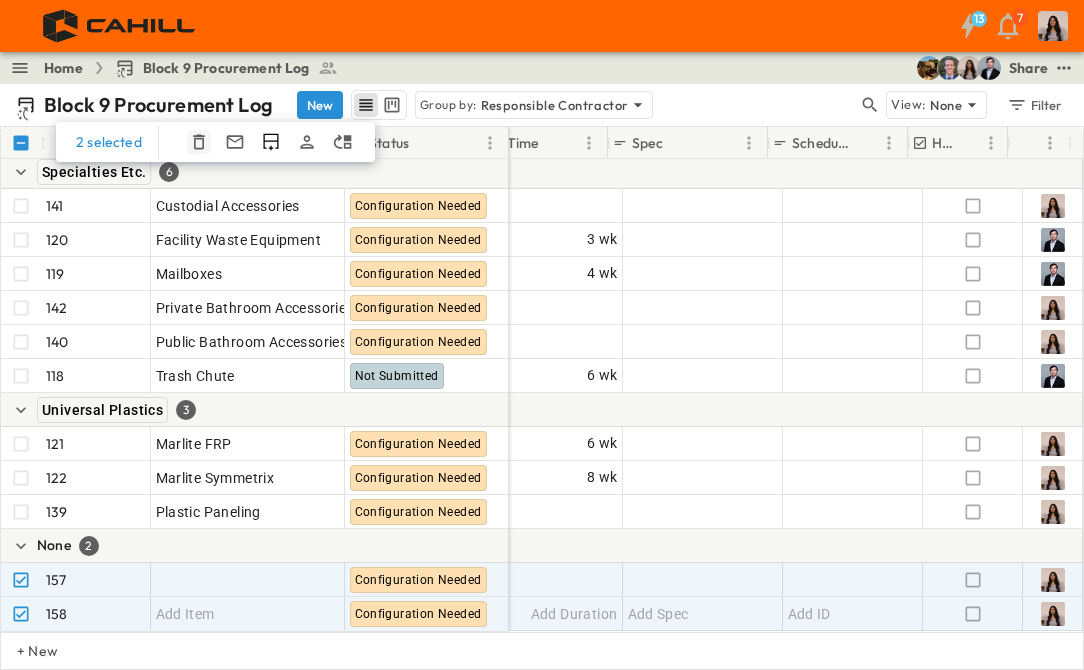 click 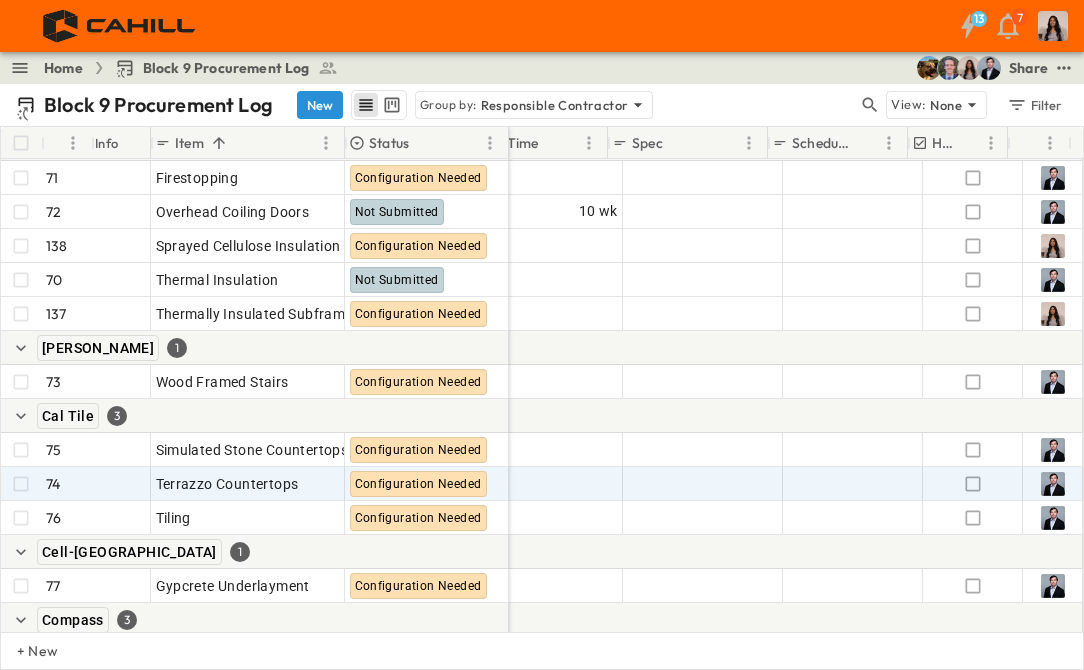 scroll, scrollTop: 3604, scrollLeft: 1728, axis: both 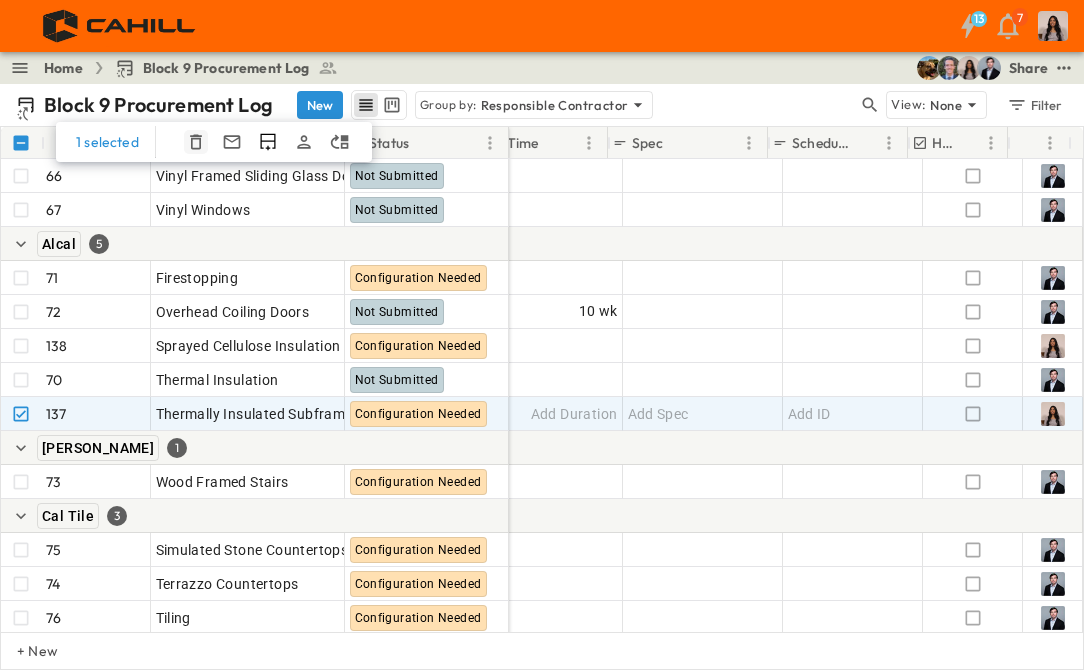 click 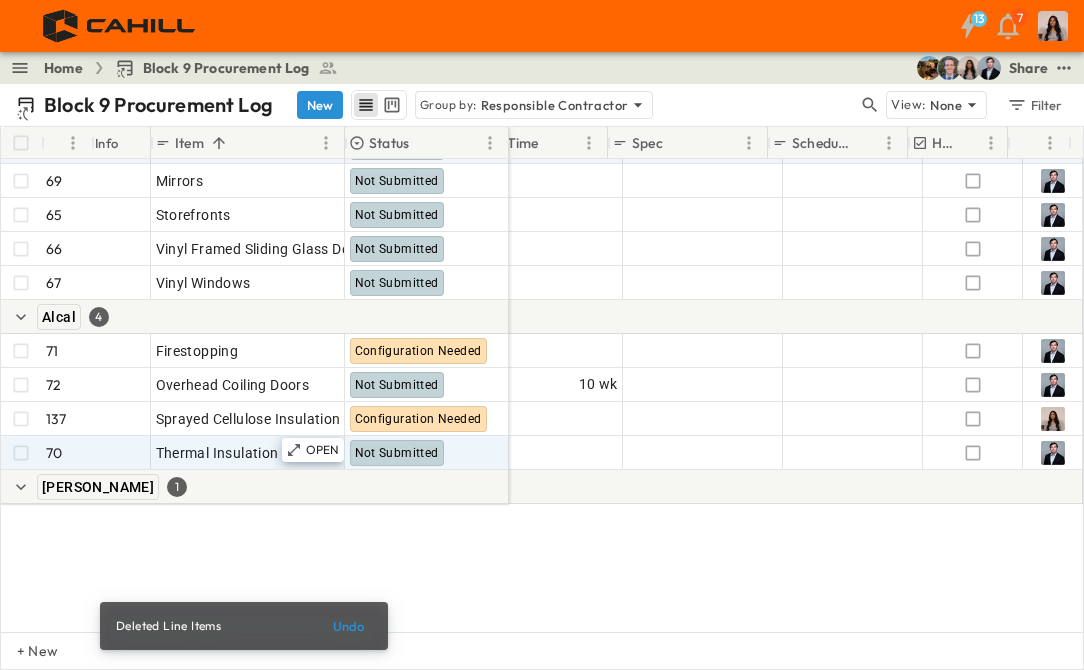 scroll, scrollTop: 3304, scrollLeft: 1728, axis: both 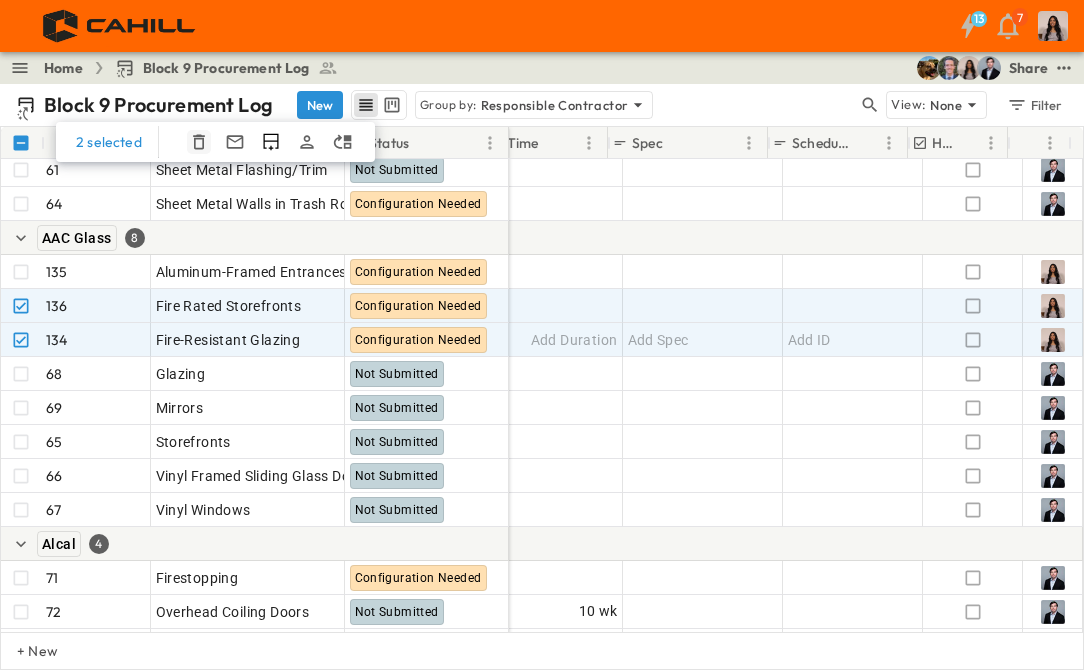 click 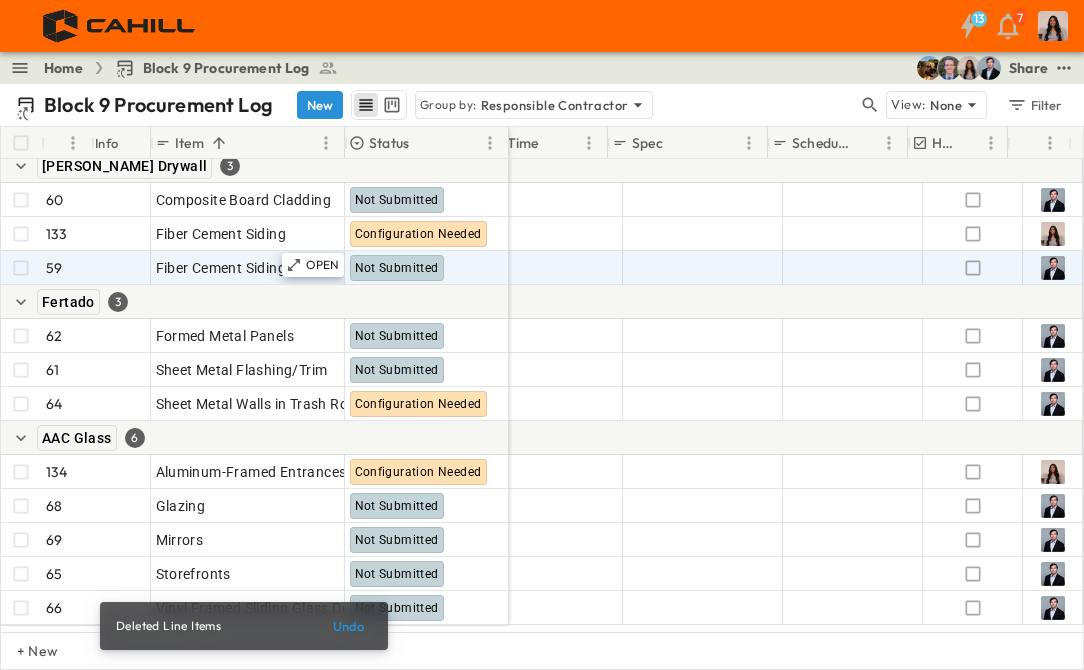 scroll, scrollTop: 3004, scrollLeft: 1728, axis: both 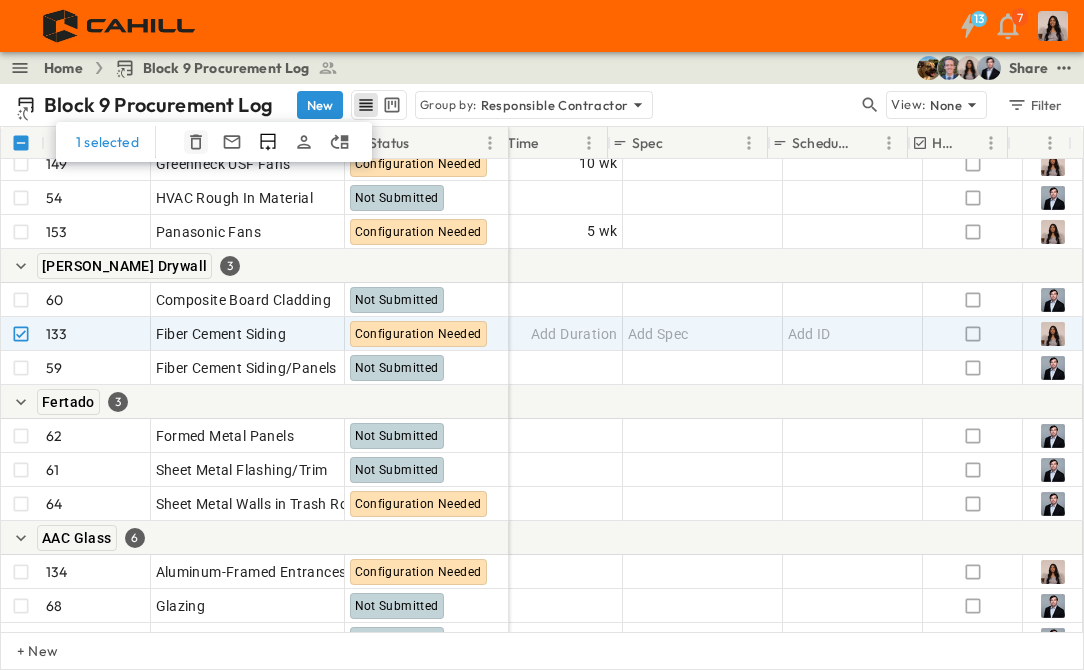 click 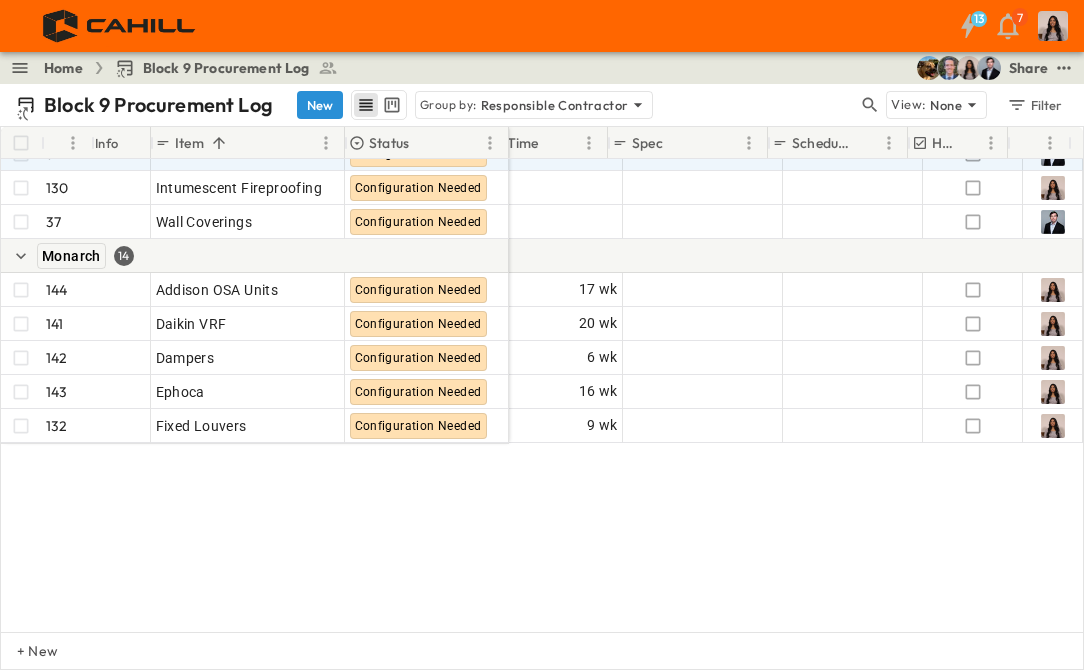 scroll, scrollTop: 2204, scrollLeft: 1728, axis: both 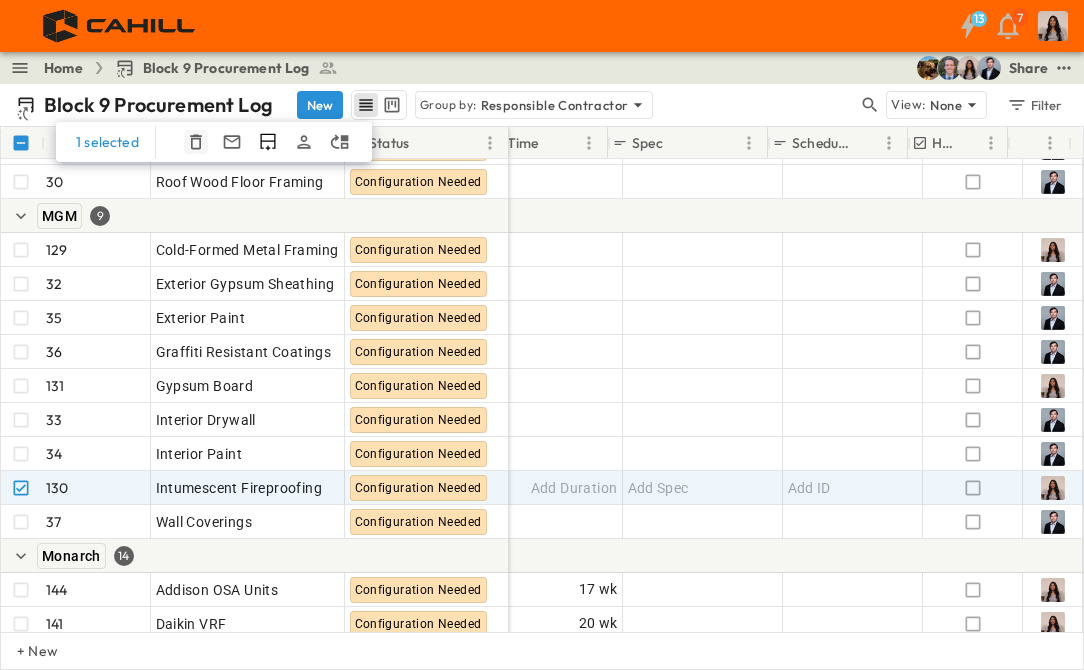 click 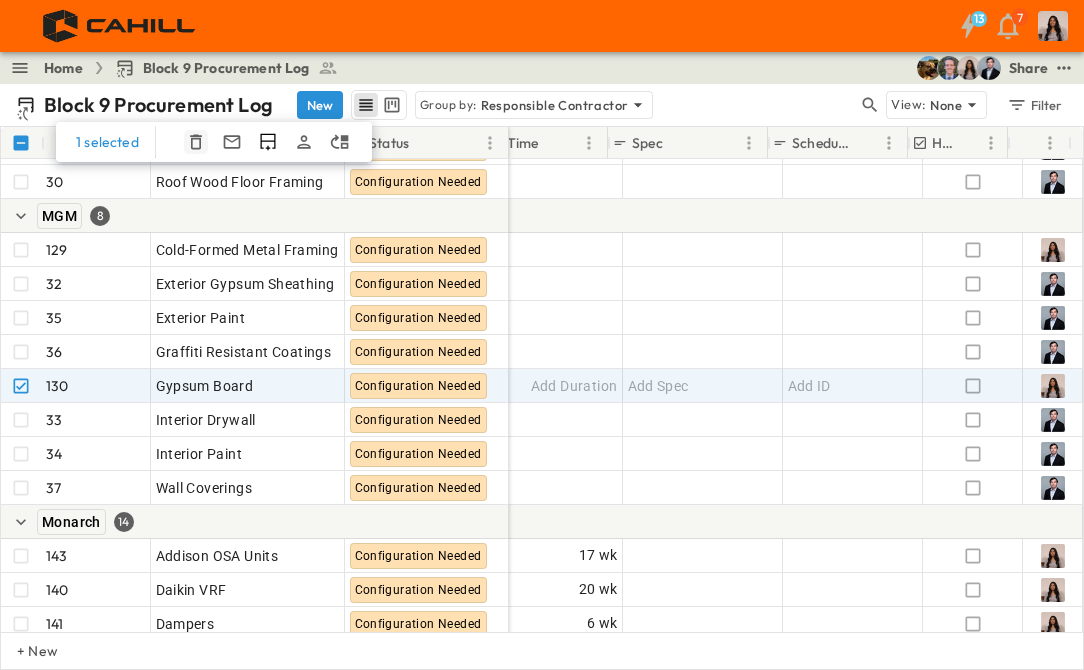 click 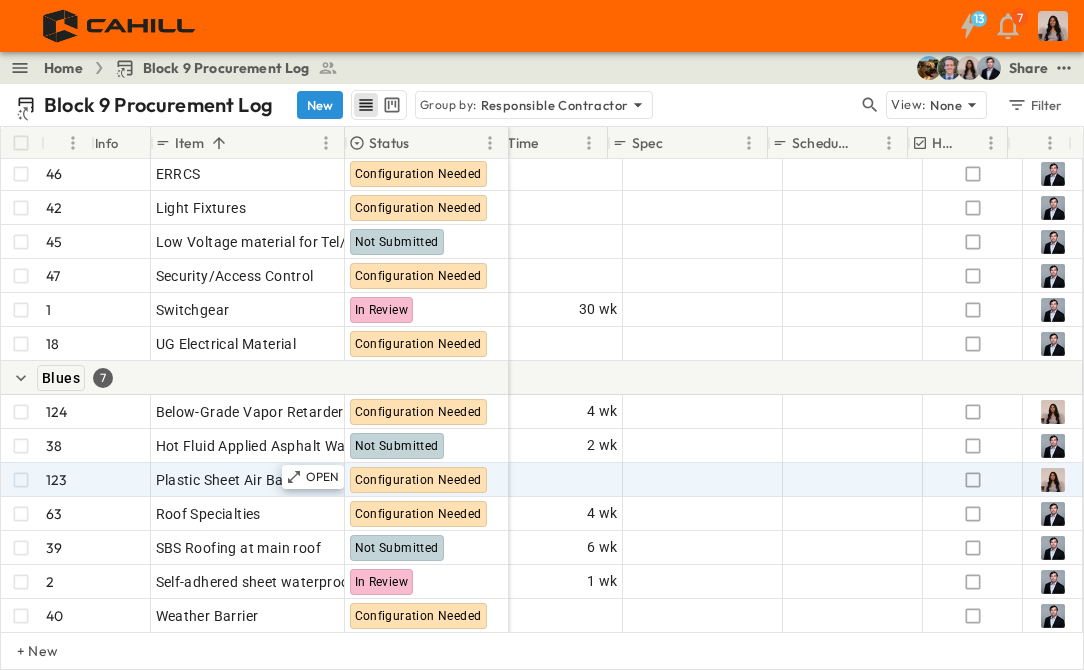 scroll, scrollTop: 204, scrollLeft: 1728, axis: both 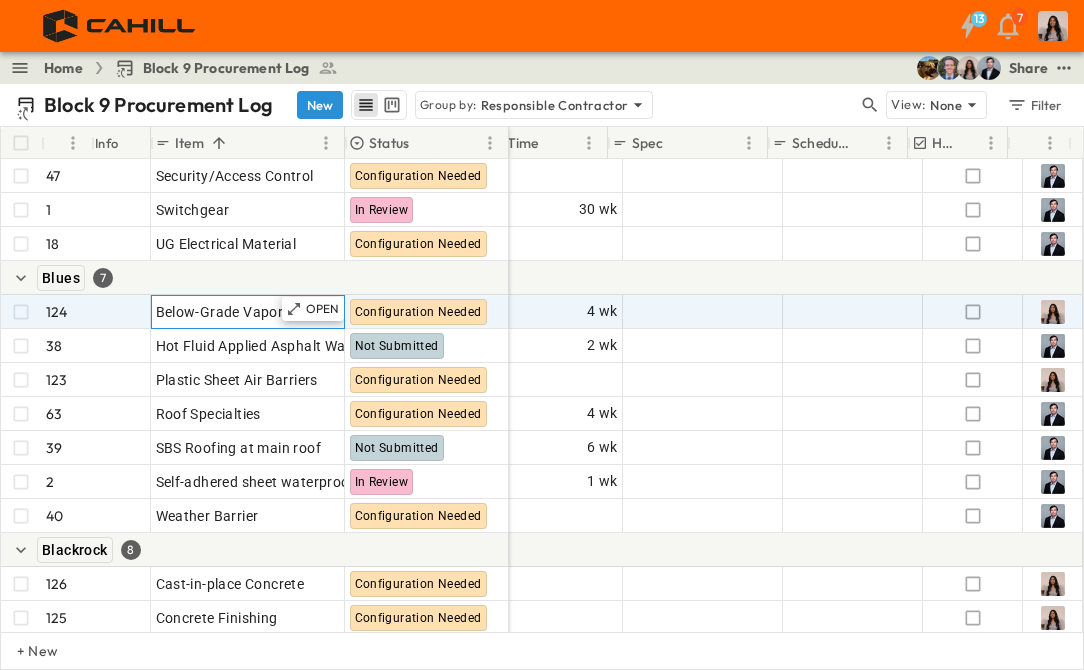 click on "Below-Grade Vapor Retarders" at bounding box center [254, 312] 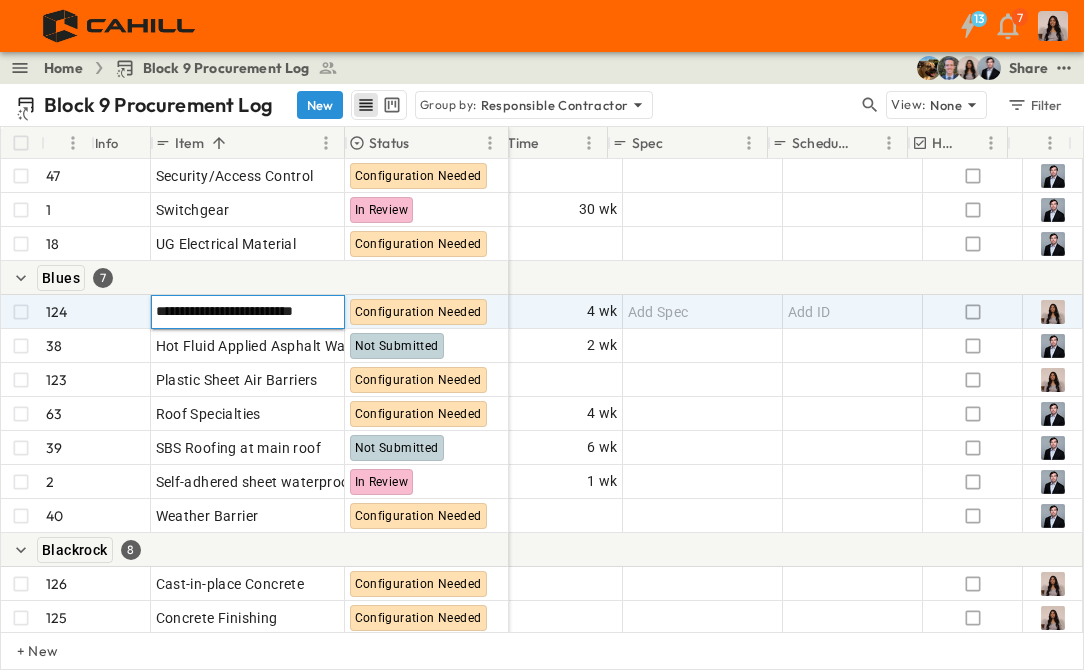 scroll, scrollTop: 0, scrollLeft: 4, axis: horizontal 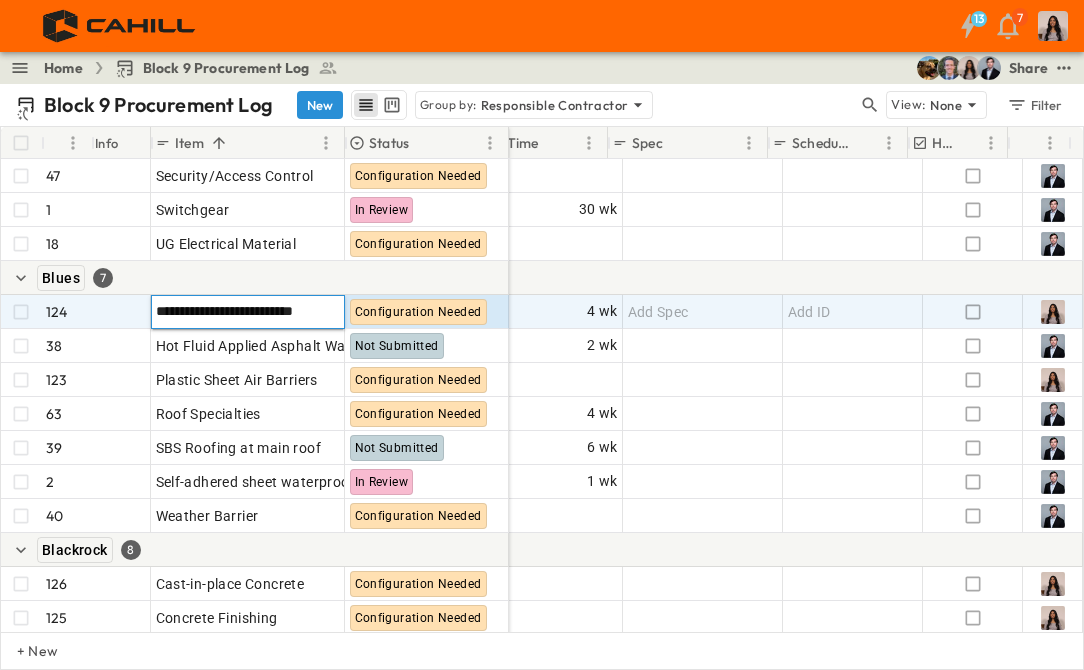 drag, startPoint x: 239, startPoint y: 312, endPoint x: 395, endPoint y: 323, distance: 156.38734 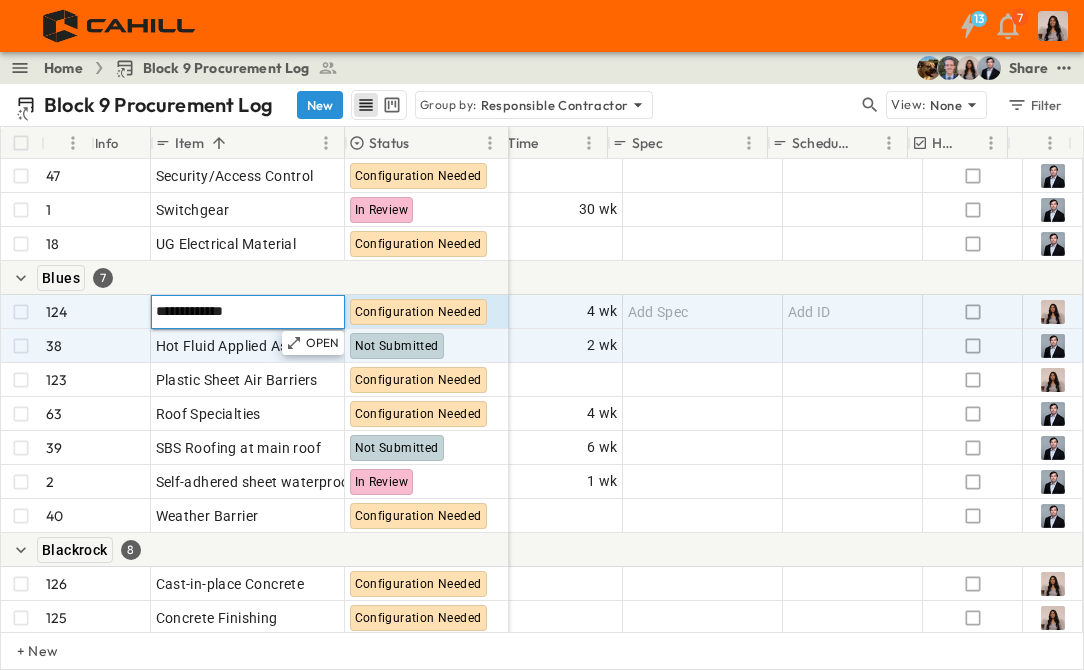 scroll, scrollTop: 0, scrollLeft: 0, axis: both 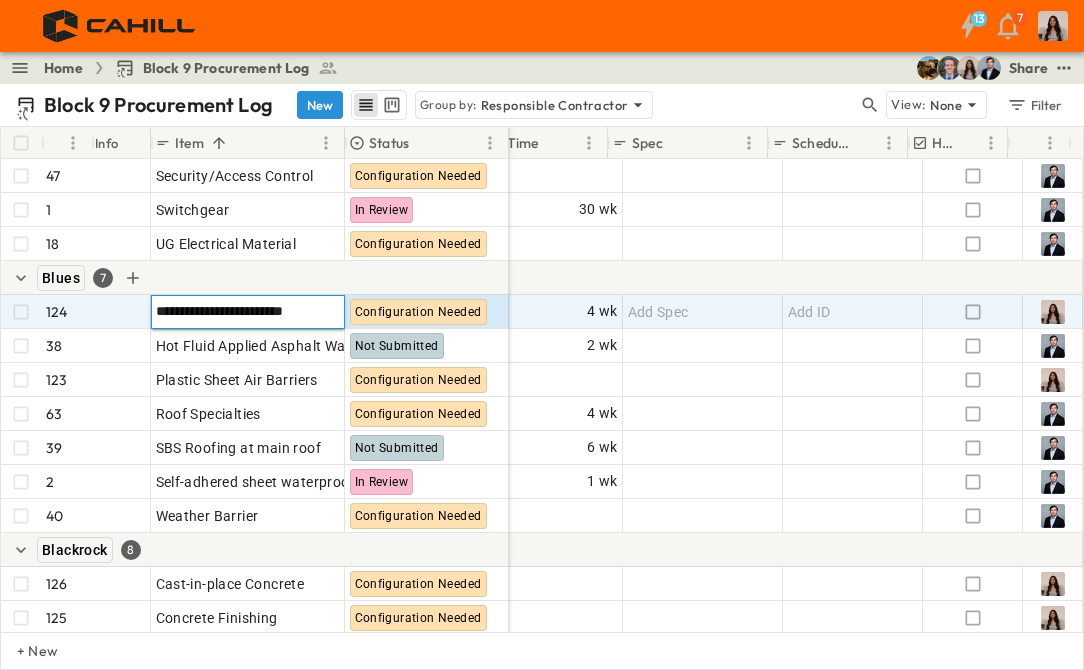 type on "**********" 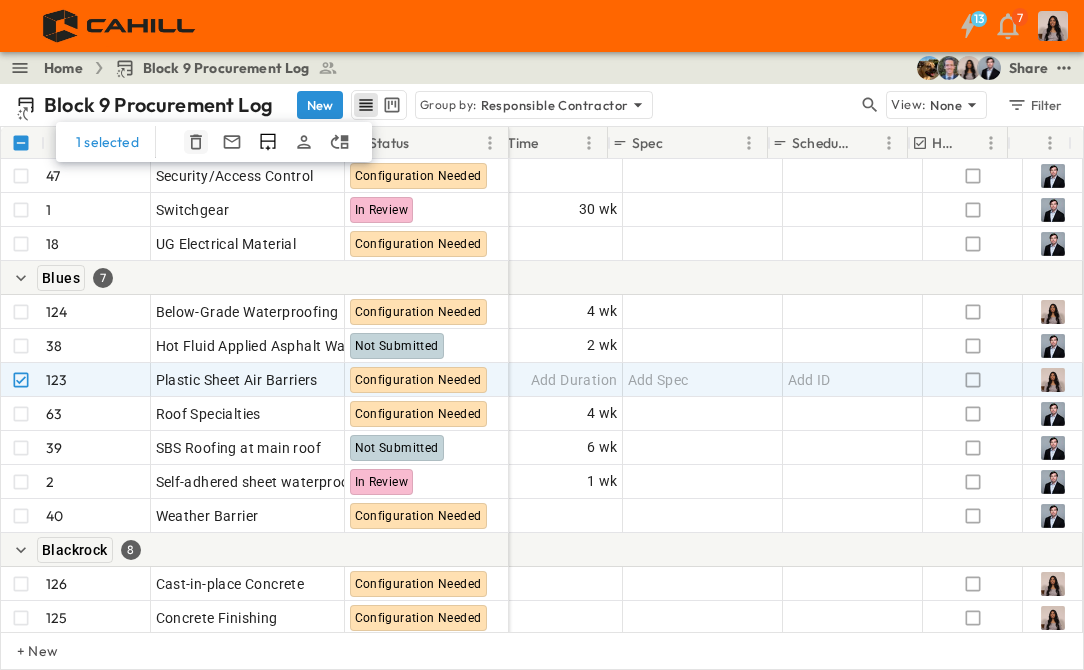 click 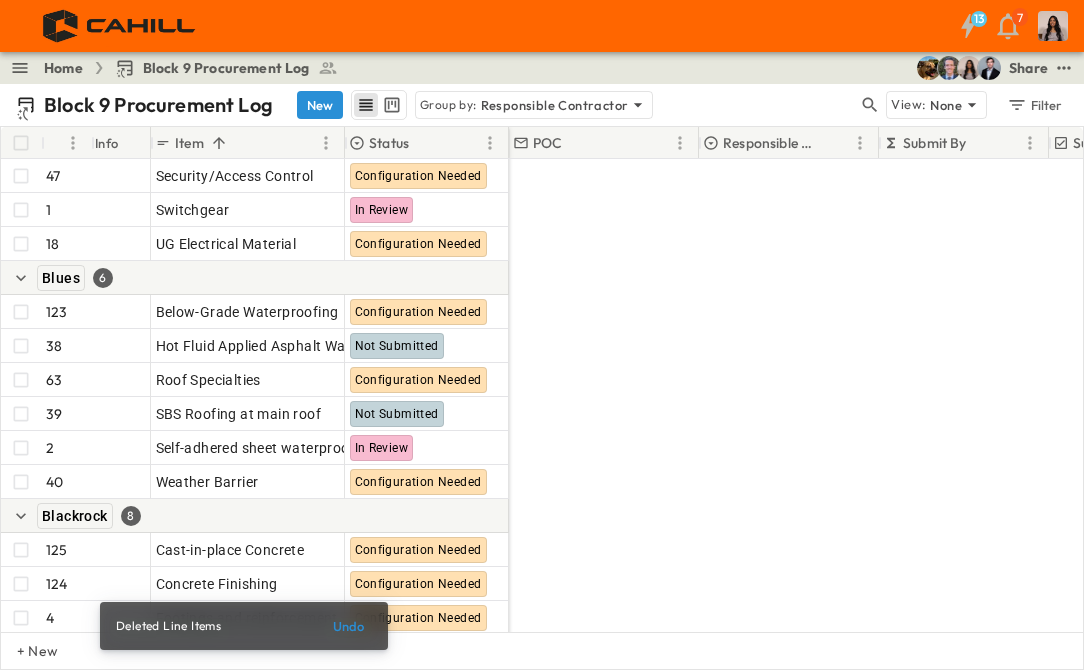 scroll, scrollTop: 204, scrollLeft: 0, axis: vertical 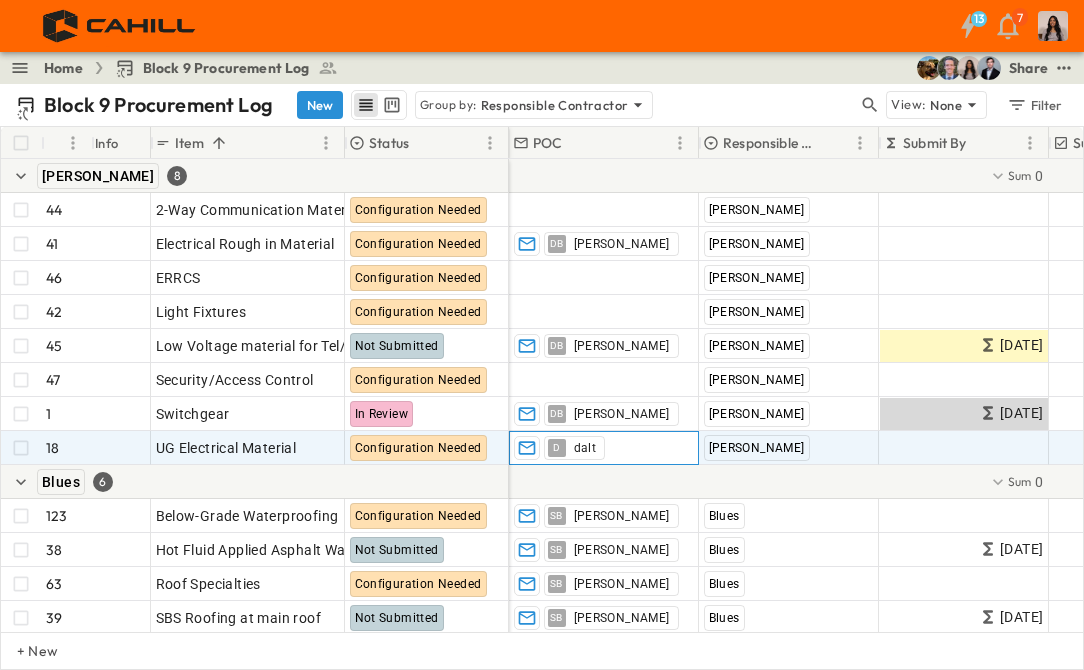 click on "D dalt" at bounding box center [604, 448] 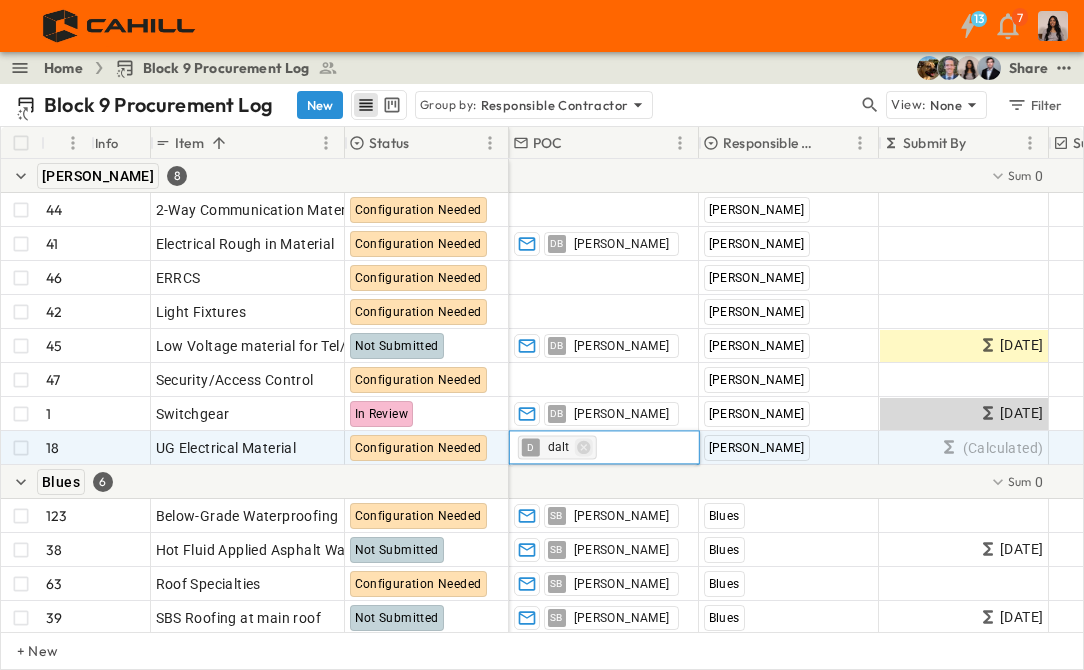 click 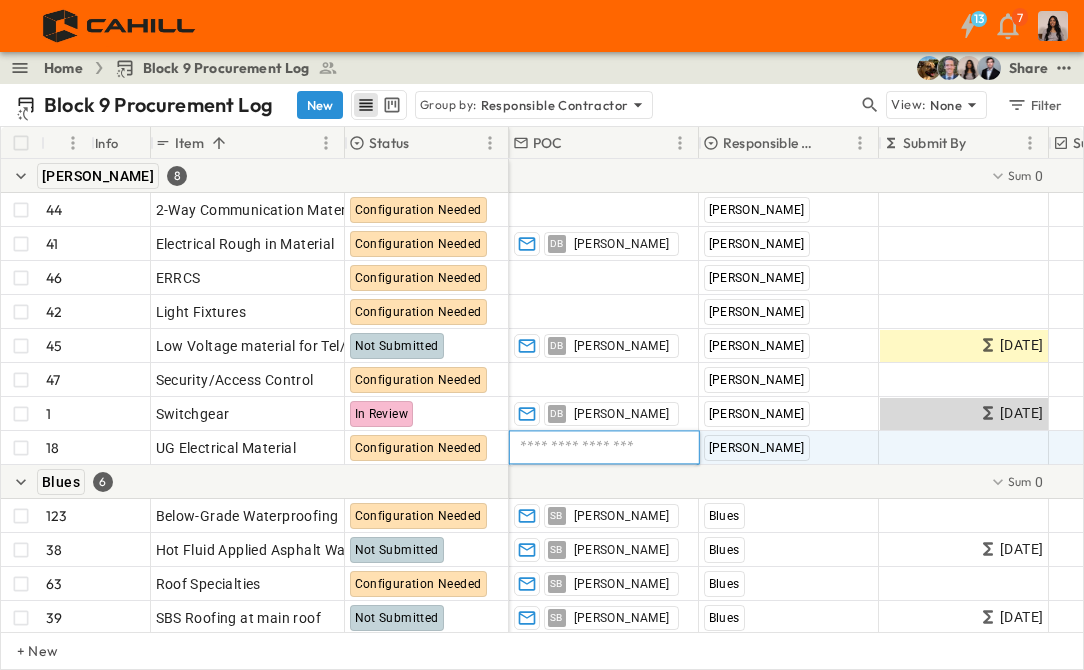 click at bounding box center (603, 448) 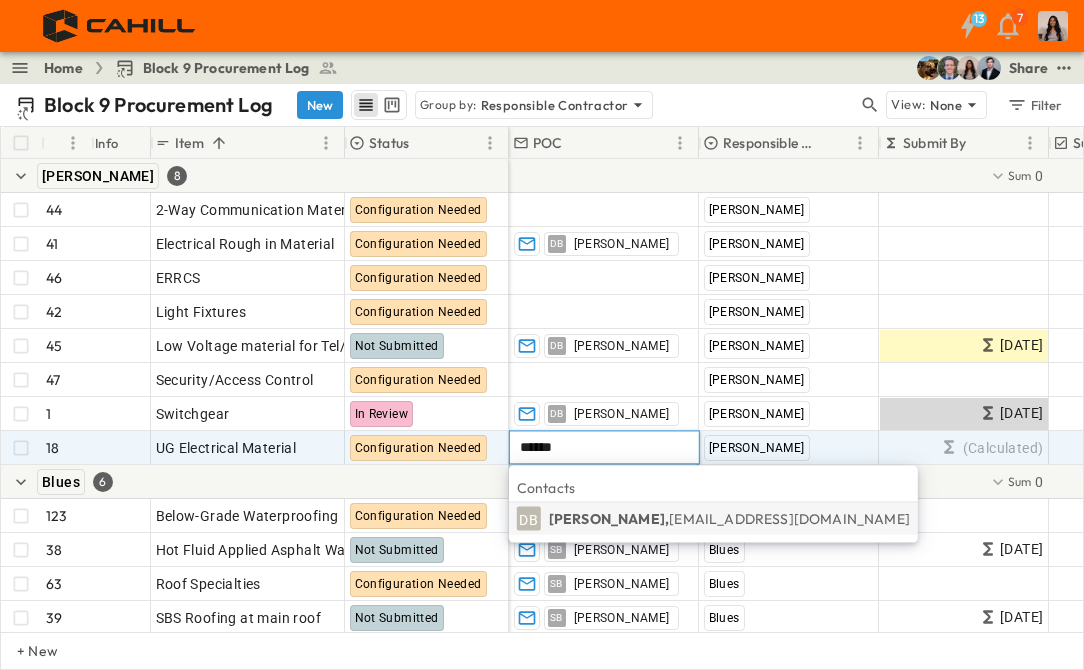 type on "******" 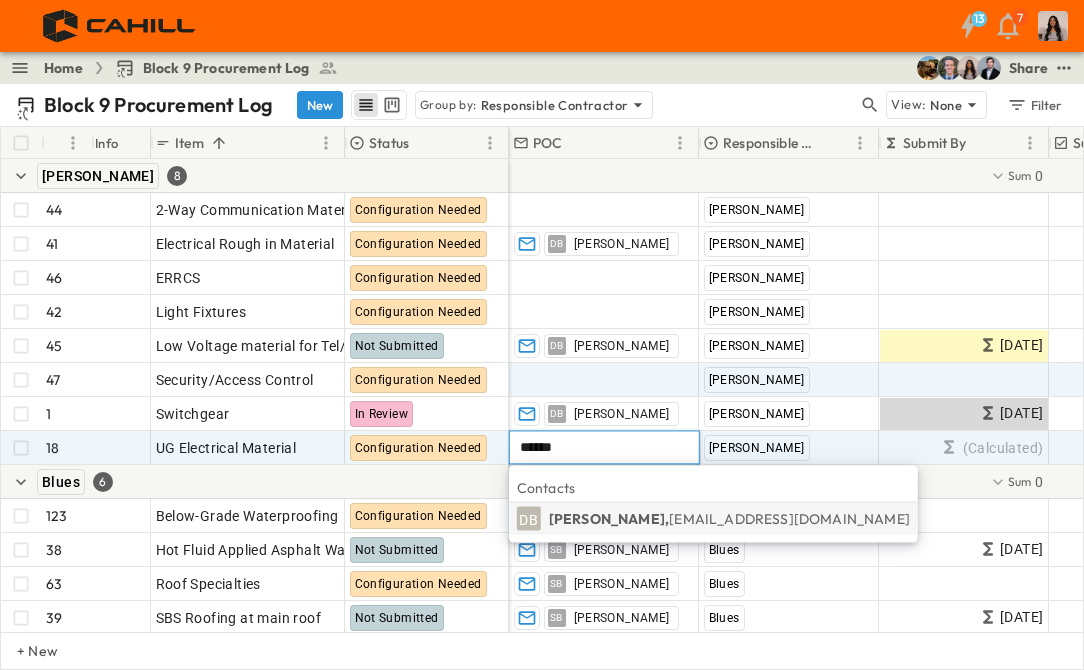 type 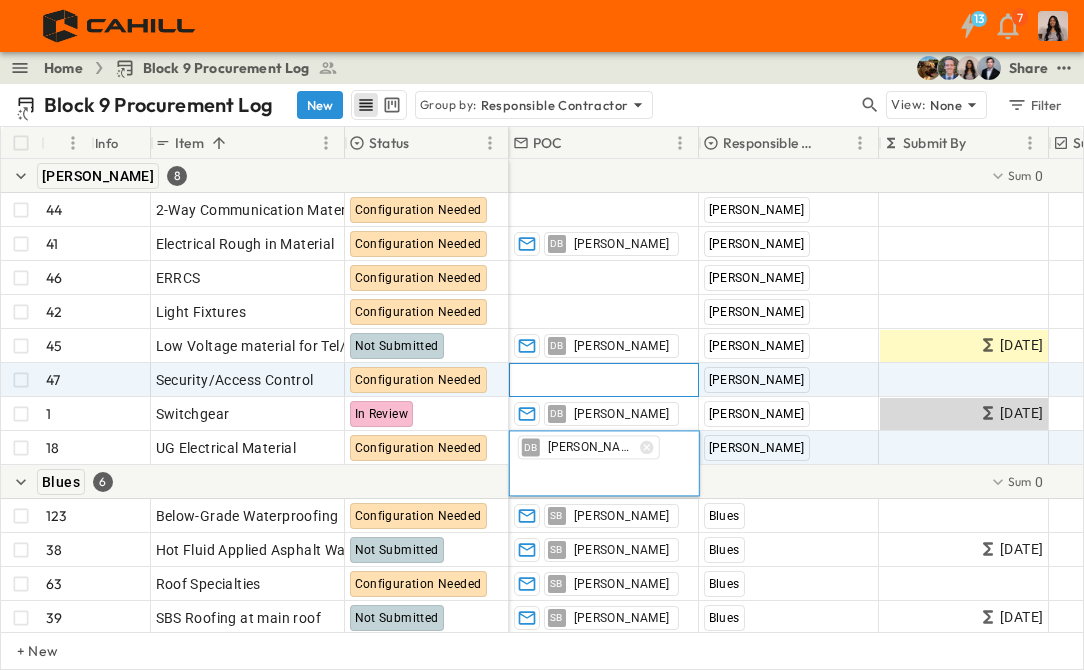 click on "Add Contact" at bounding box center (555, 380) 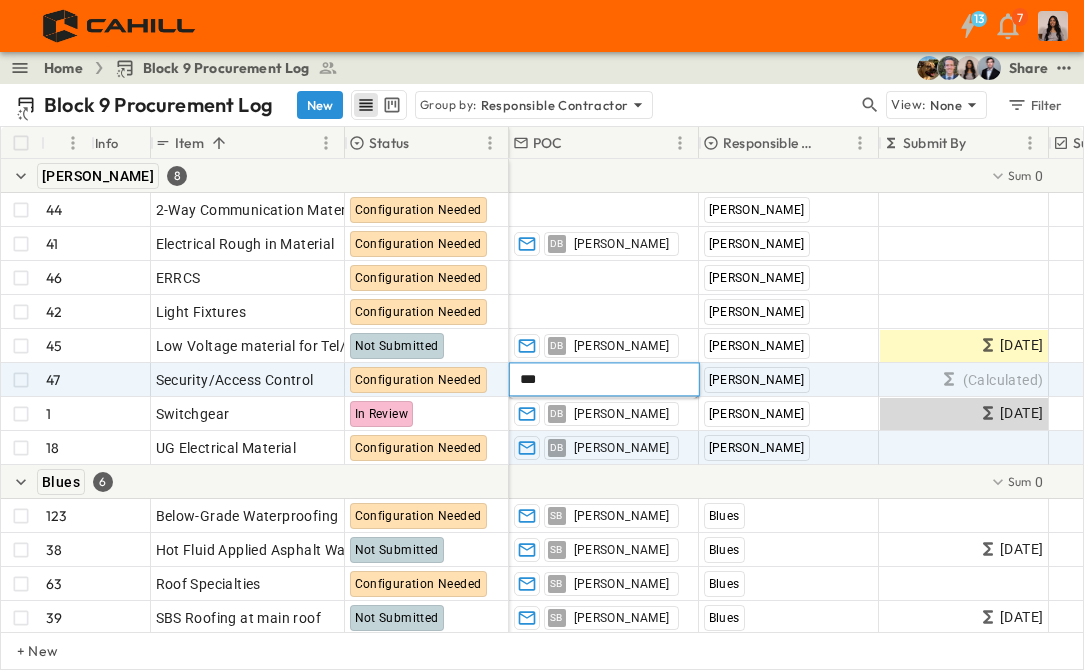 type on "****" 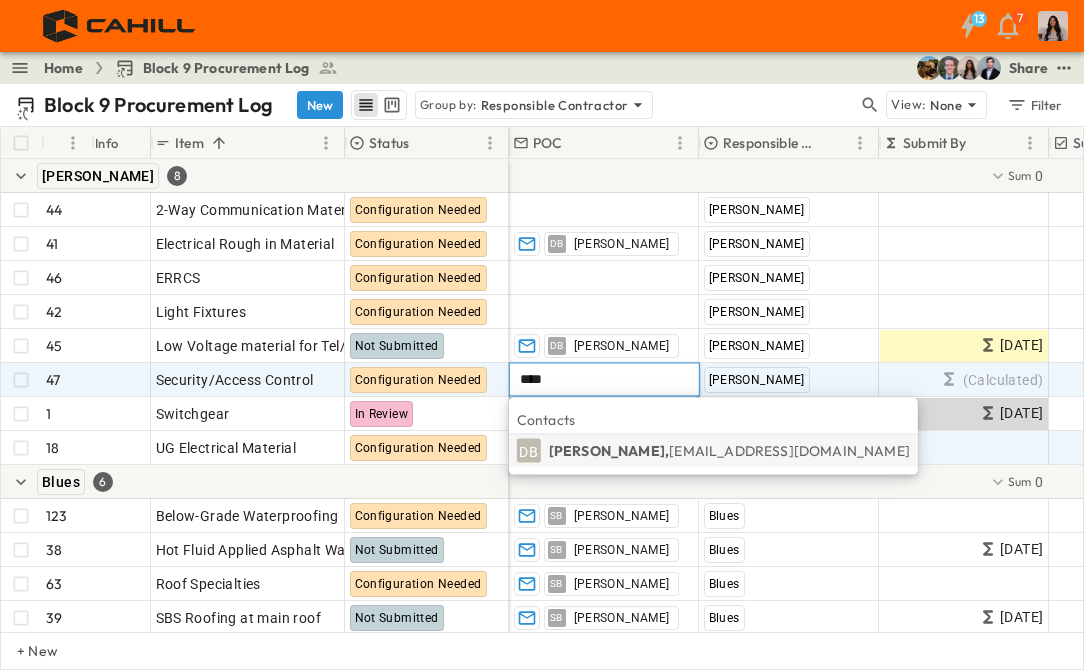 click on "[PERSON_NAME],  [EMAIL_ADDRESS][DOMAIN_NAME]" at bounding box center (729, 451) 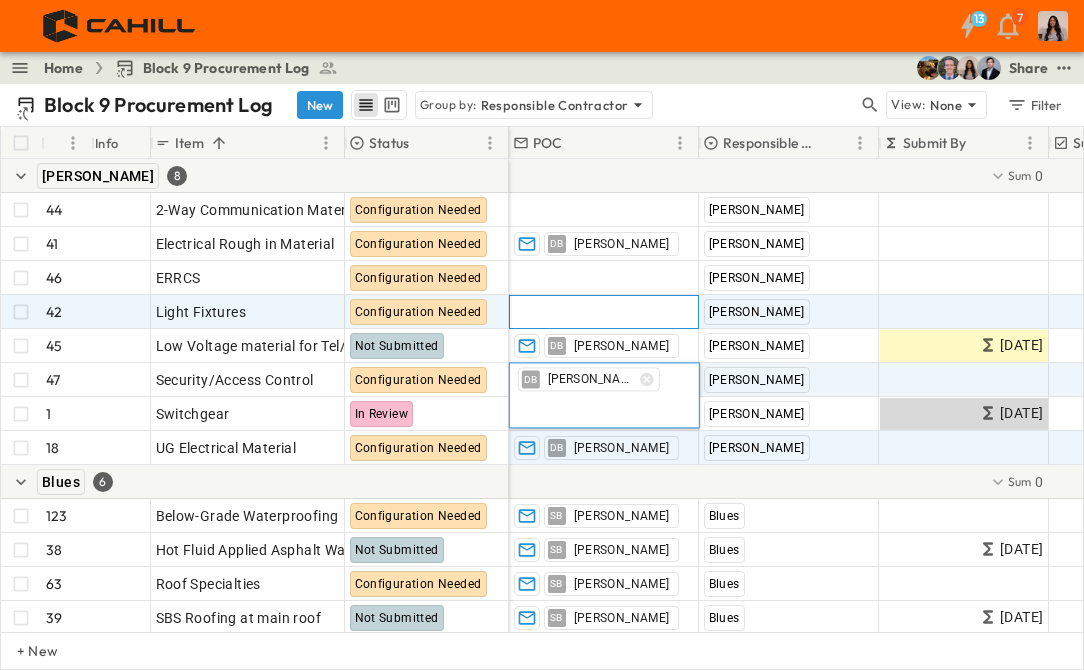 click on "Add Contact" at bounding box center (555, 312) 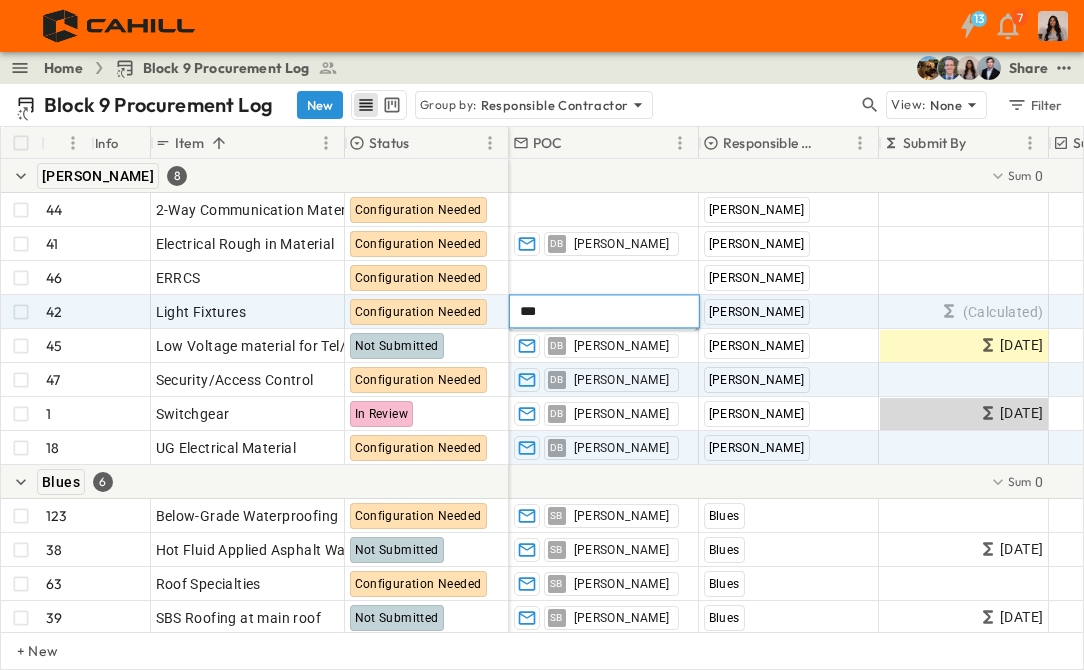 type on "****" 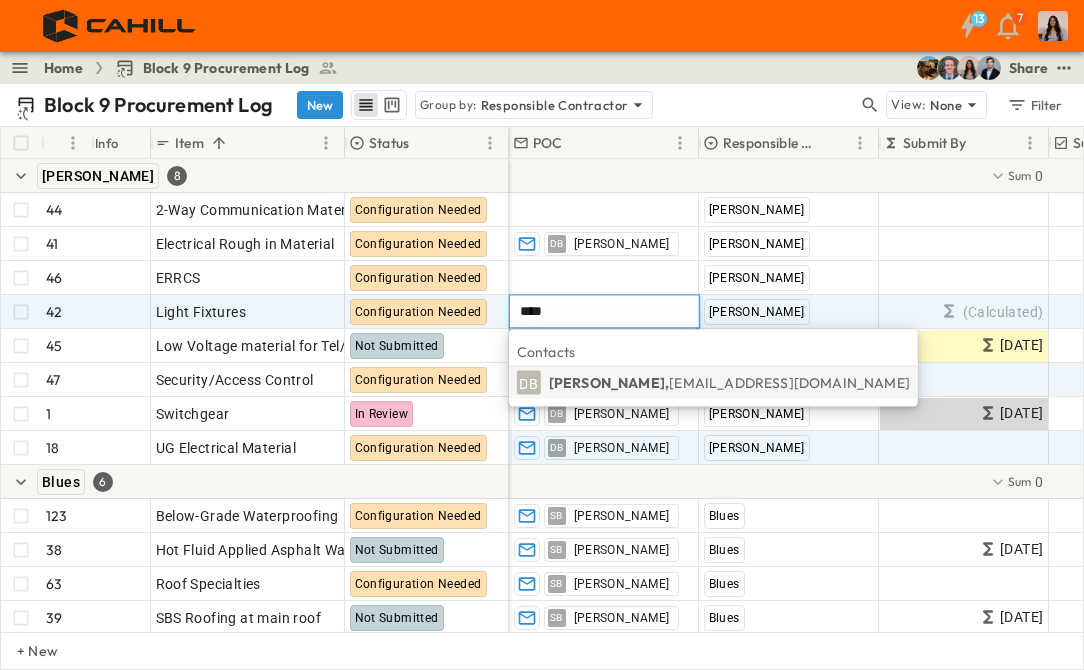 click on "[PERSON_NAME],  [EMAIL_ADDRESS][DOMAIN_NAME]" at bounding box center [729, 383] 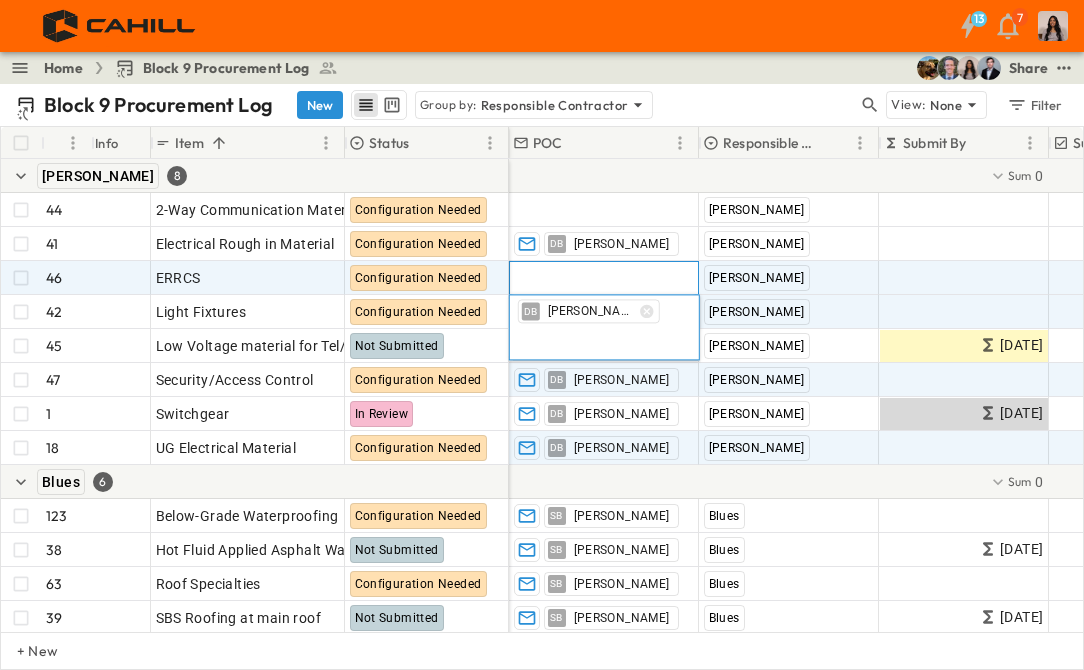 click on "Add Contact" at bounding box center (555, 278) 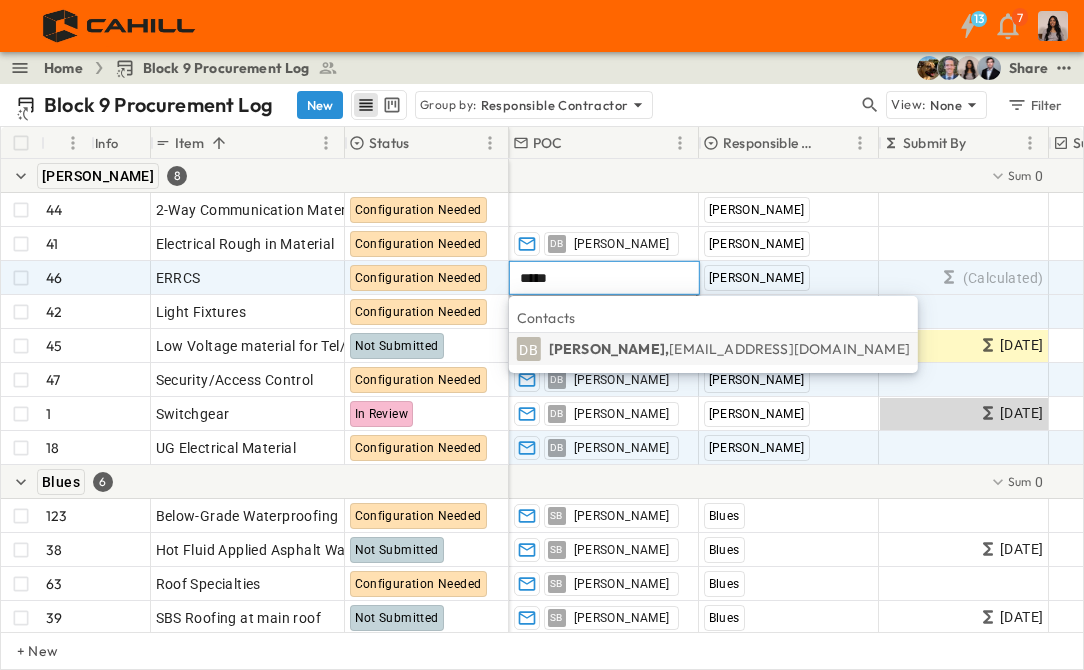 type on "*****" 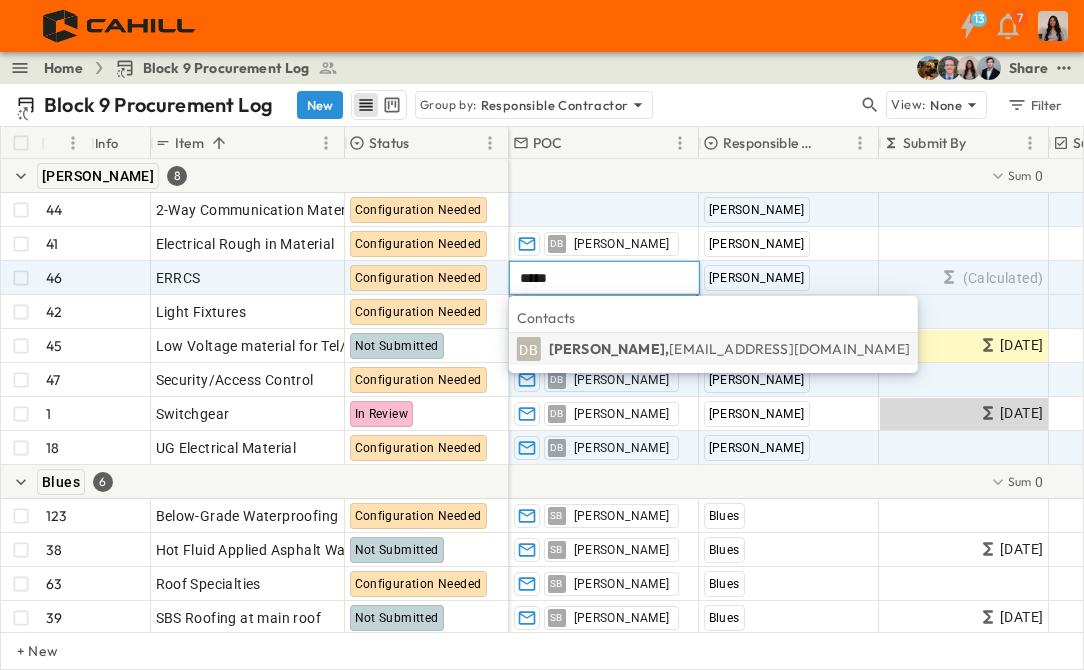 type 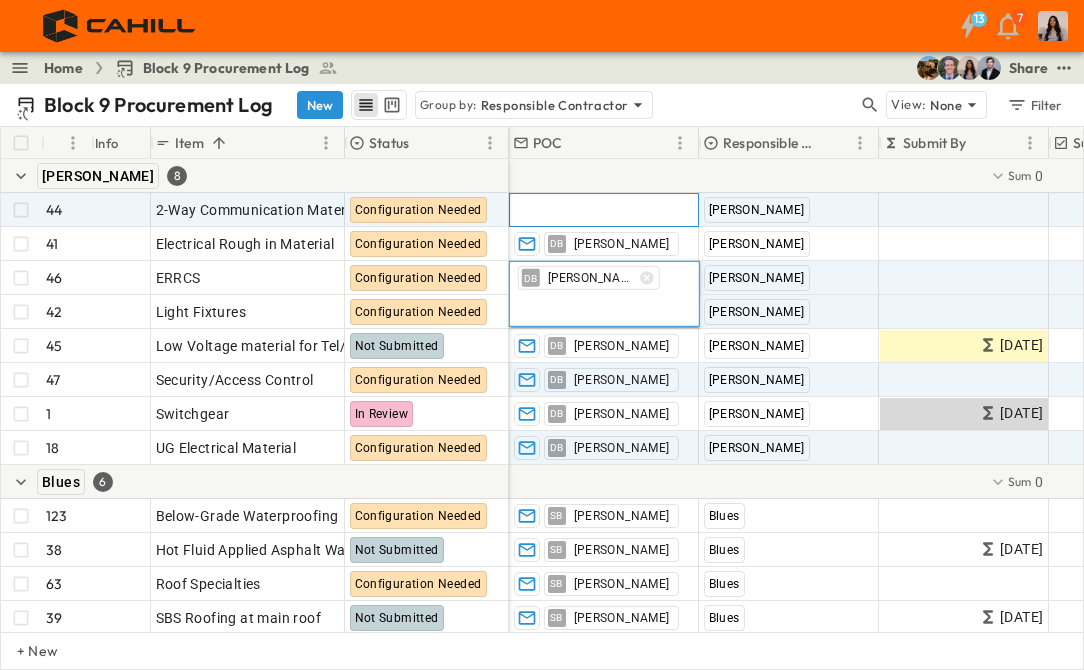 click on "Add Contact" at bounding box center [555, 210] 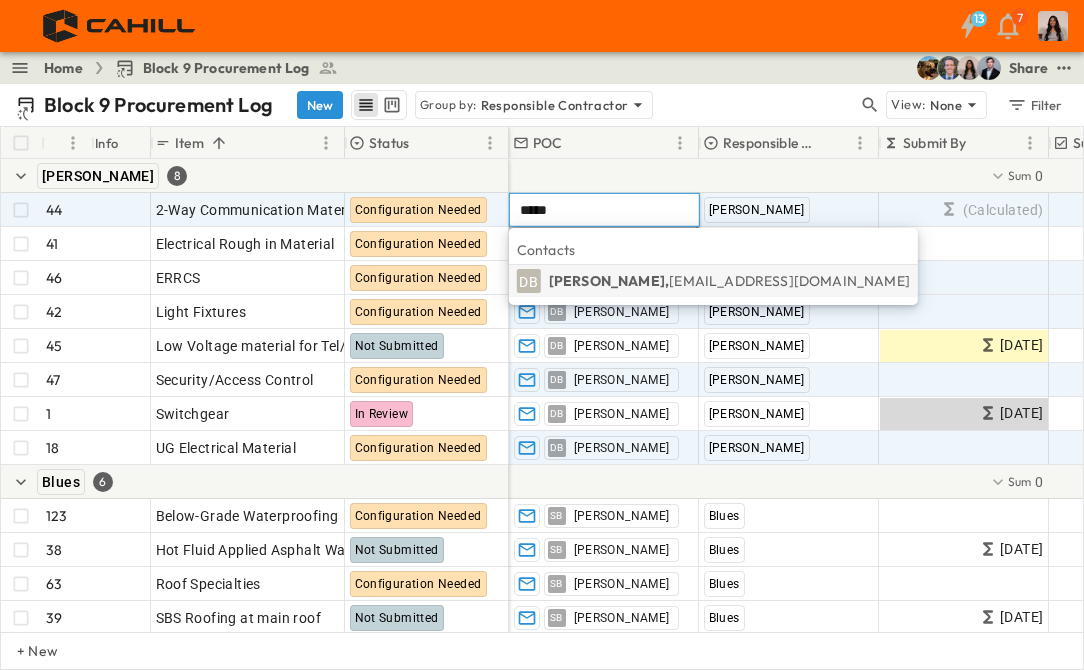 type on "*****" 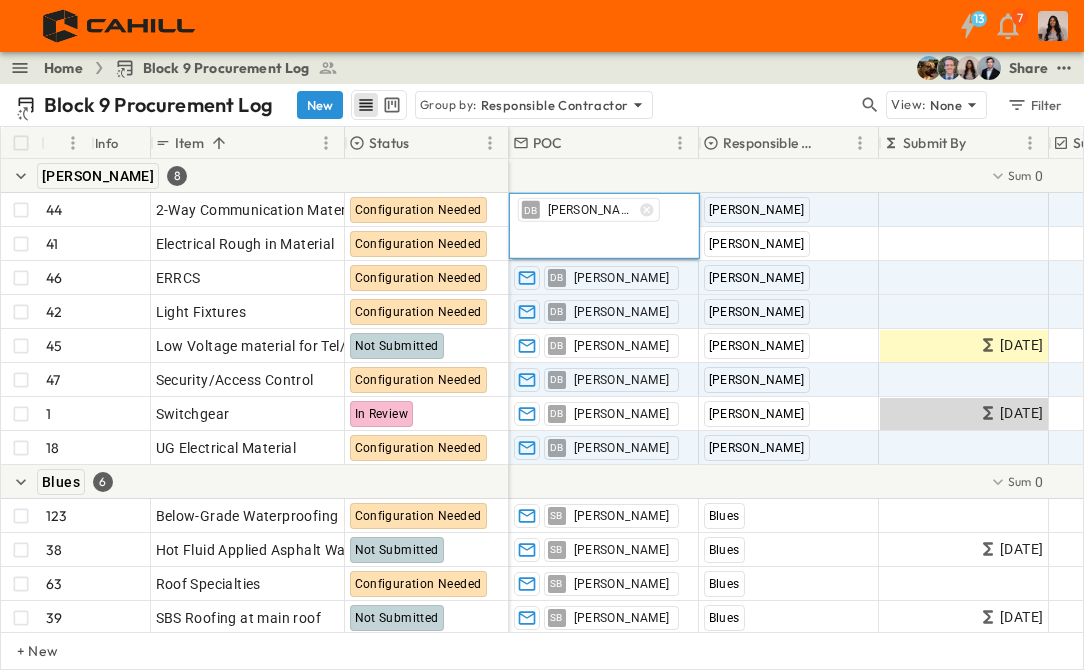 click at bounding box center (1079, 176) 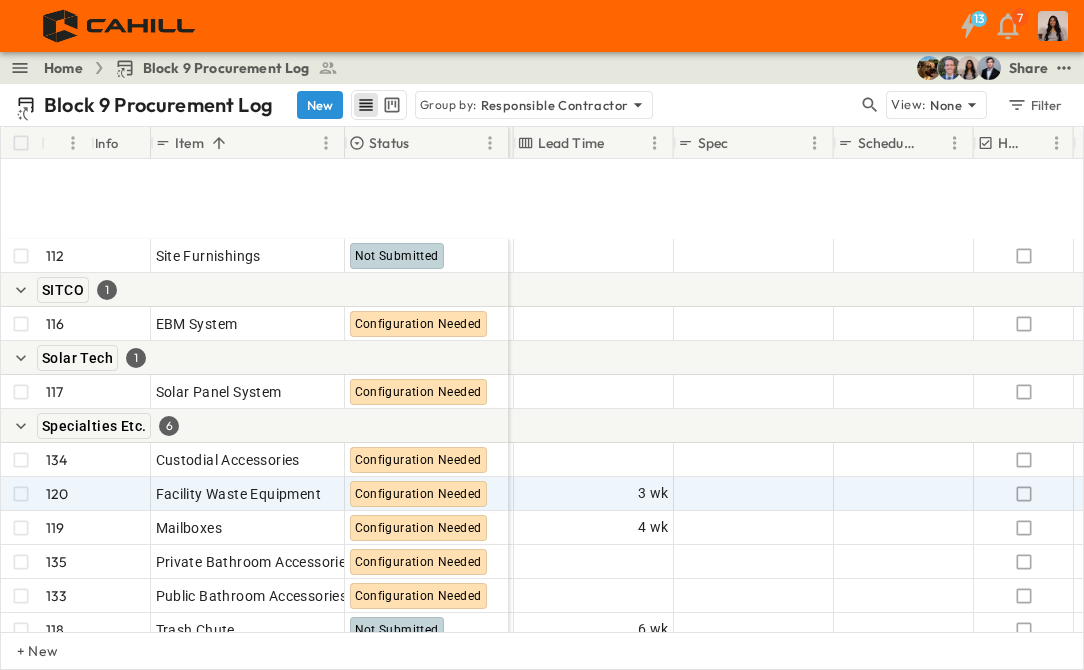scroll, scrollTop: 5865, scrollLeft: 1662, axis: both 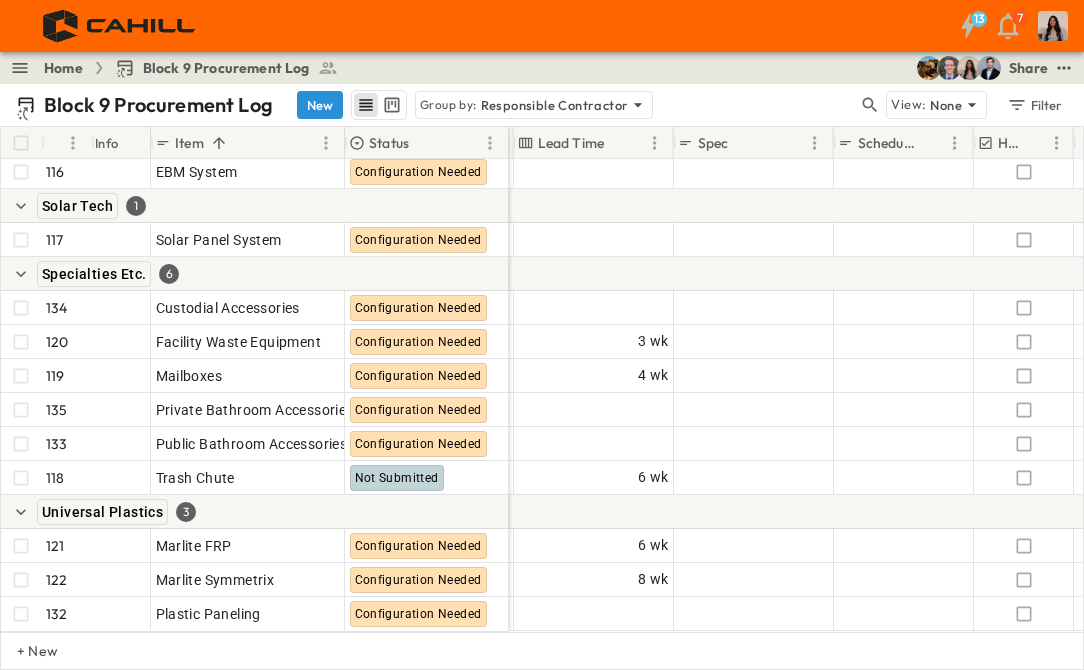 click on "13 7" at bounding box center (540, 26) 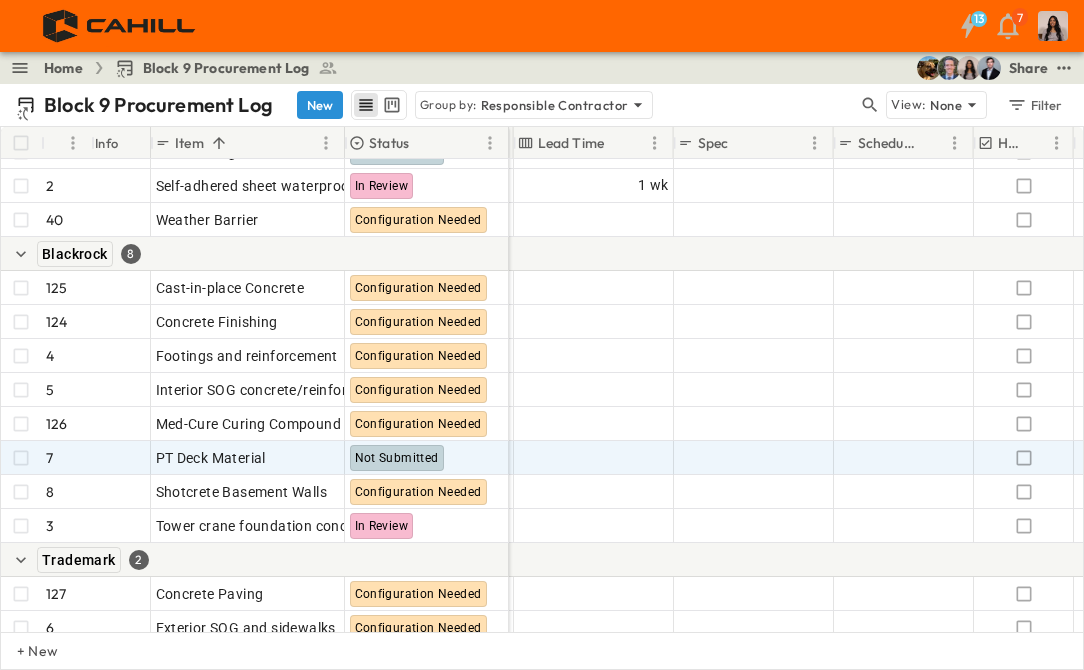 scroll, scrollTop: 466, scrollLeft: 1662, axis: both 